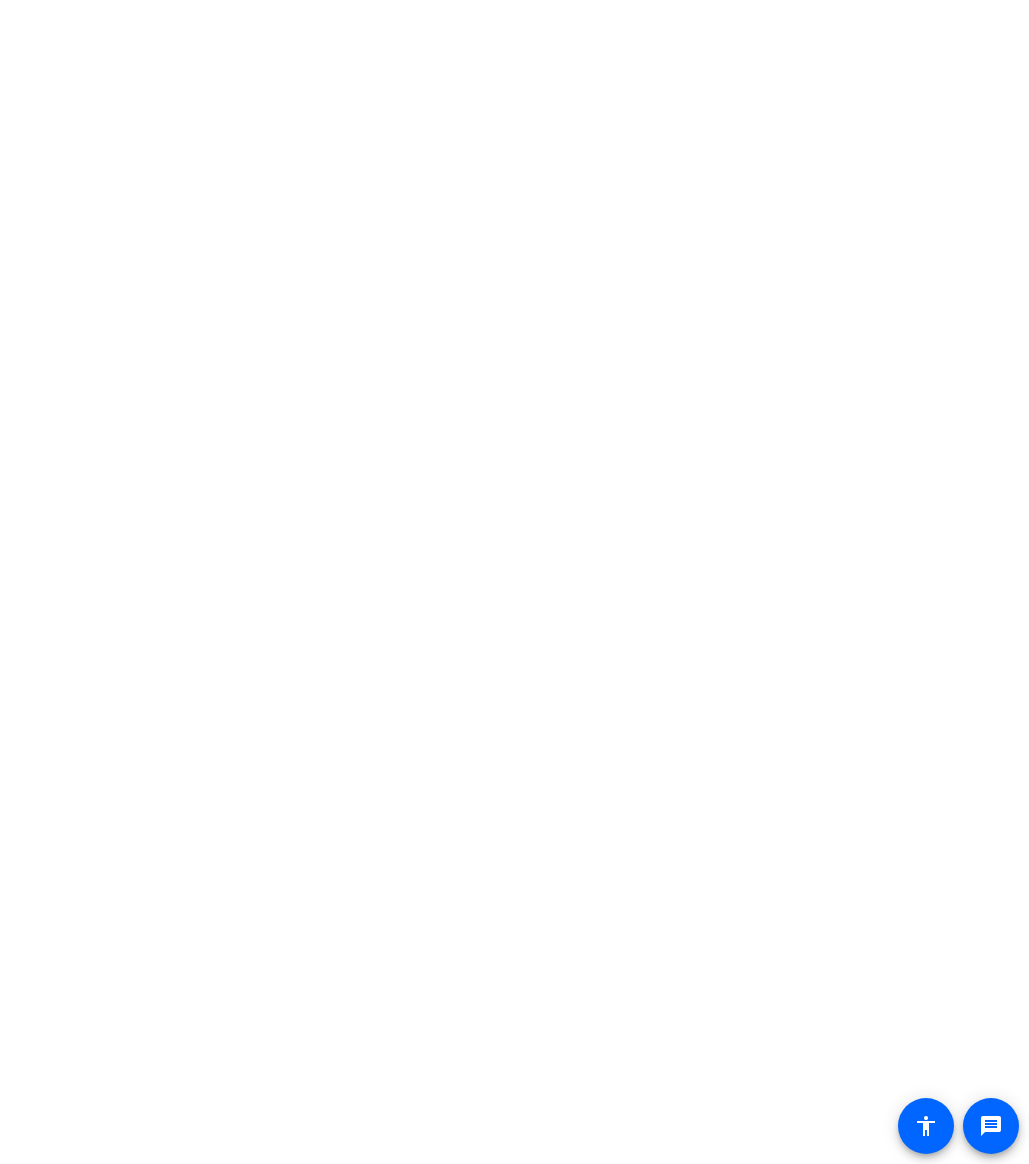 scroll, scrollTop: 0, scrollLeft: 0, axis: both 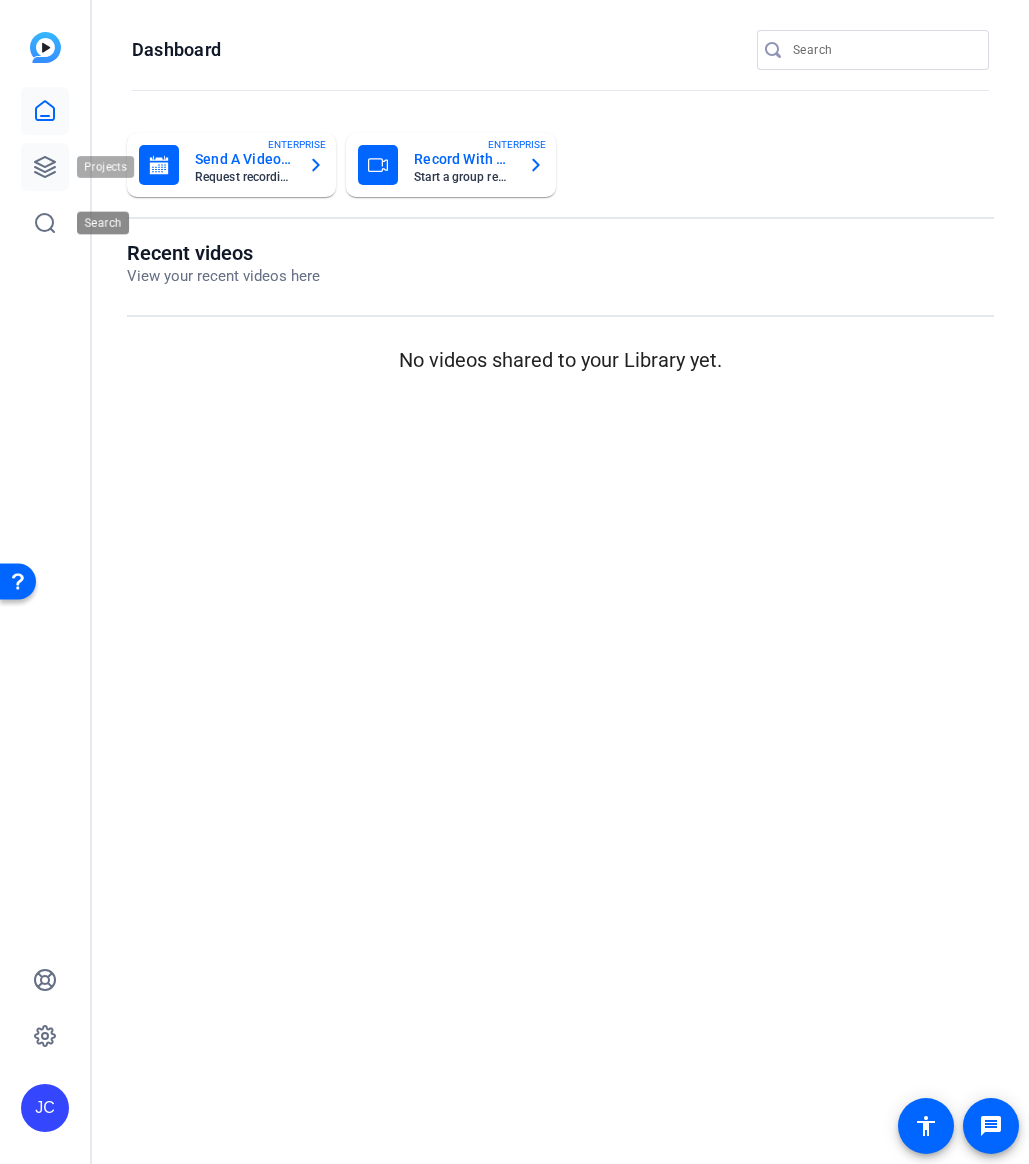 click 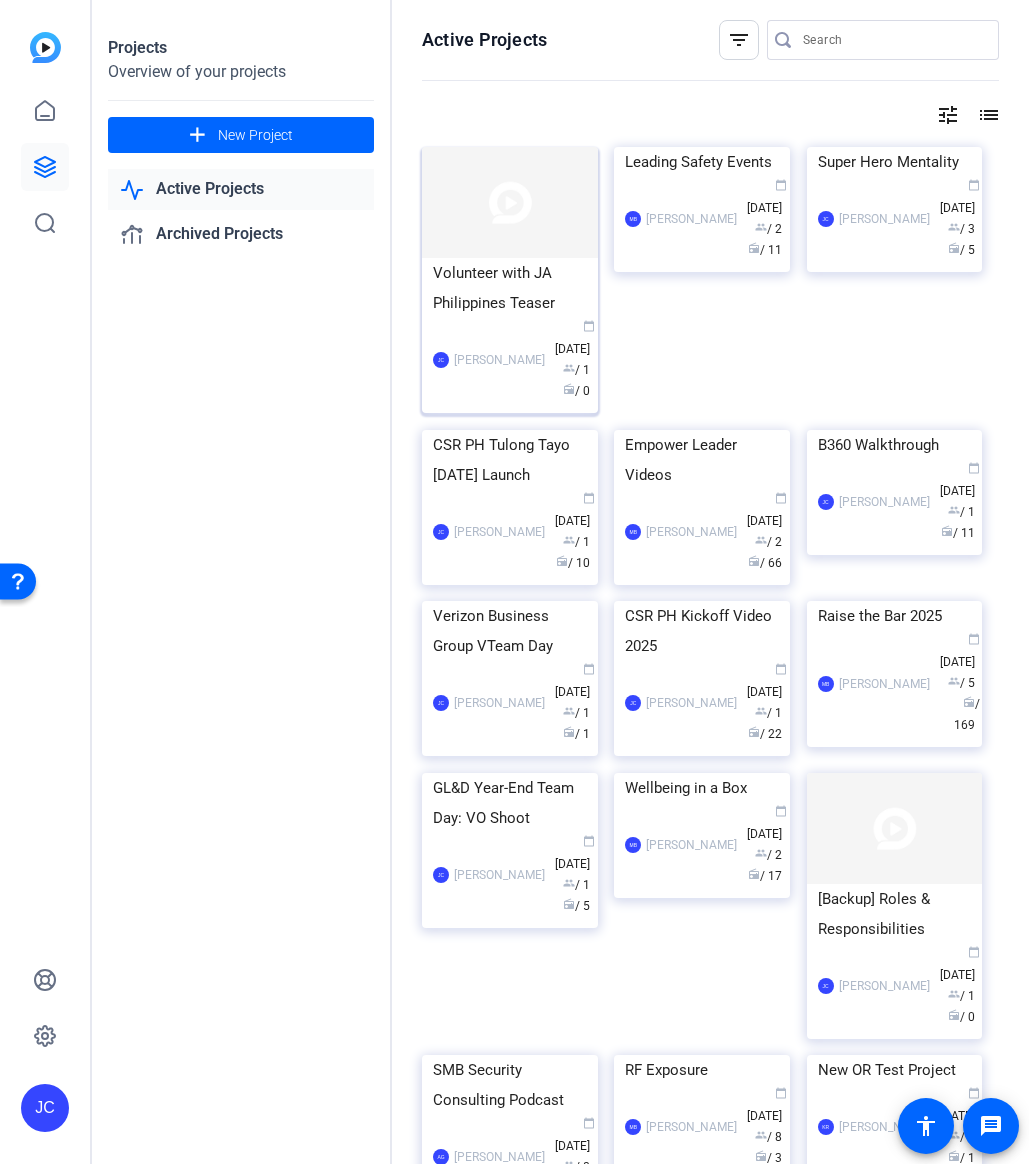 click on "Volunteer with JA Philippines Teaser" 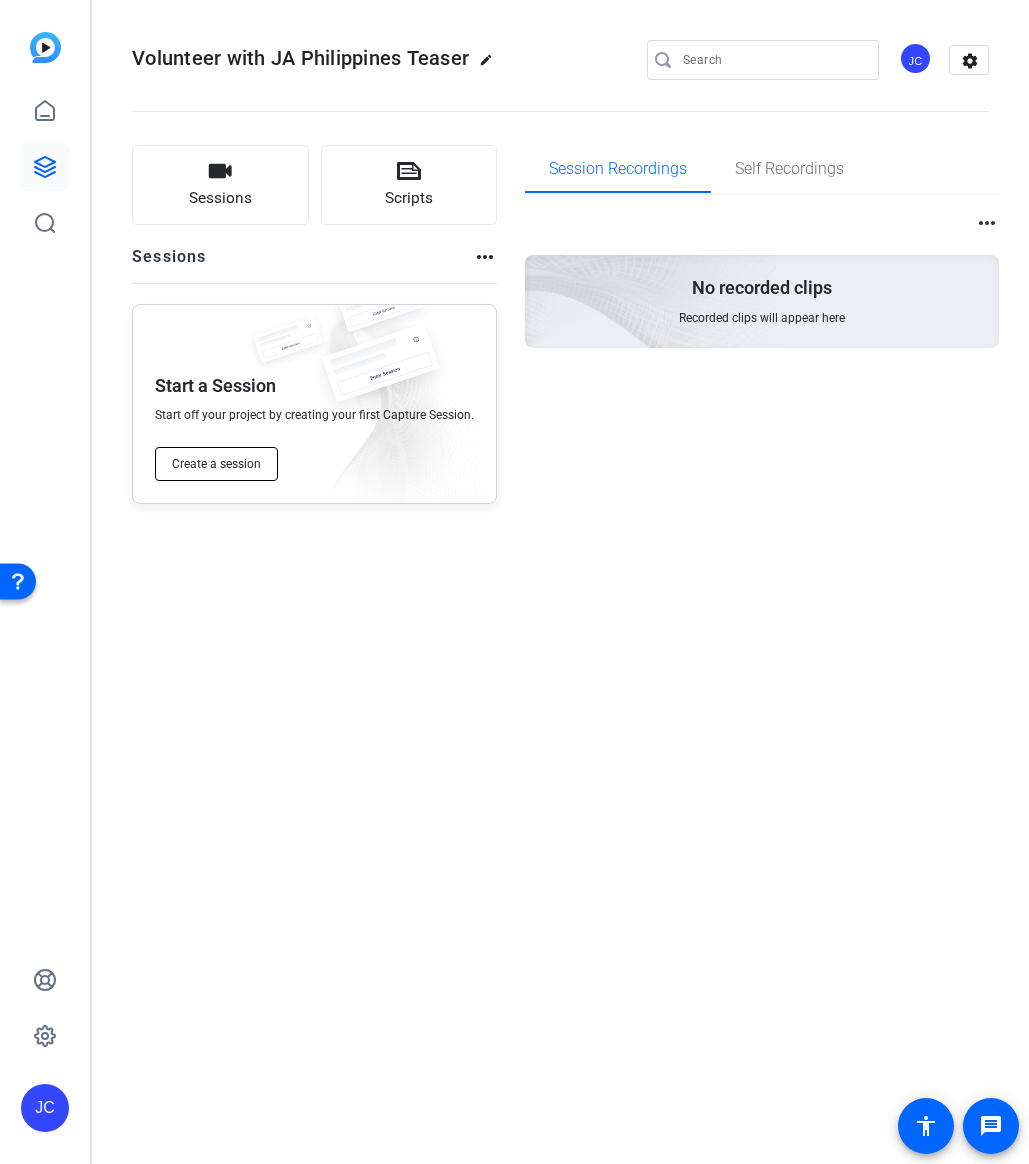 click on "Create a session" 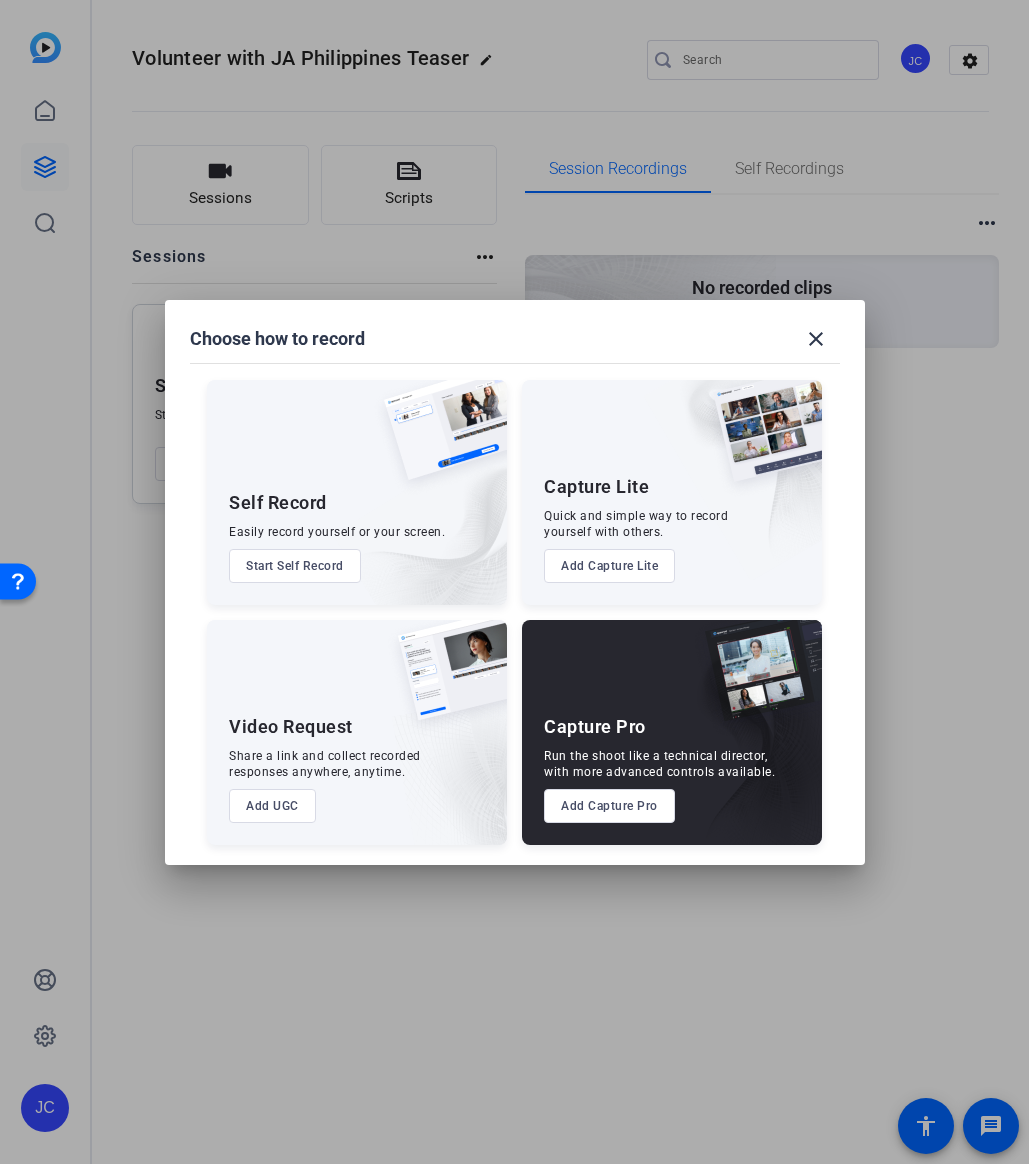 click on "Add UGC" at bounding box center (272, 806) 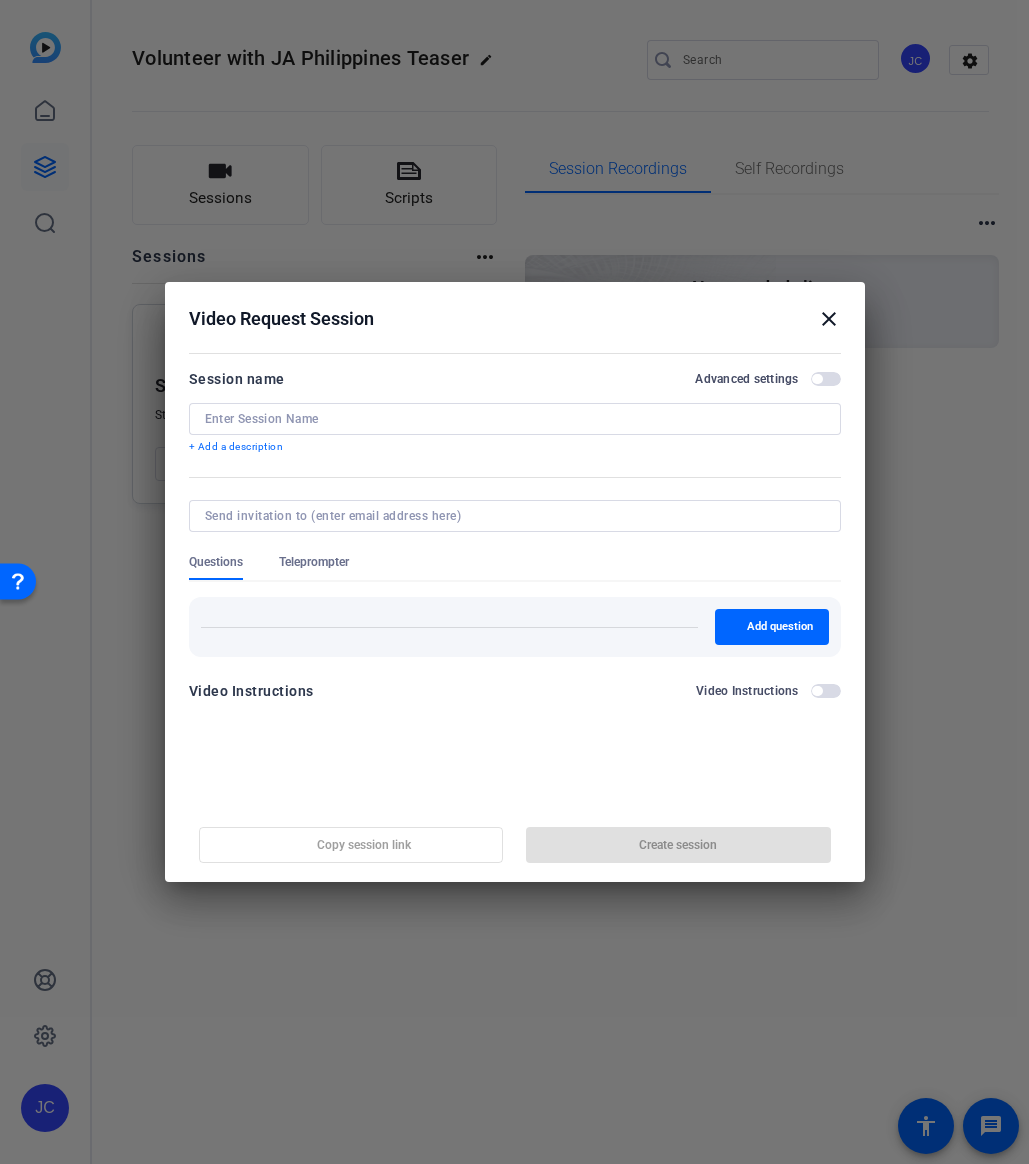 click at bounding box center [515, 419] 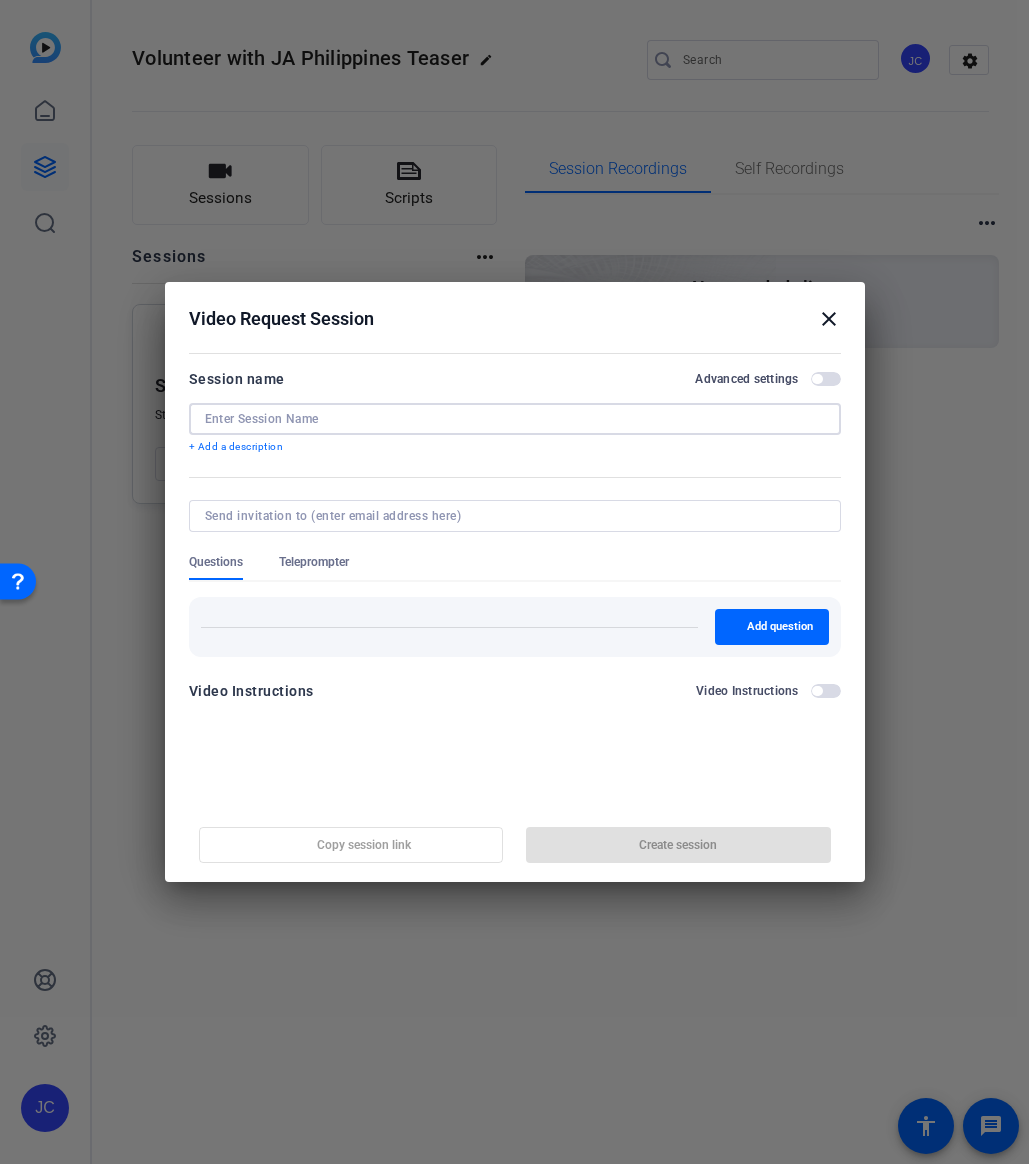click at bounding box center [515, 419] 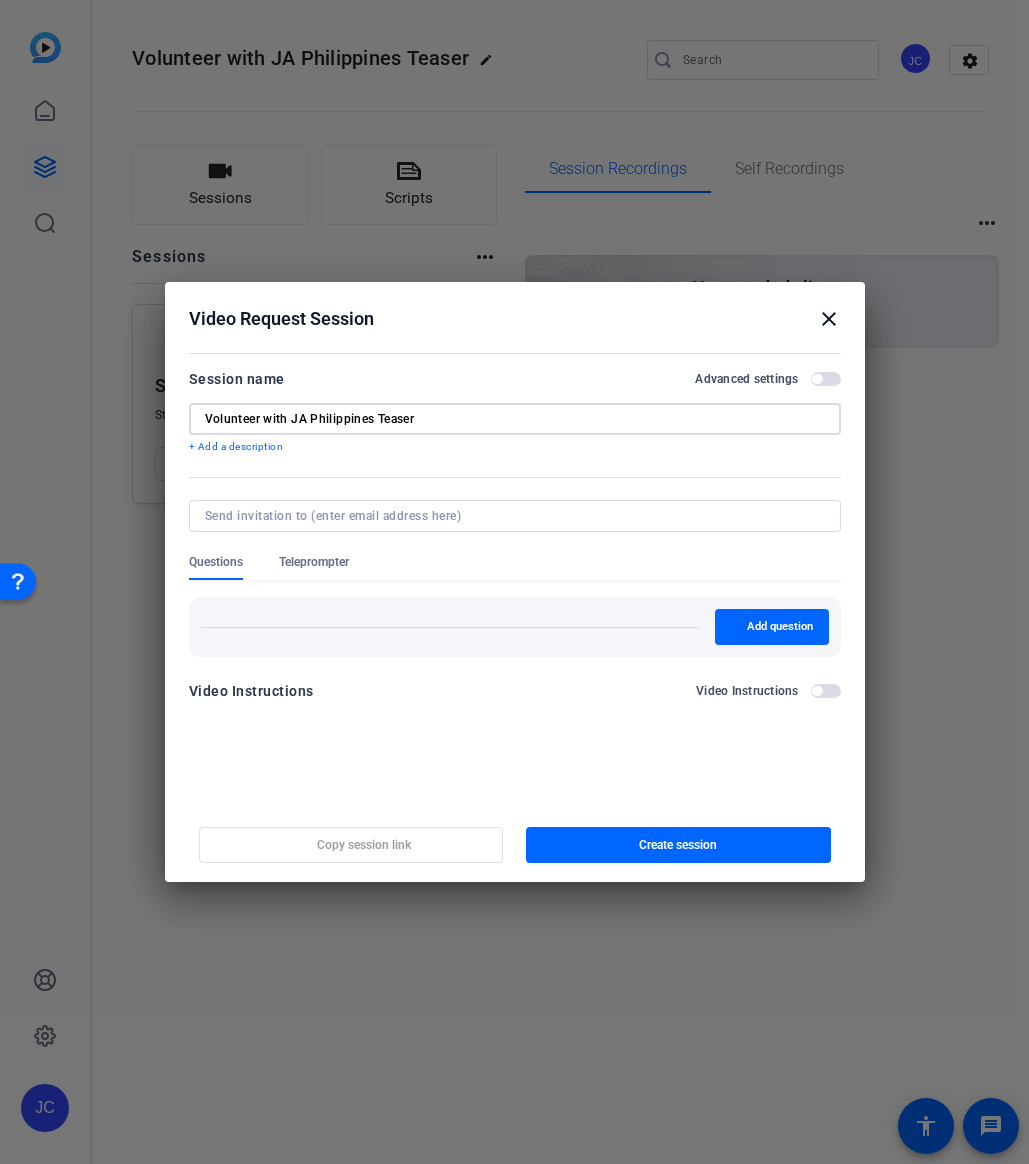 type on "Volunteer with JA Philippines Teaser" 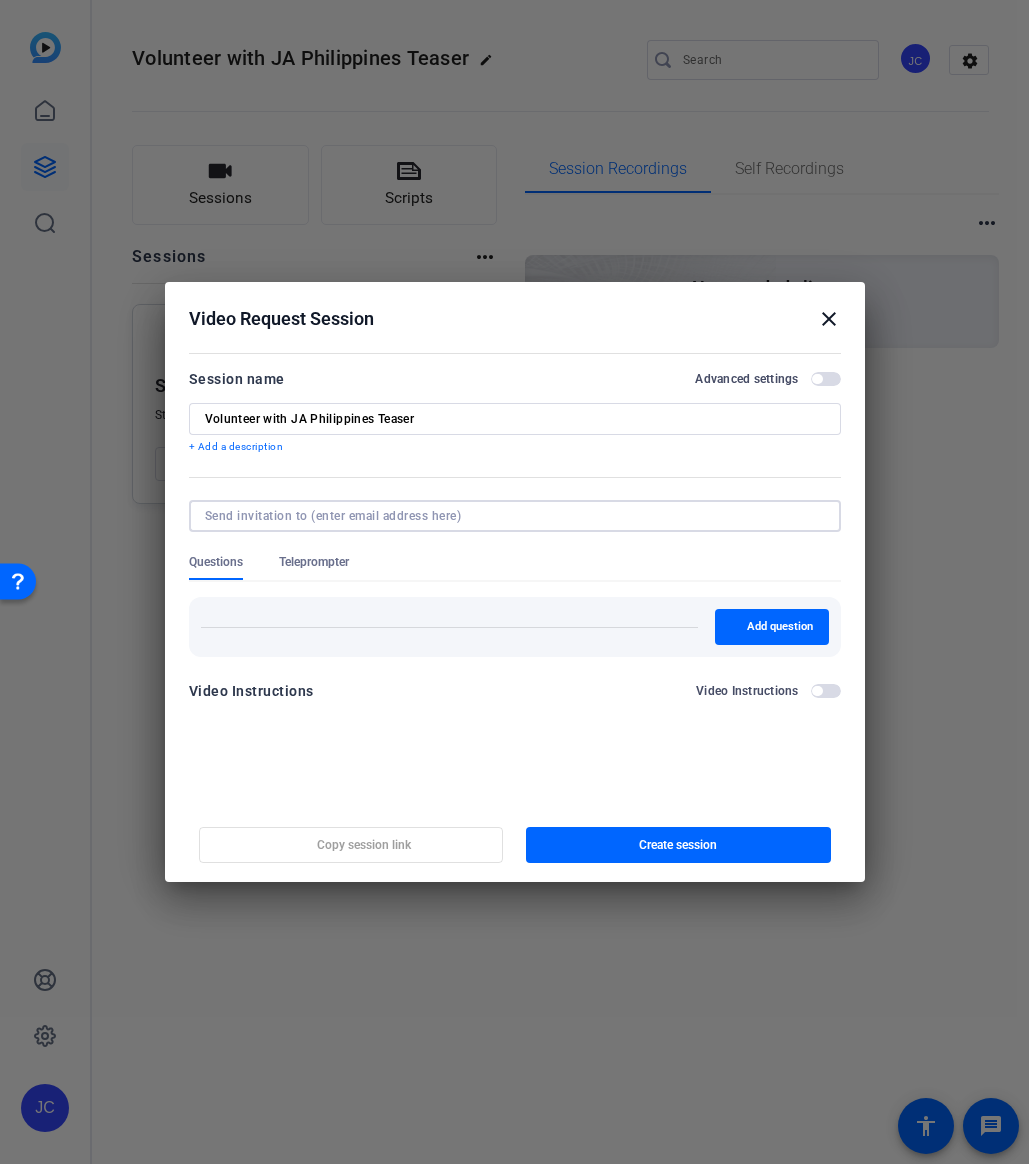 click on "Volunteer with JA Philippines Teaser" at bounding box center [515, 419] 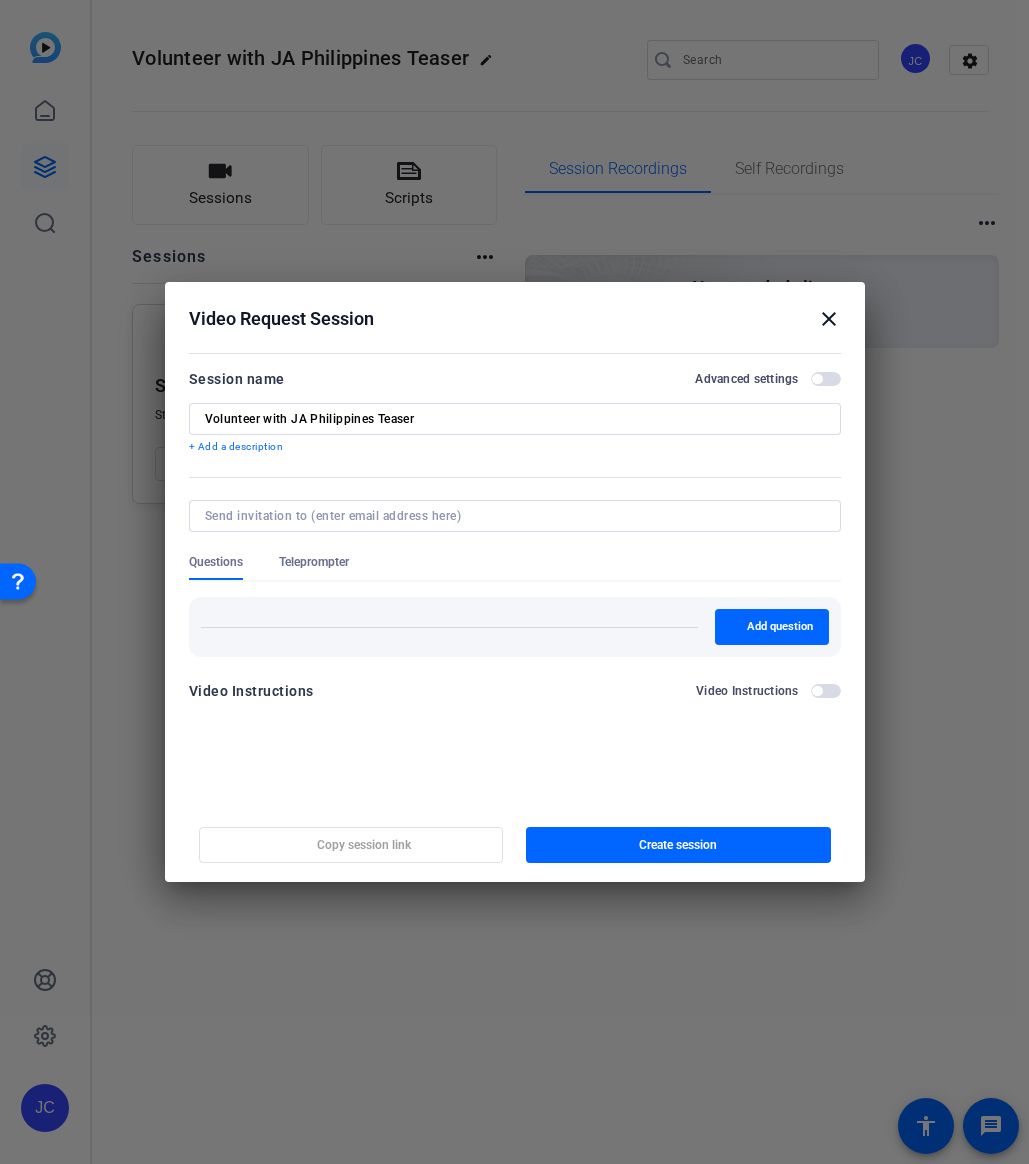 click at bounding box center (511, 516) 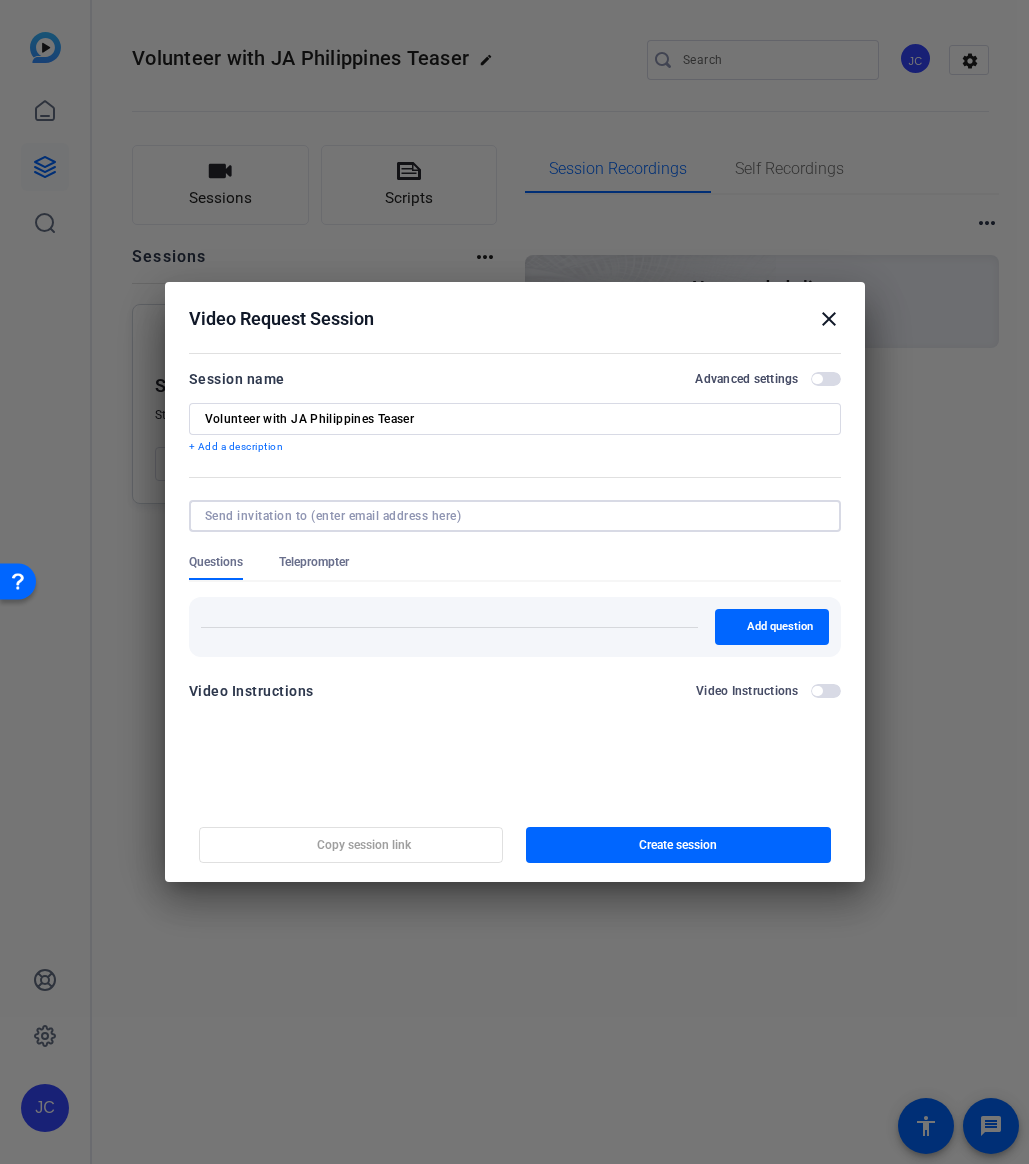 paste on "[PERSON_NAME][EMAIL_ADDRESS][PERSON_NAME][DOMAIN_NAME]" 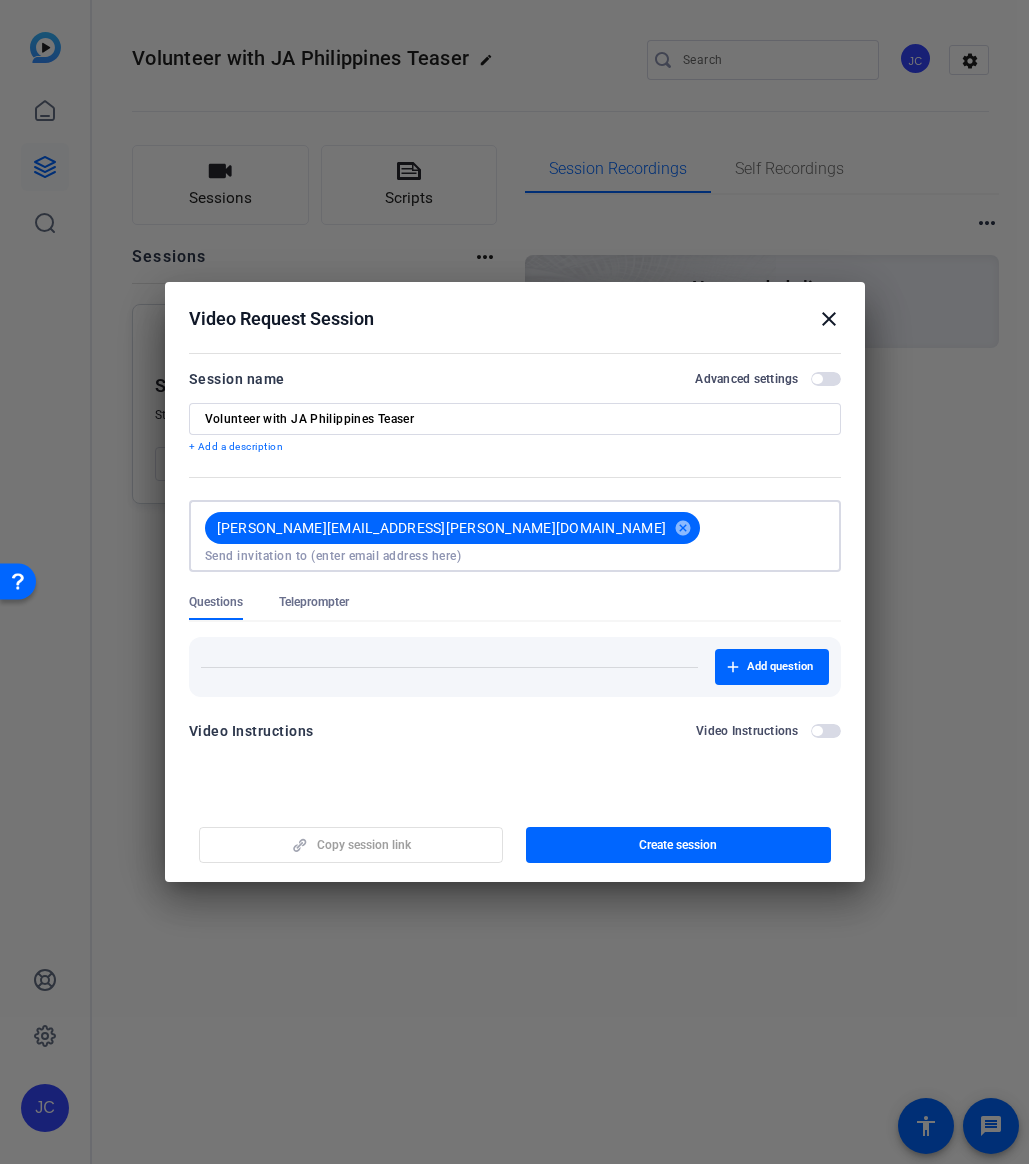 click at bounding box center [515, 556] 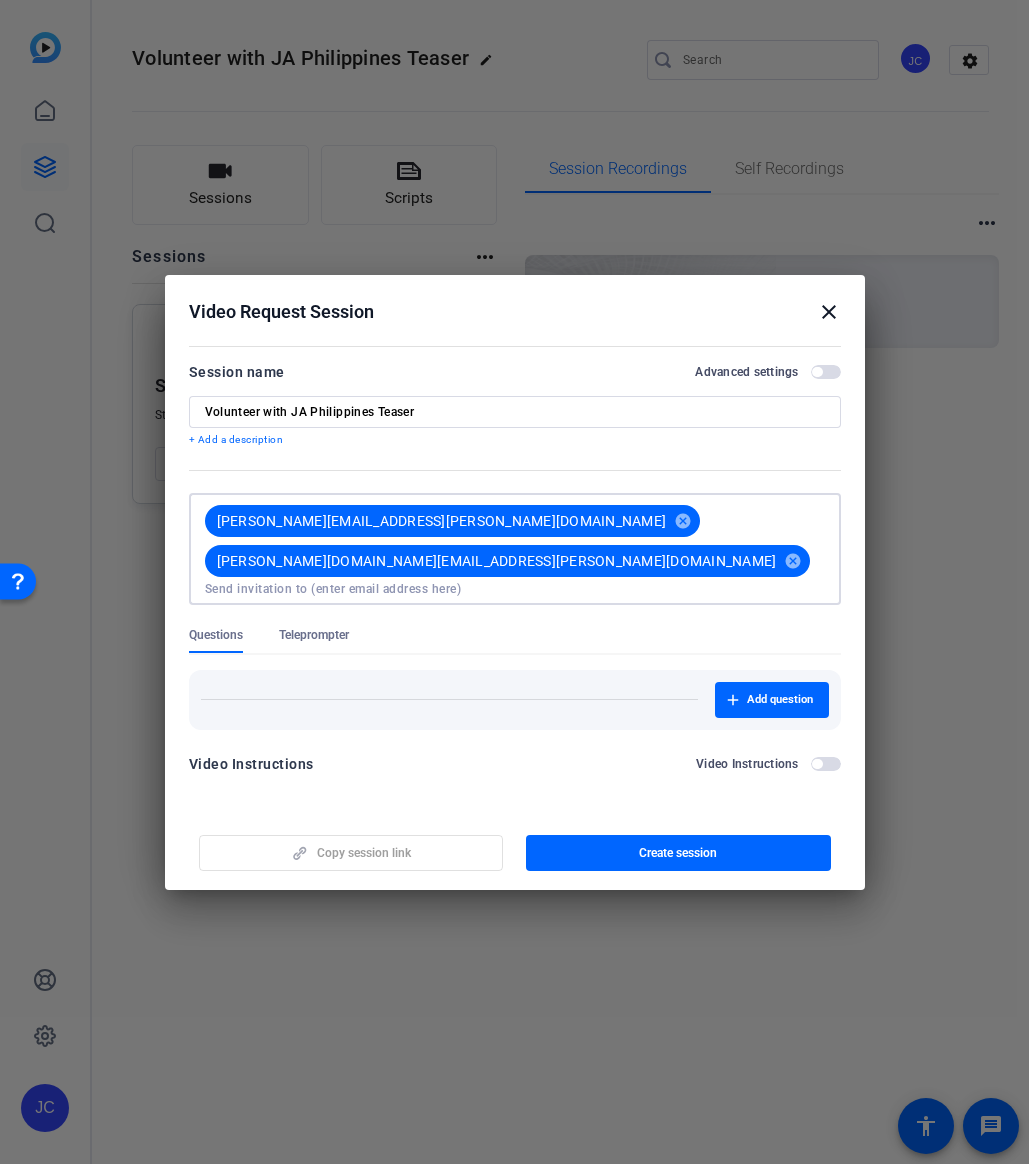 click at bounding box center [515, 589] 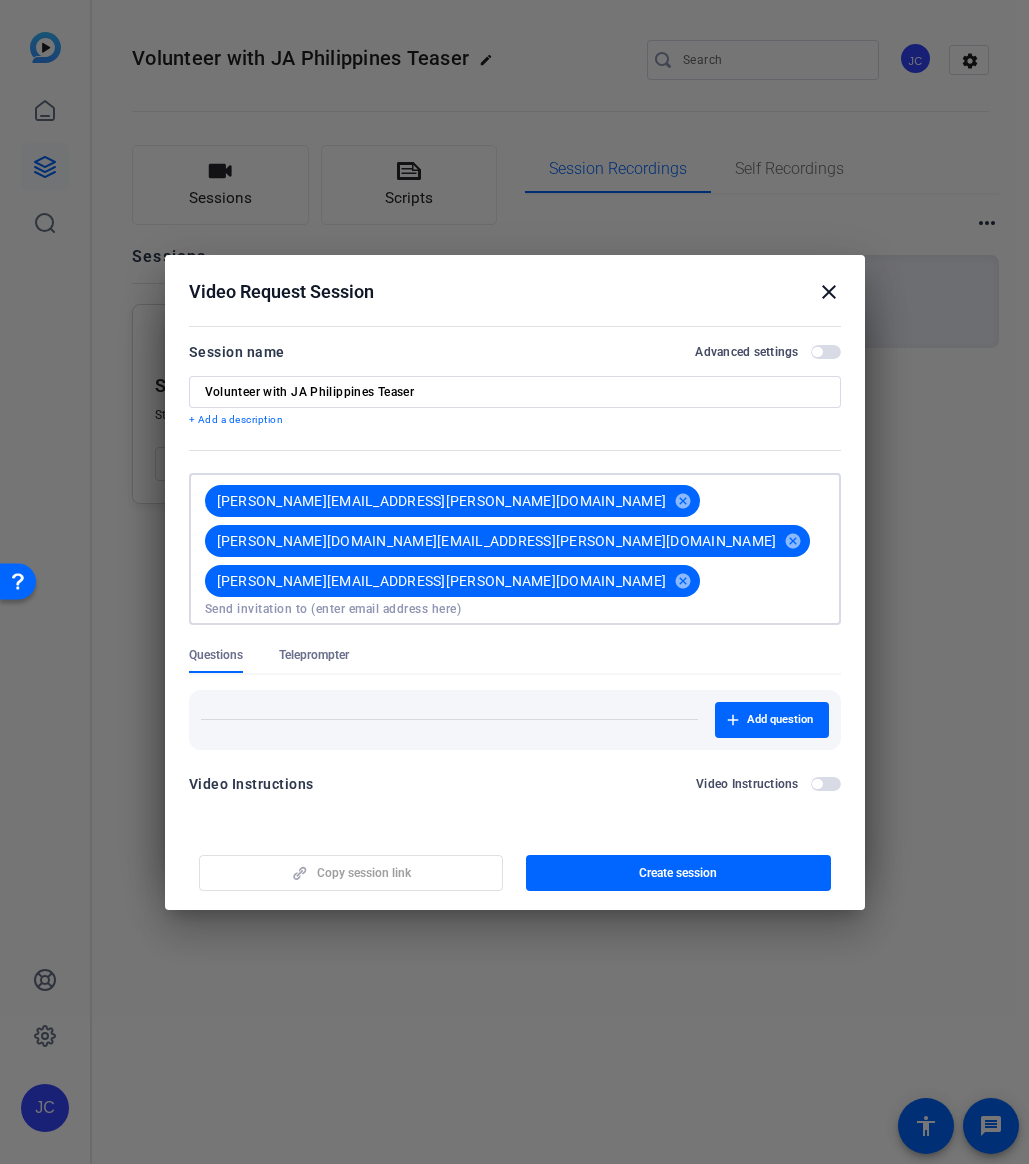 click at bounding box center [515, 609] 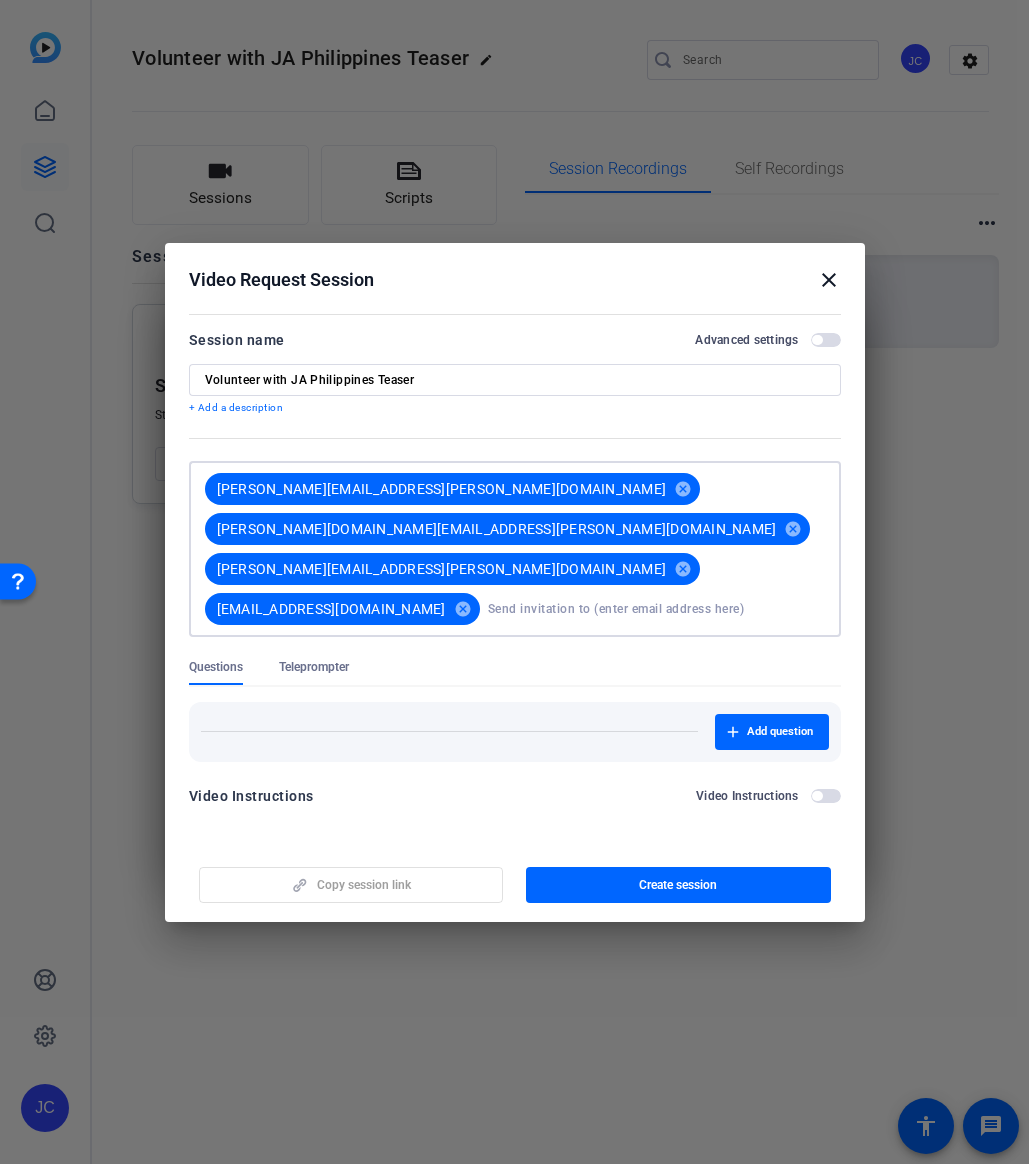click at bounding box center [656, 609] 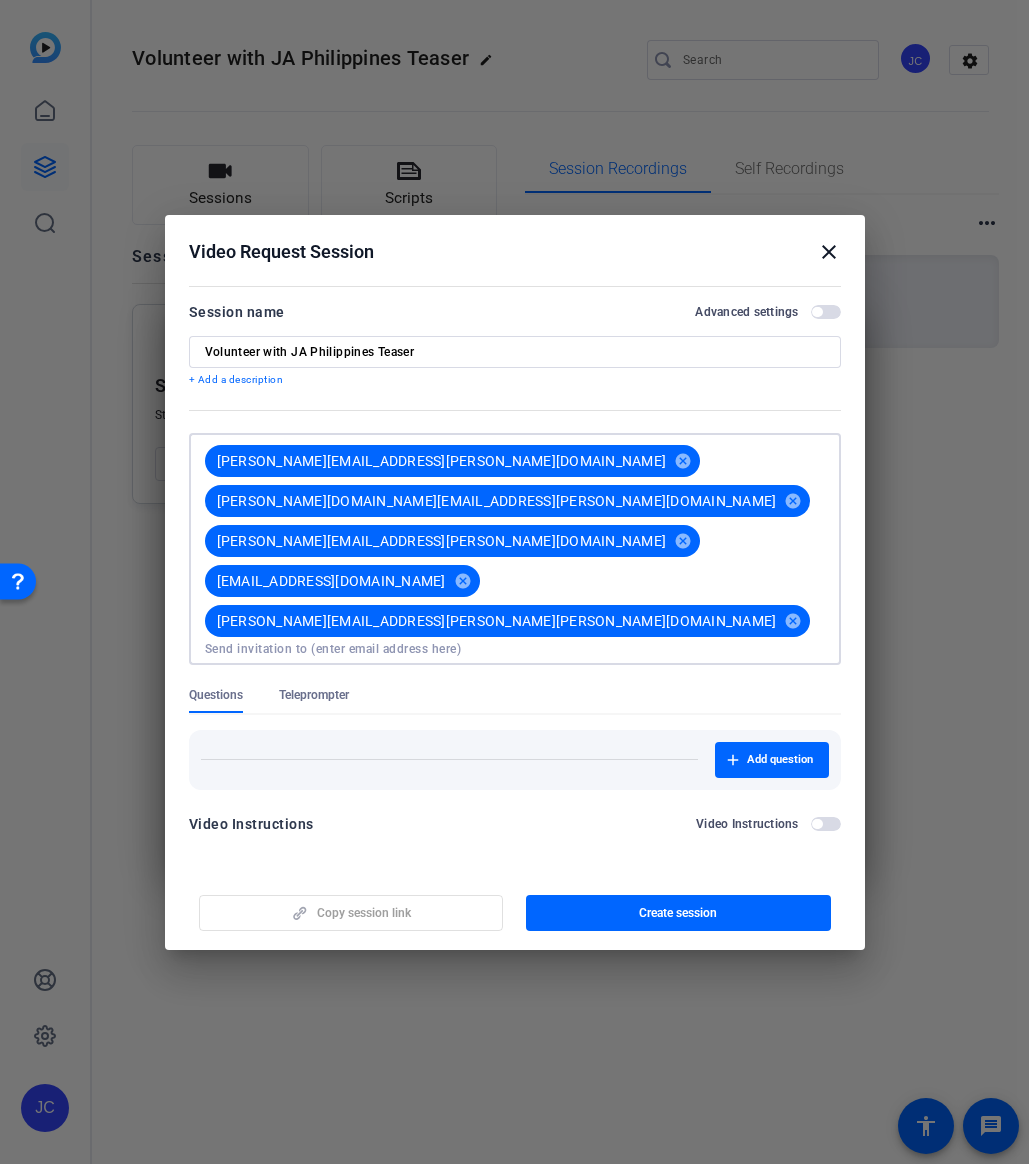 click at bounding box center (515, 649) 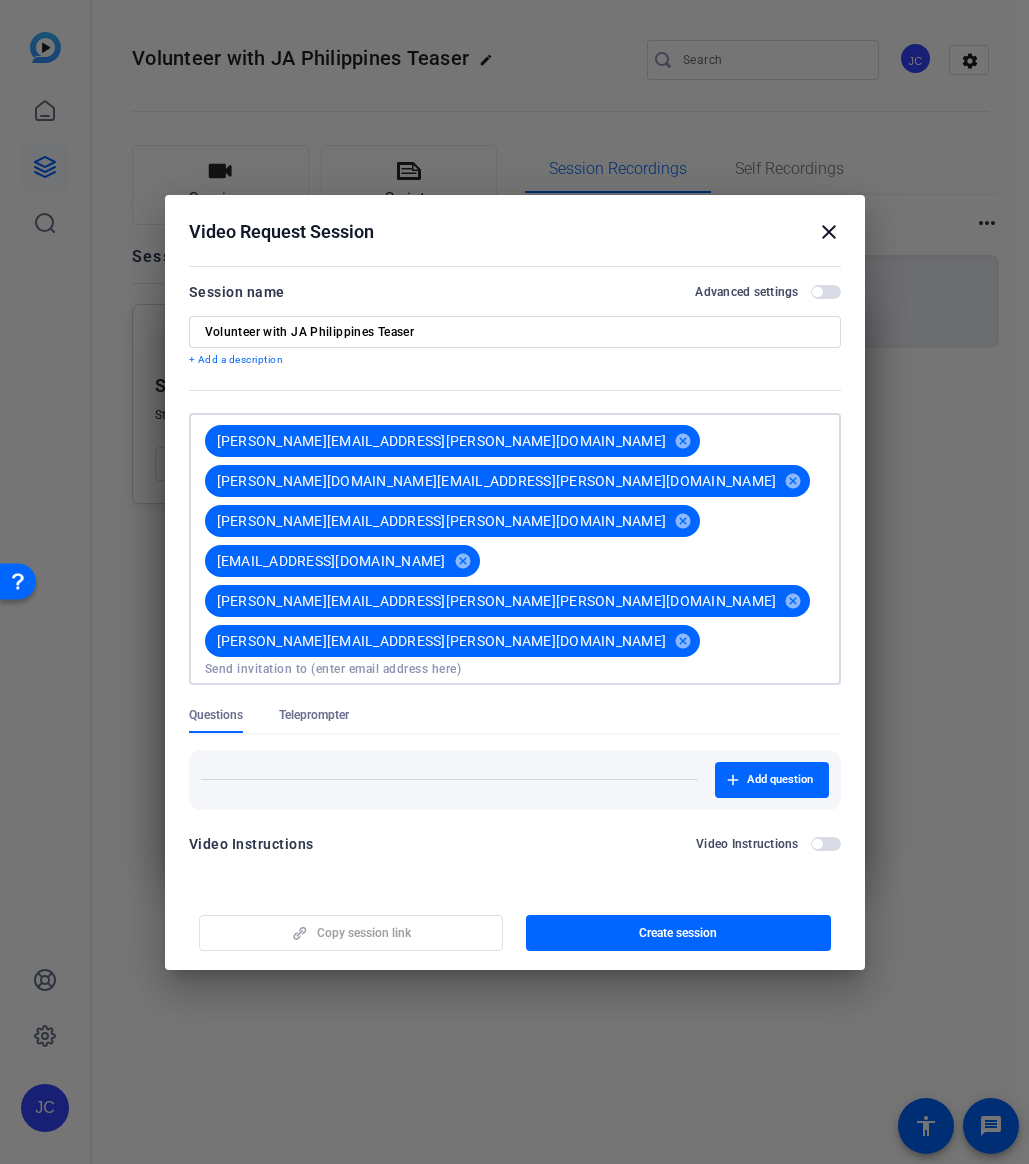 click at bounding box center [515, 669] 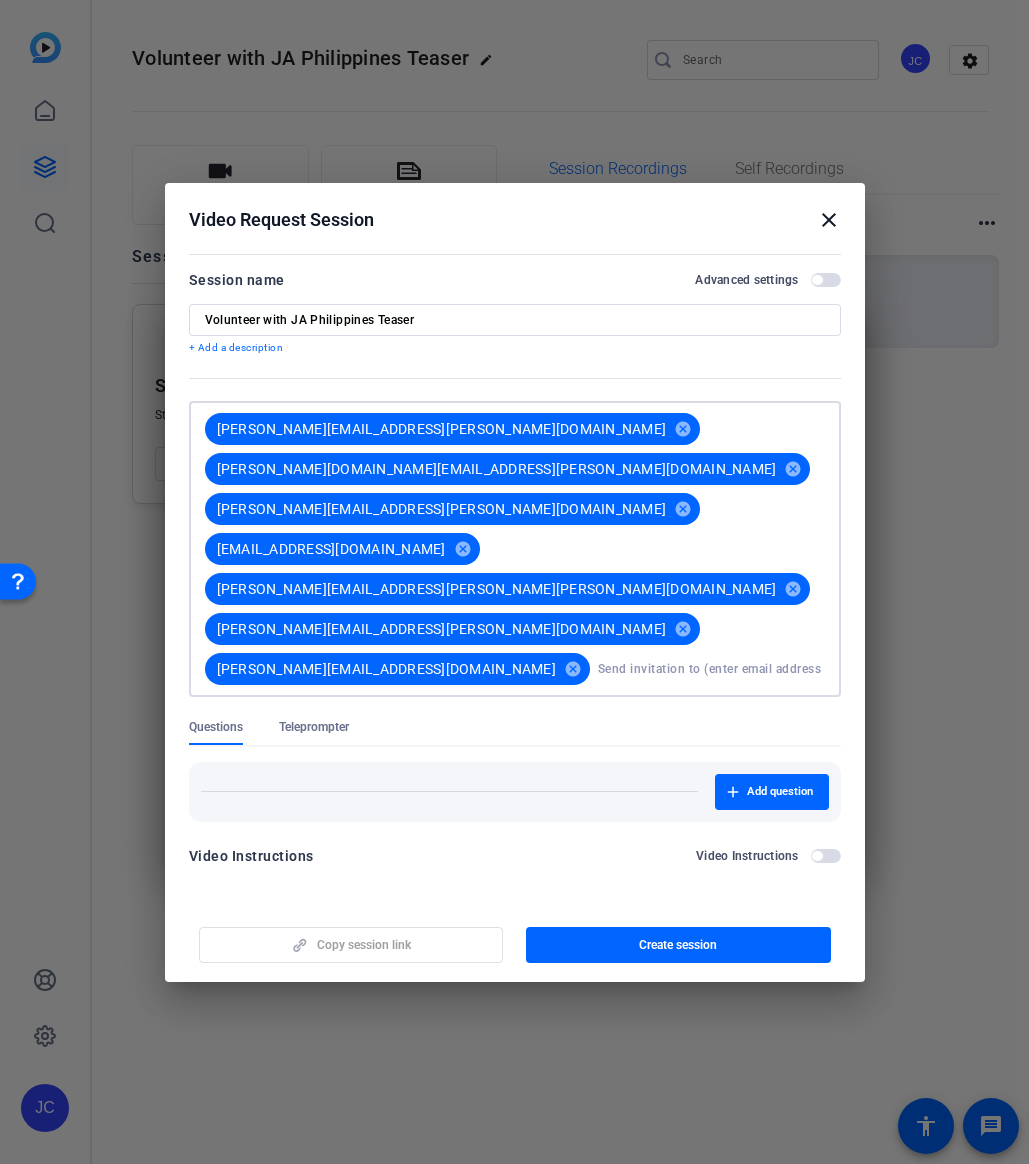 click at bounding box center [711, 669] 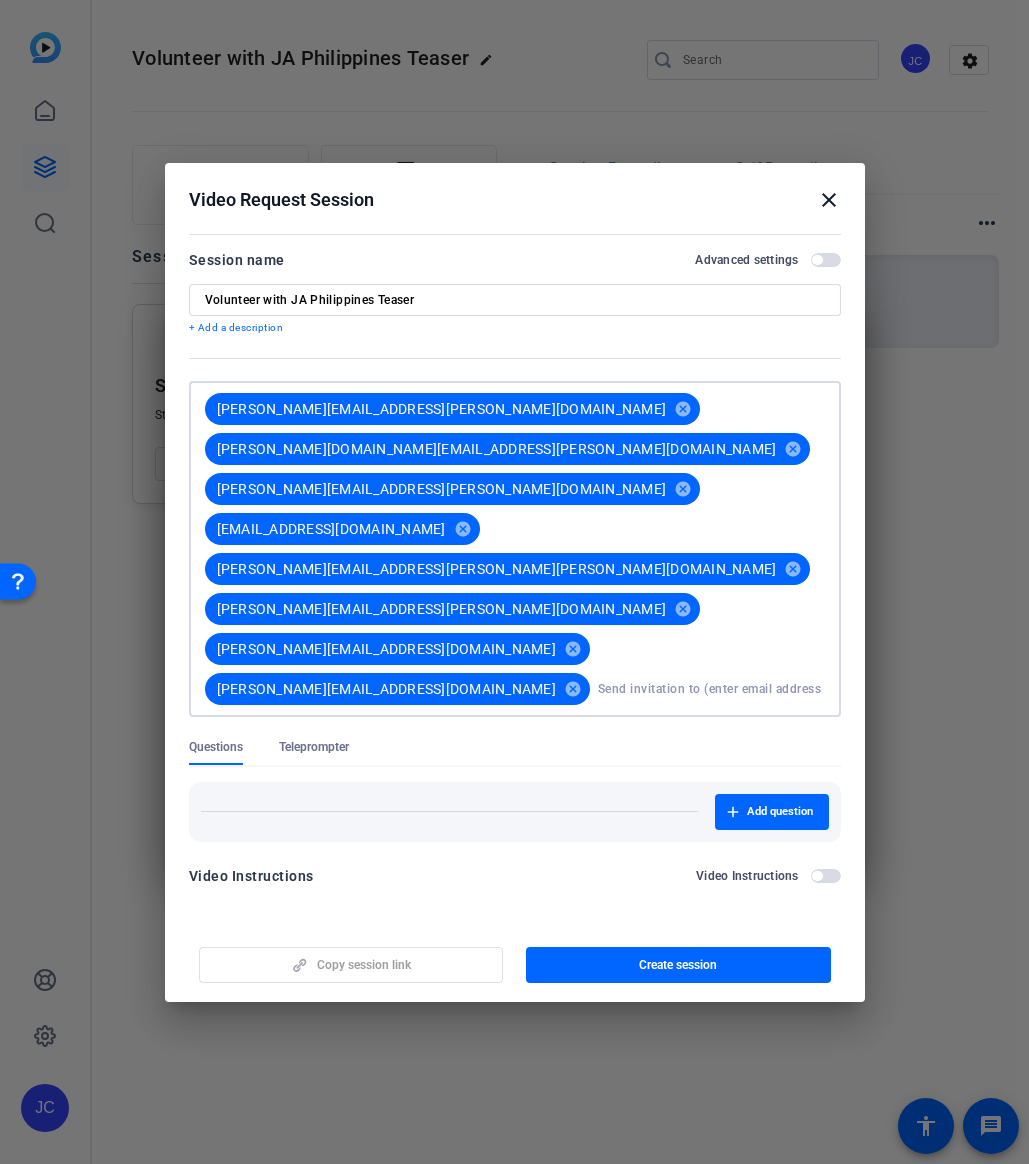 paste on "[PERSON_NAME][EMAIL_ADDRESS][PERSON_NAME][DOMAIN_NAME]" 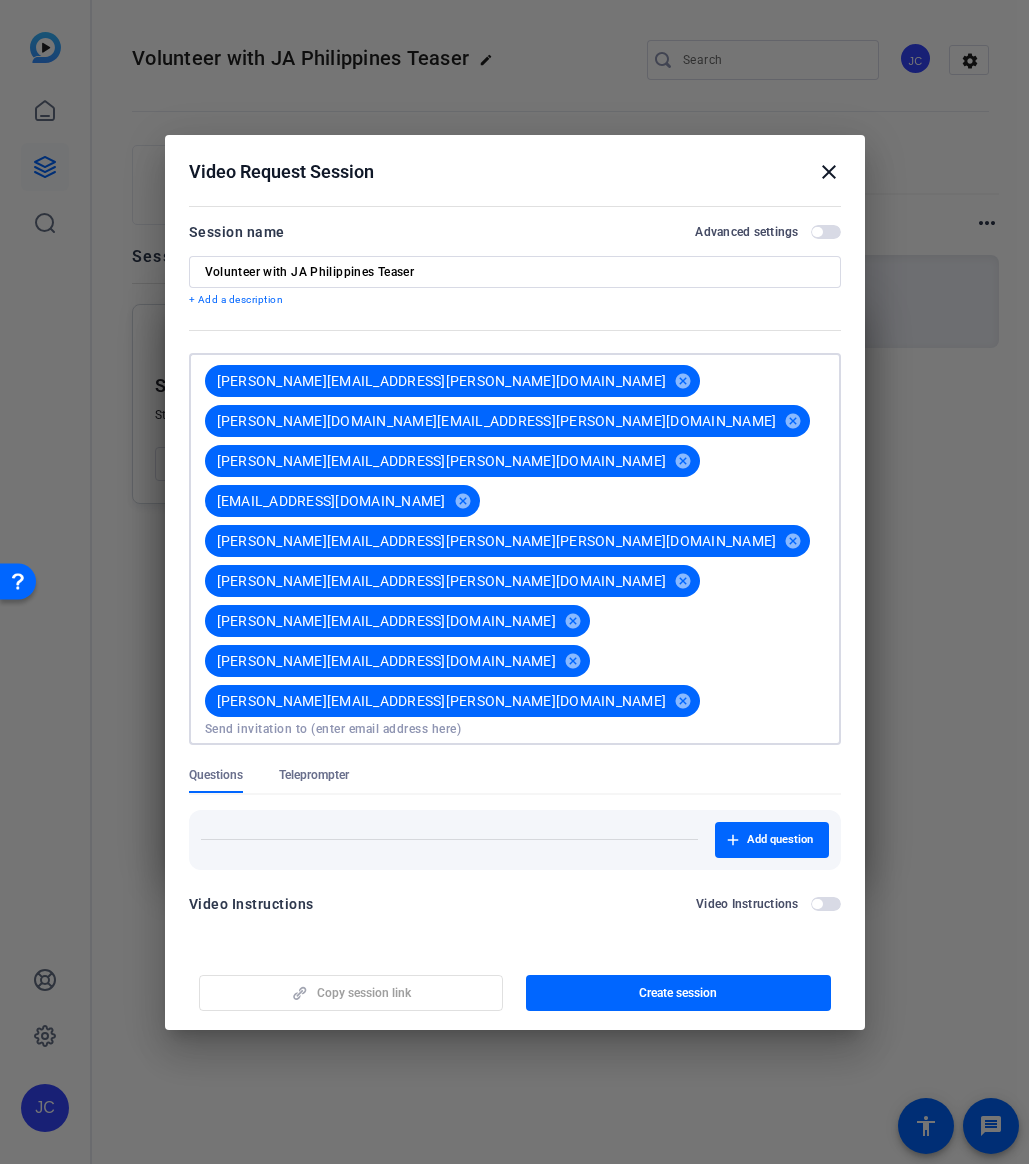 paste on "[EMAIL_ADDRESS][DOMAIN_NAME]" 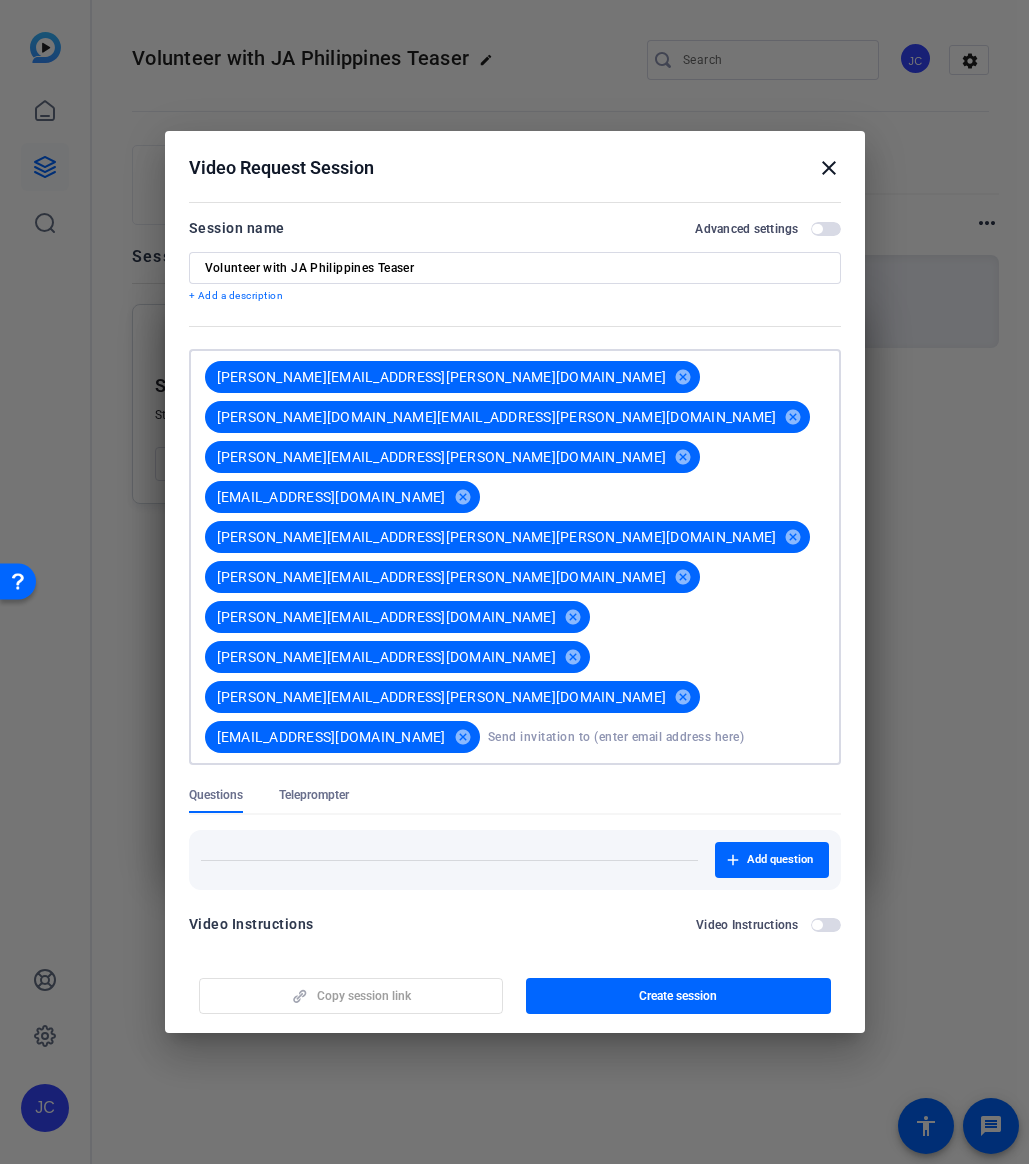 paste on "[PERSON_NAME][EMAIL_ADDRESS][DOMAIN_NAME]" 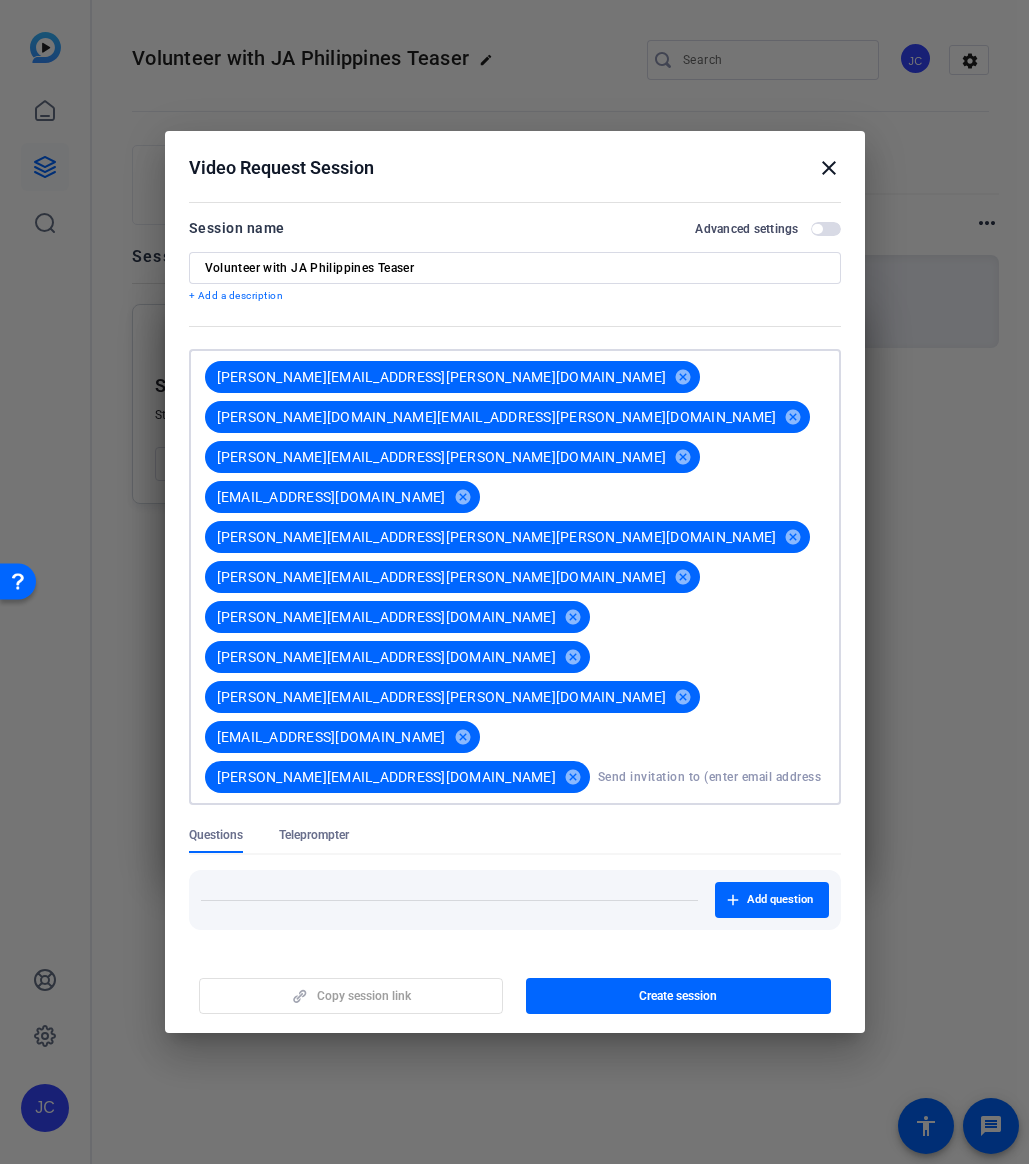 paste on "[PERSON_NAME][EMAIL_ADDRESS][PERSON_NAME][DOMAIN_NAME]" 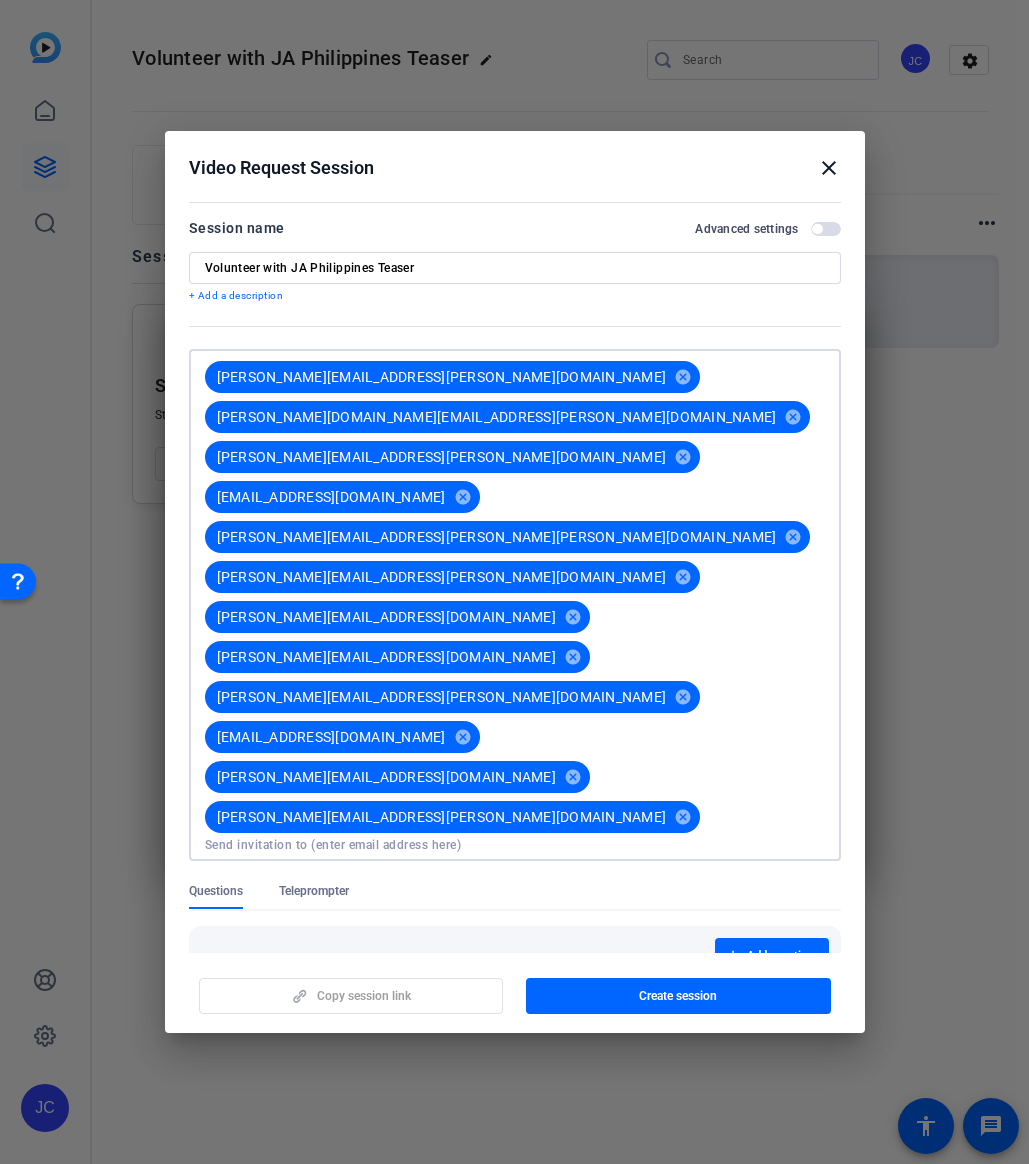 paste on "[EMAIL_ADDRESS][PERSON_NAME][DOMAIN_NAME]" 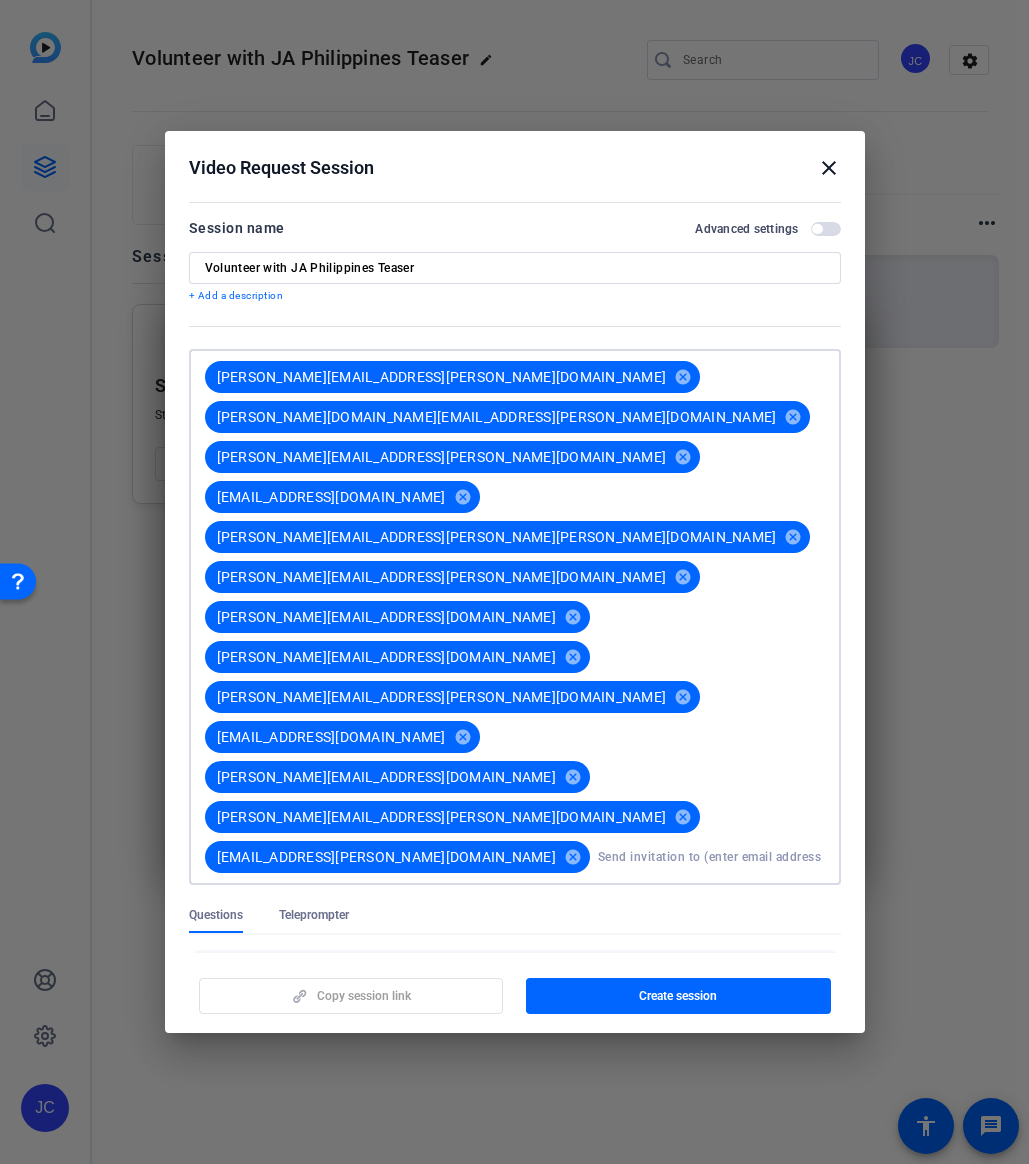 paste on "[PERSON_NAME][EMAIL_ADDRESS][PERSON_NAME][DOMAIN_NAME]" 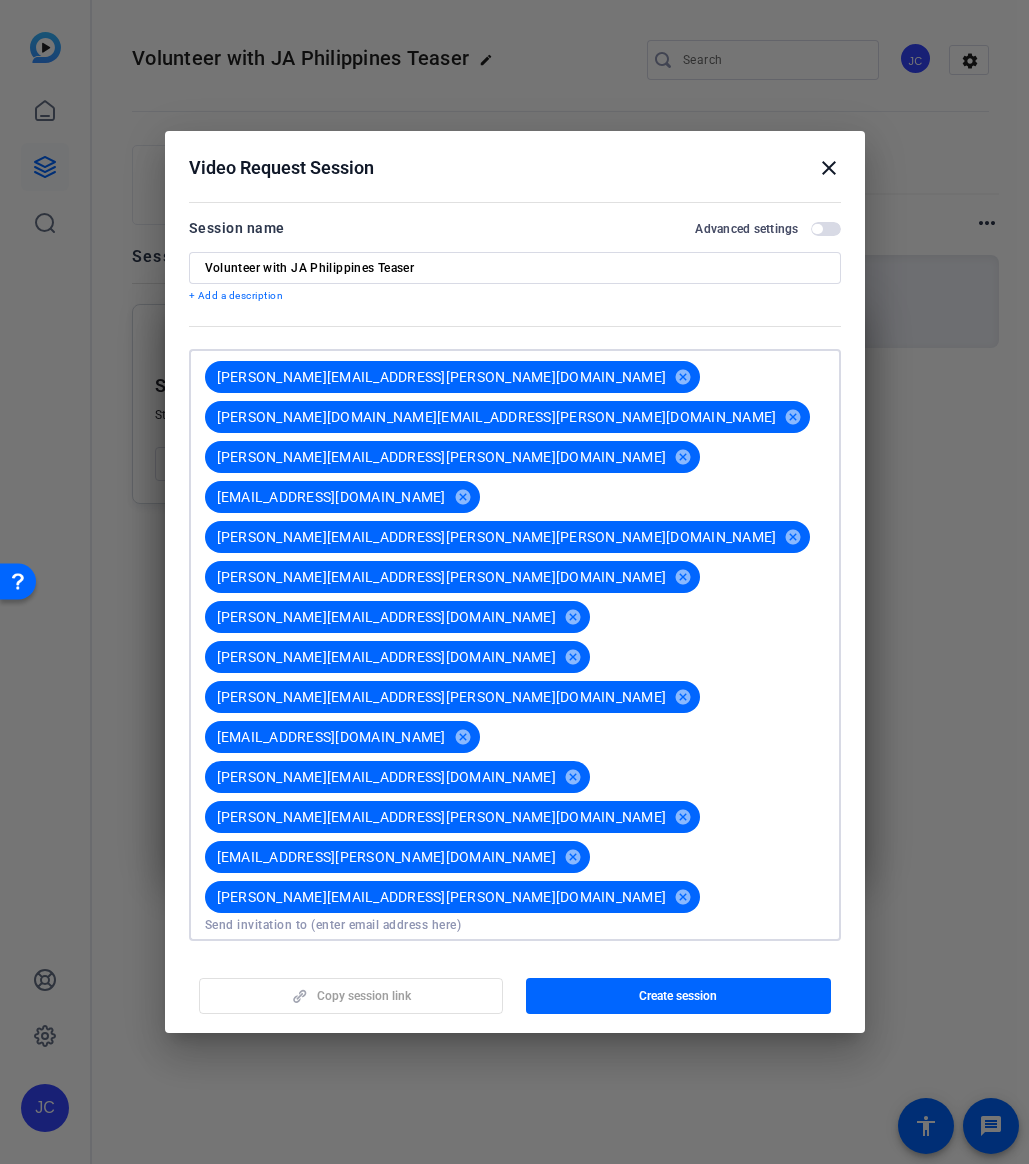paste on "[PERSON_NAME][EMAIL_ADDRESS][PERSON_NAME][DOMAIN_NAME]" 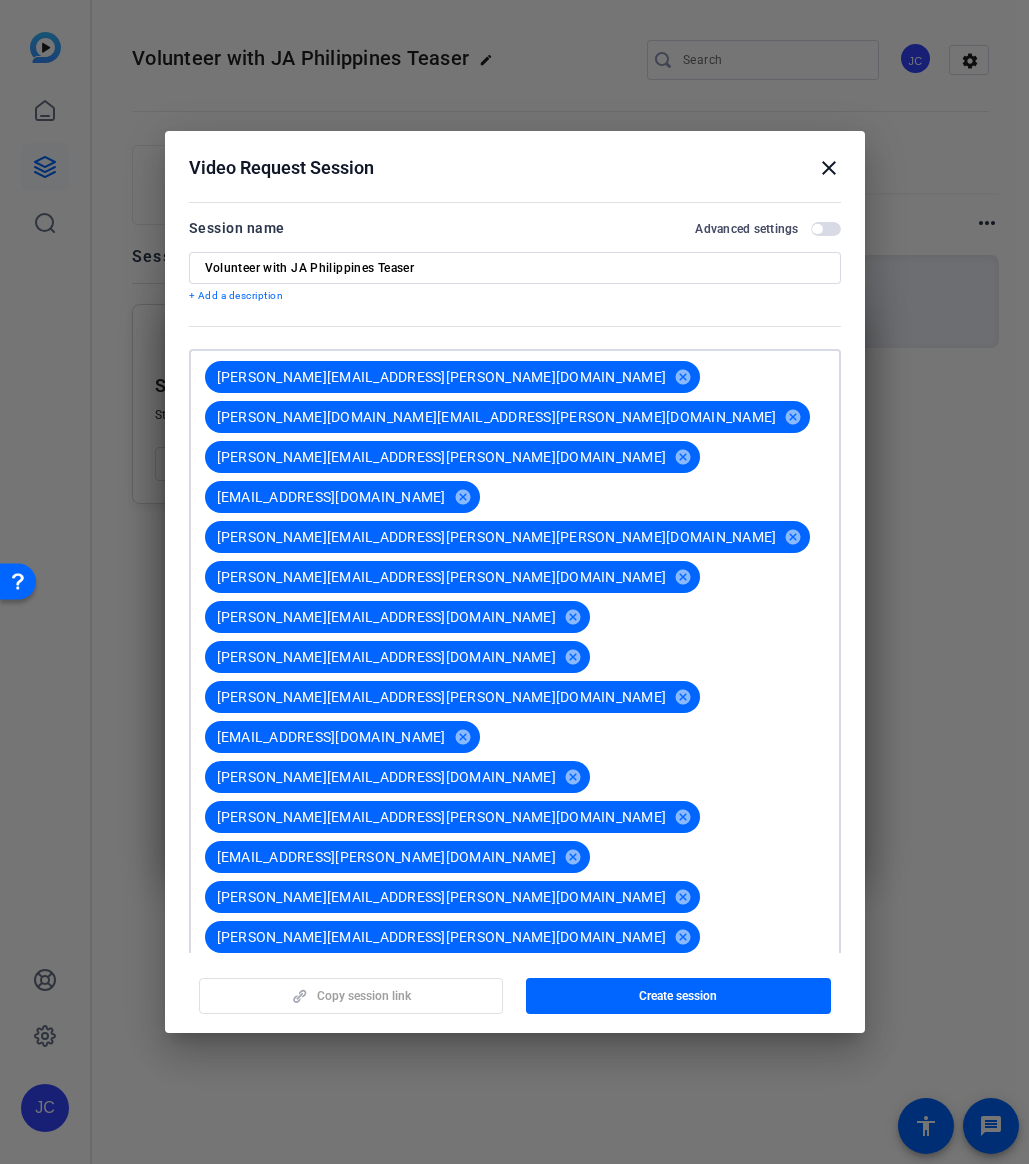 paste on "[EMAIL_ADDRESS][PERSON_NAME][DOMAIN_NAME]" 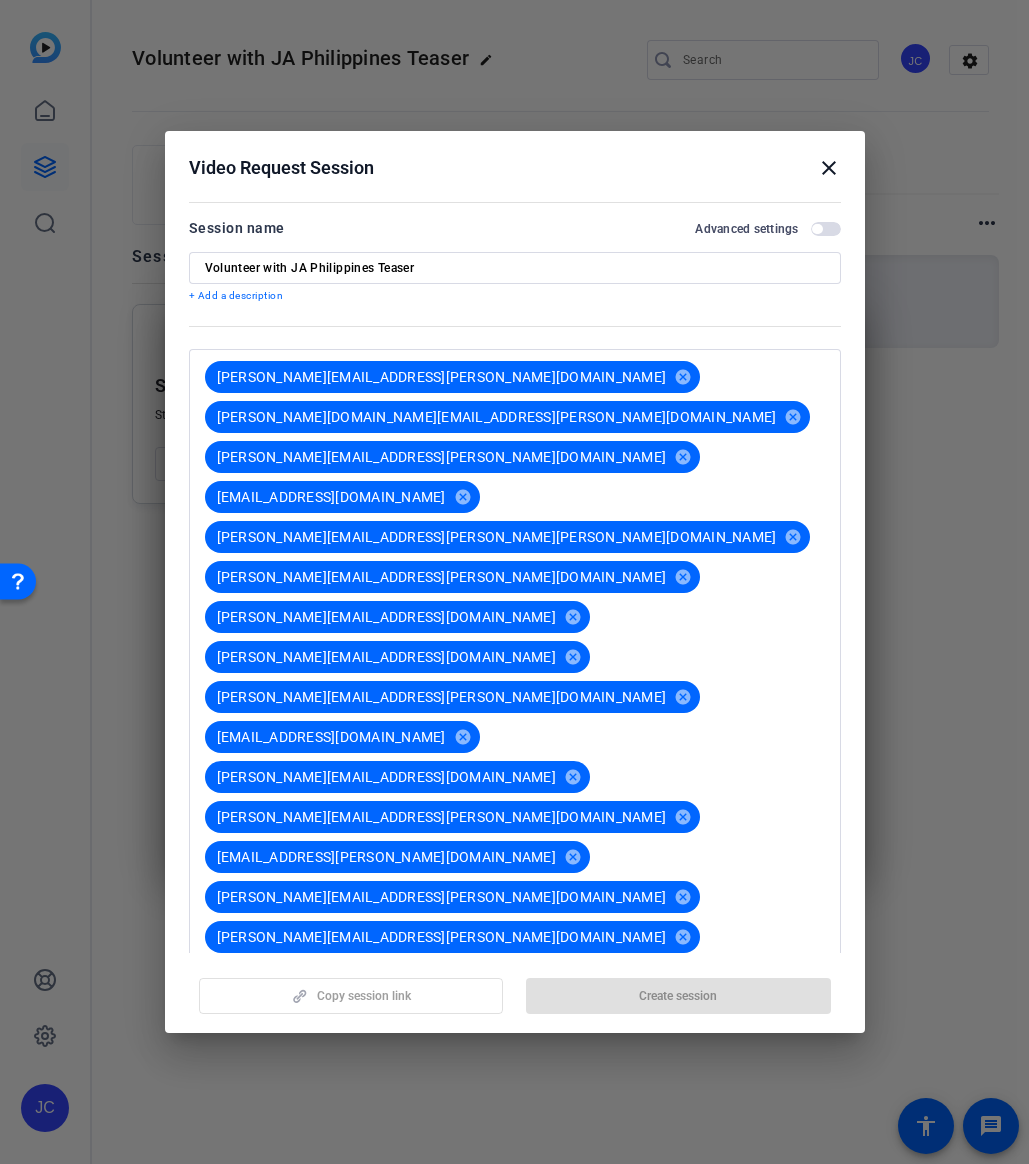 scroll, scrollTop: 106, scrollLeft: 0, axis: vertical 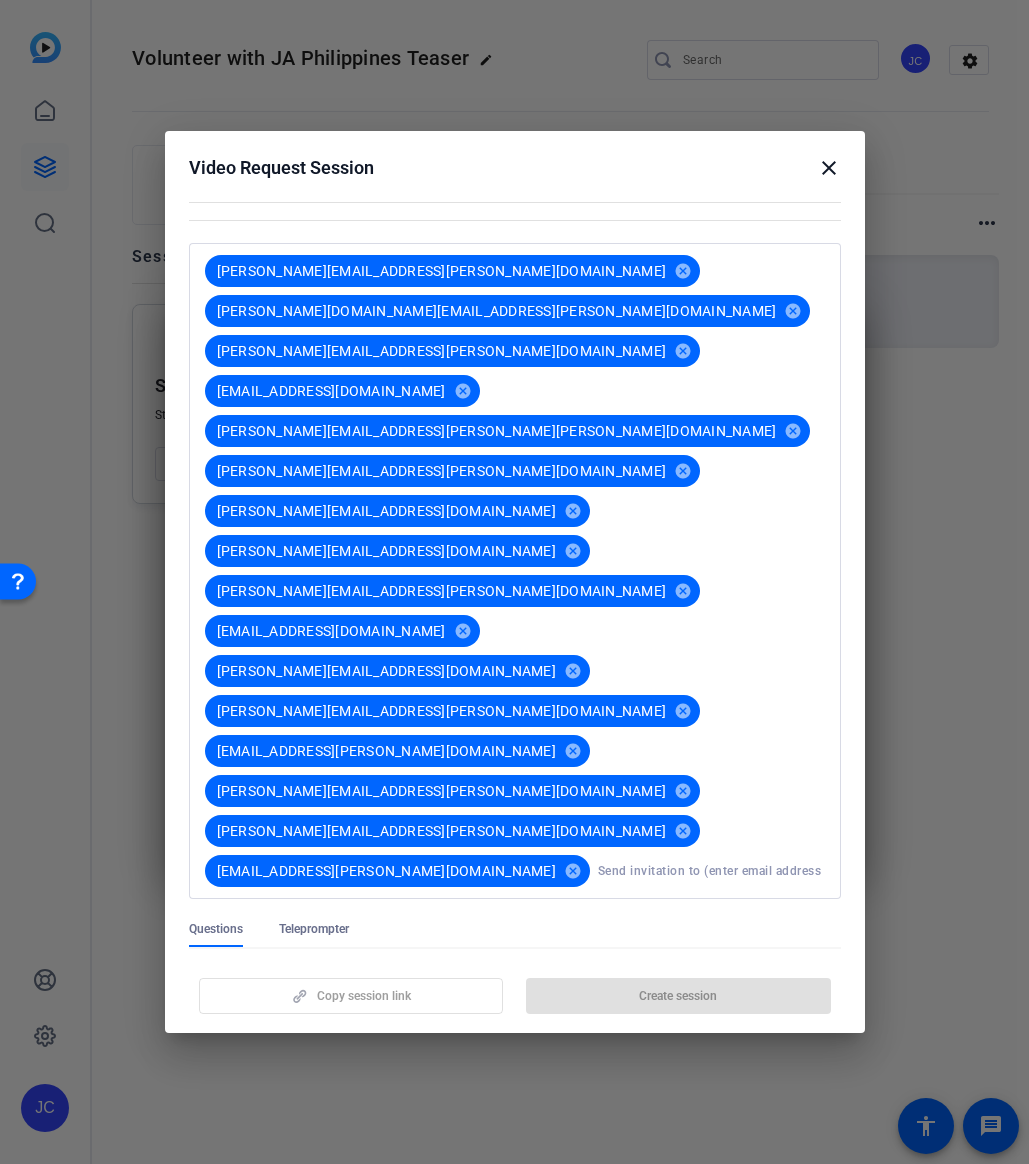 click 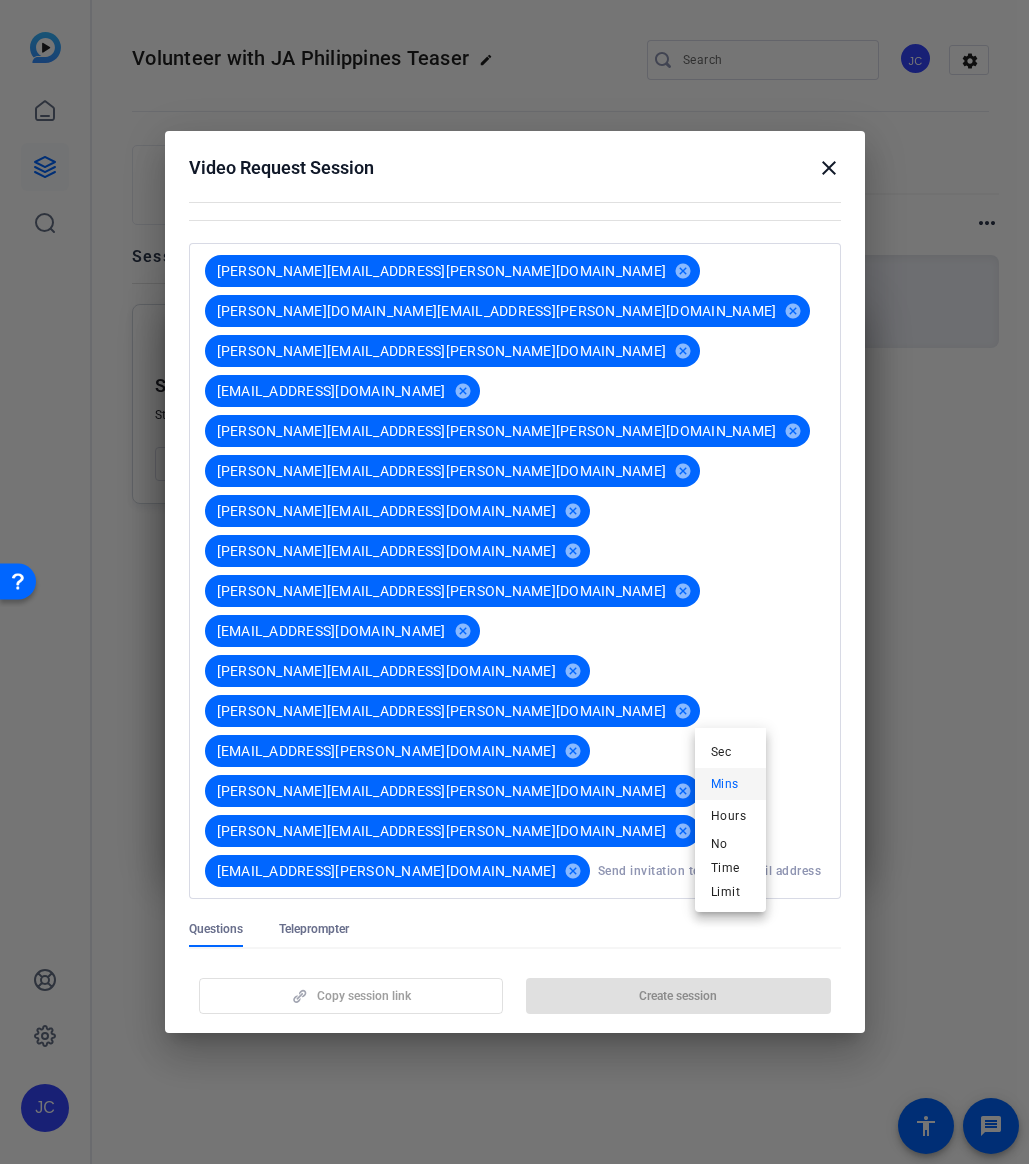 click at bounding box center (514, 582) 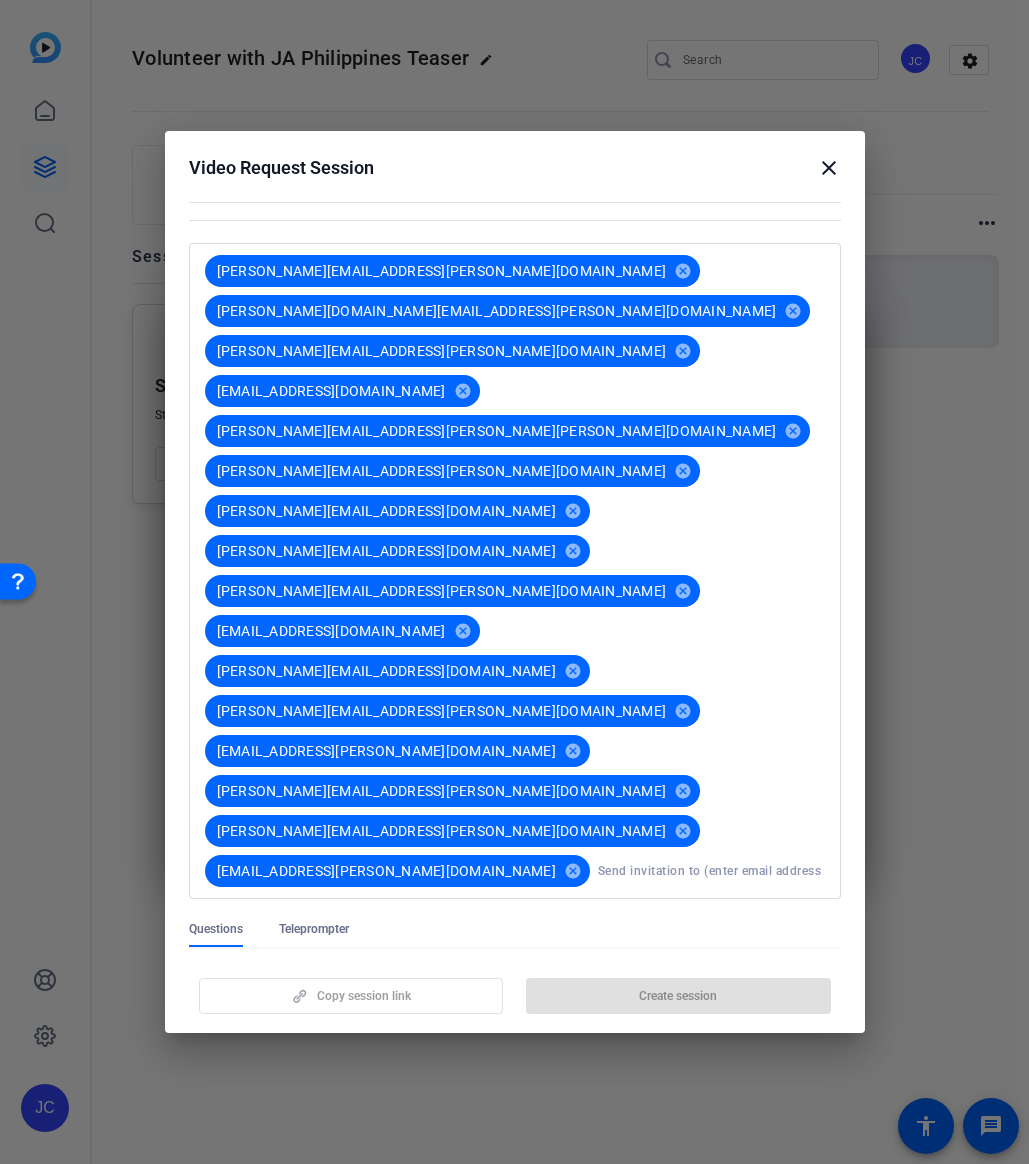 click on "2" at bounding box center (634, 992) 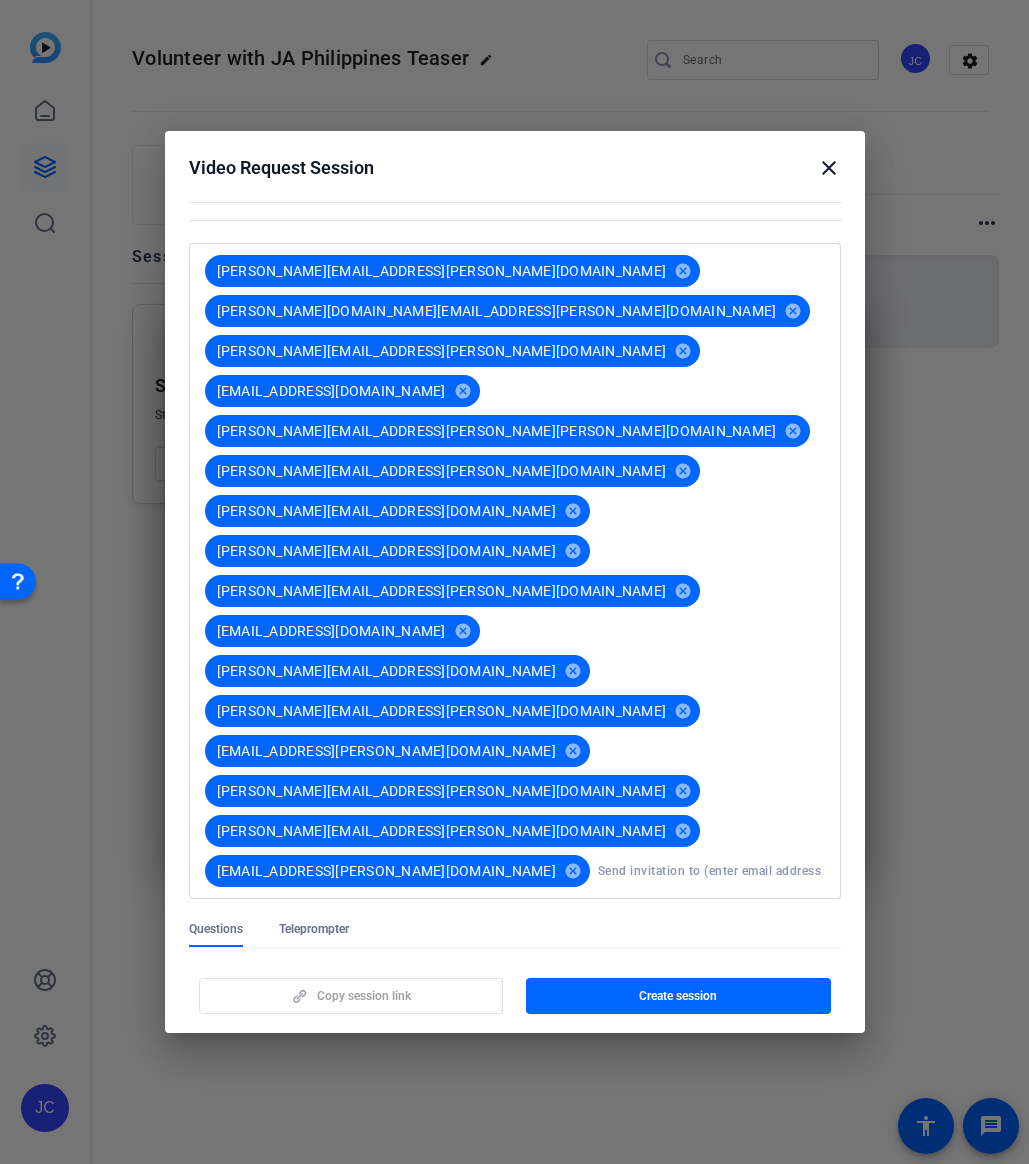 scroll, scrollTop: 0, scrollLeft: 171, axis: horizontal 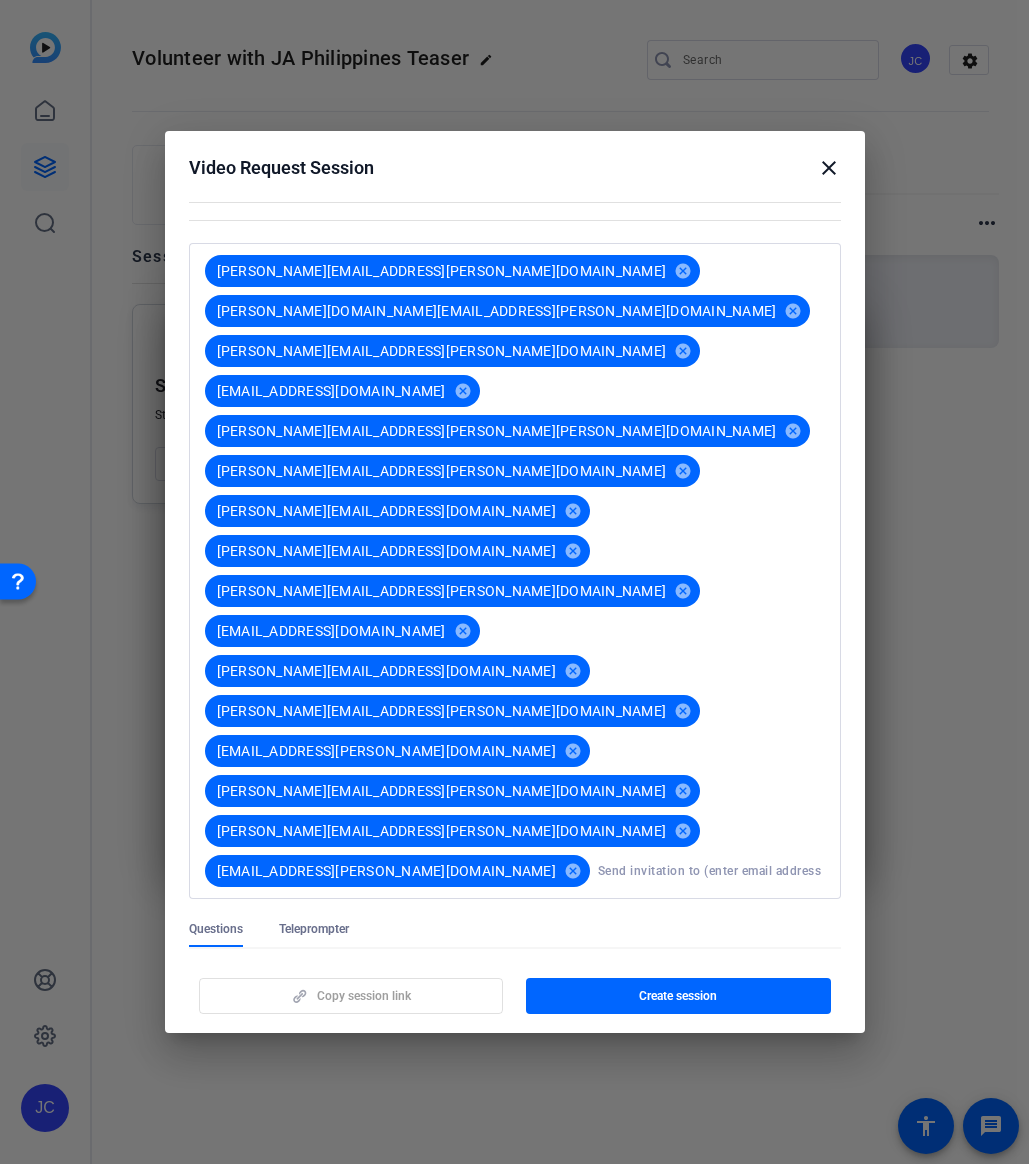 click at bounding box center (515, 1061) 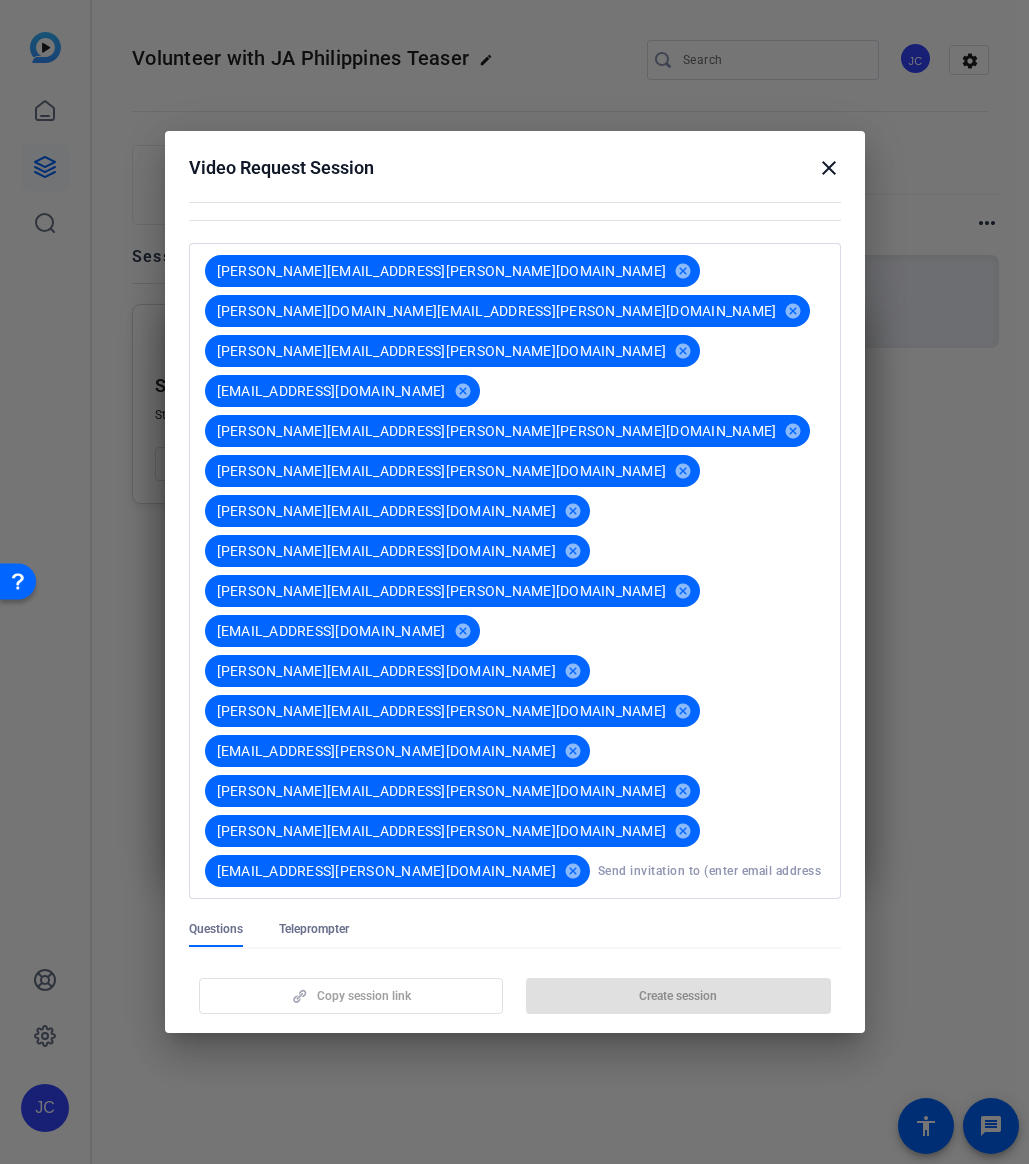 scroll, scrollTop: 235, scrollLeft: 0, axis: vertical 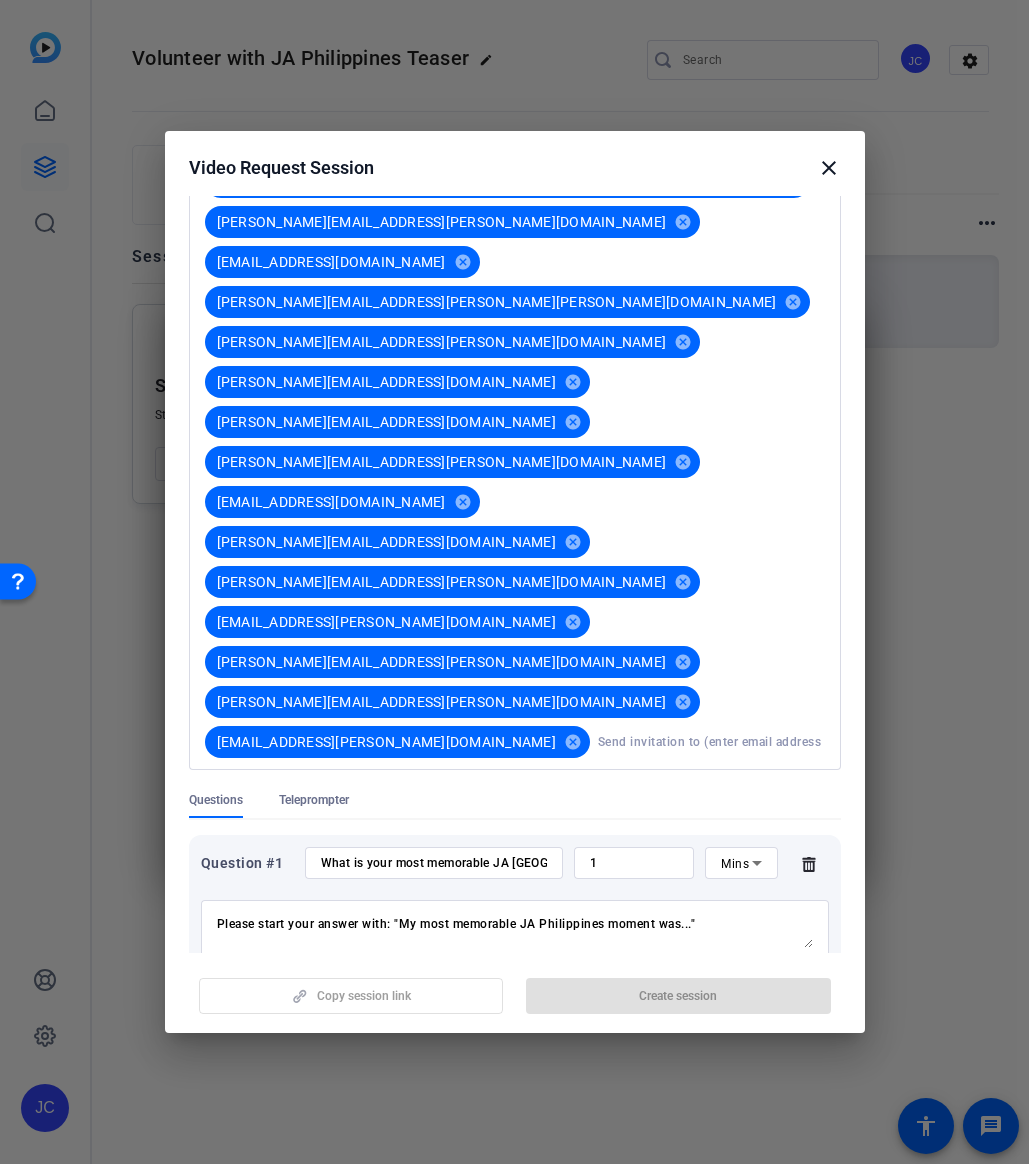 click at bounding box center [434, 992] 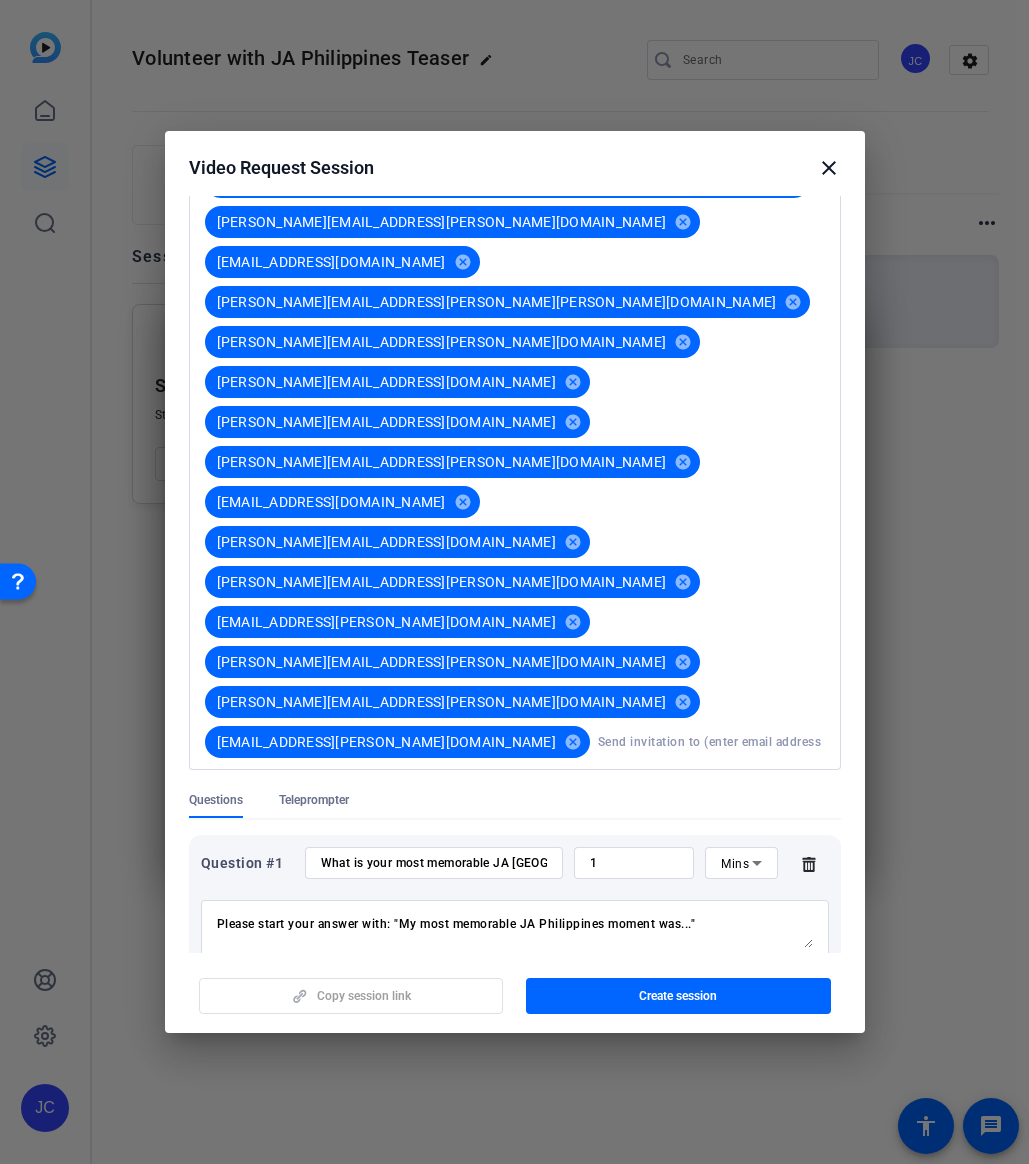 scroll, scrollTop: 0, scrollLeft: 112, axis: horizontal 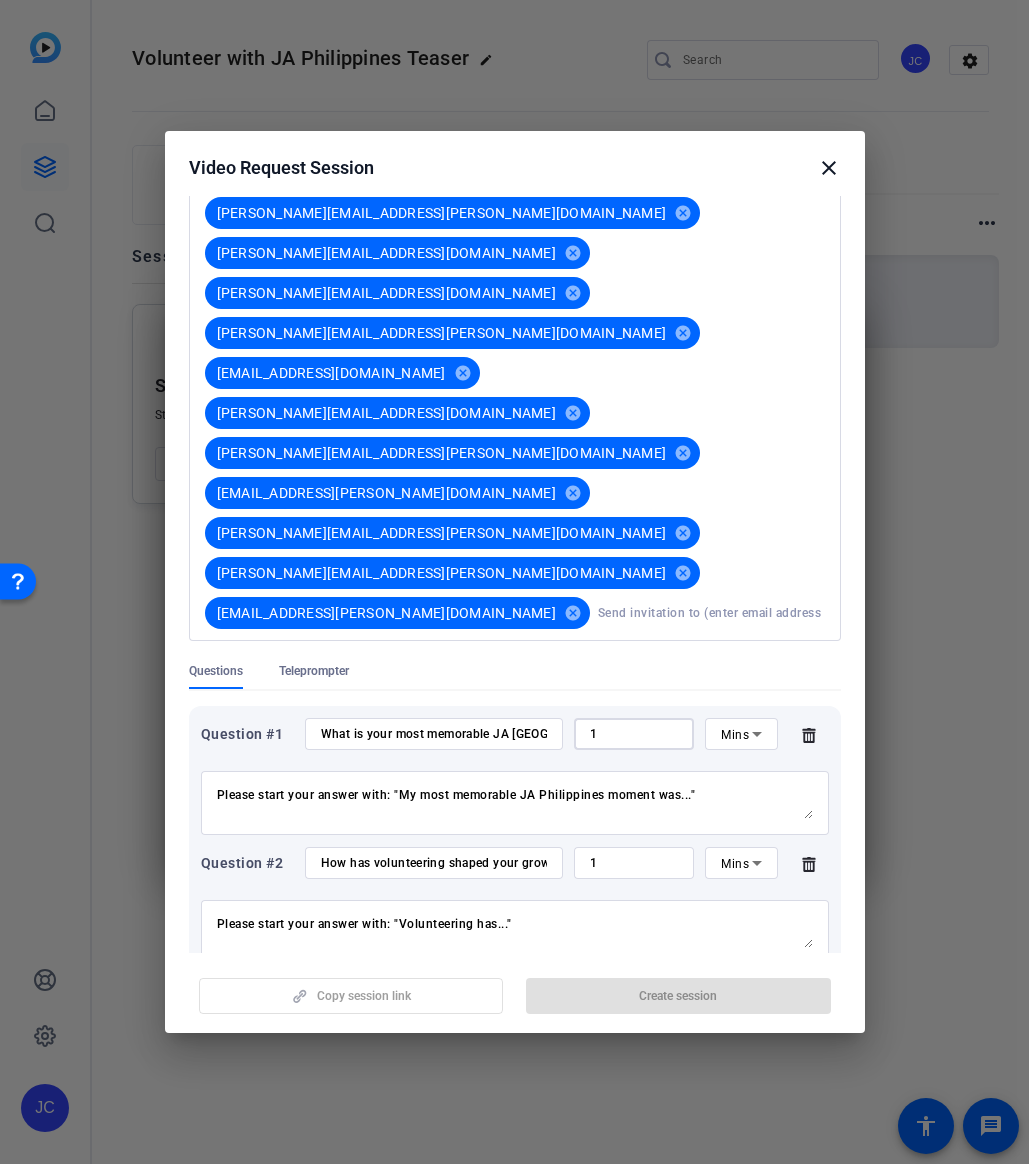 click on "1" at bounding box center (634, 734) 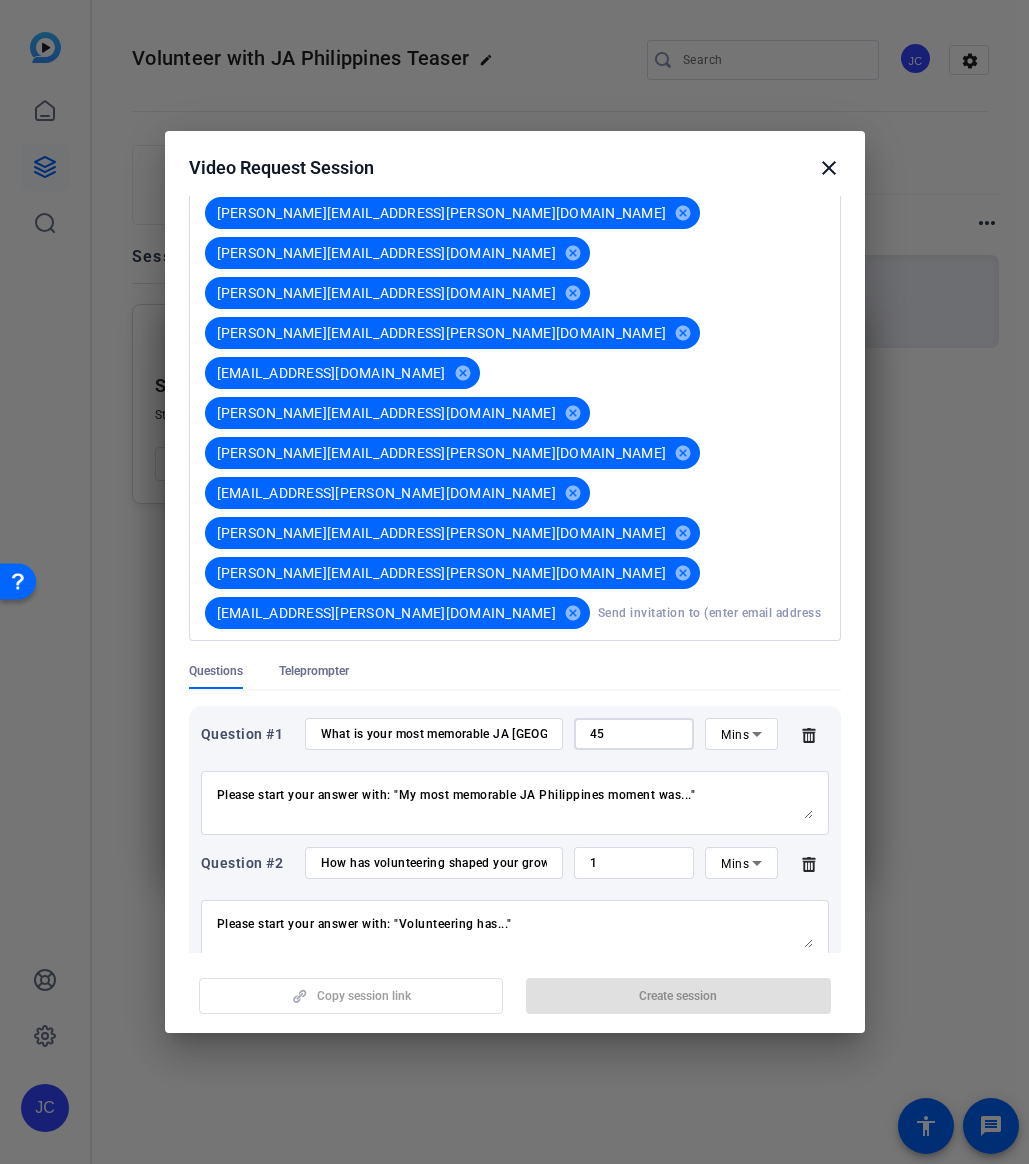type on "45" 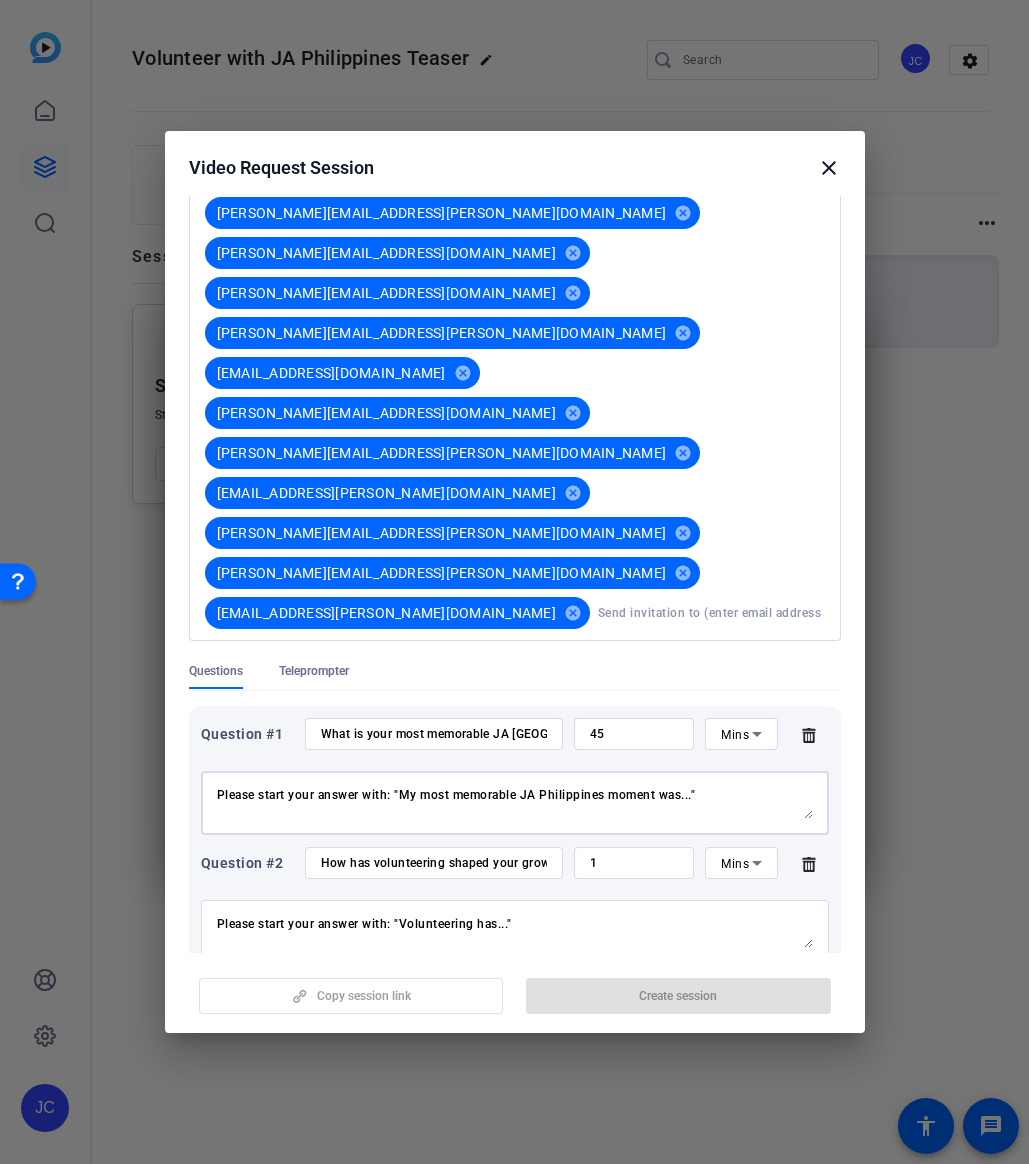 scroll, scrollTop: 0, scrollLeft: 0, axis: both 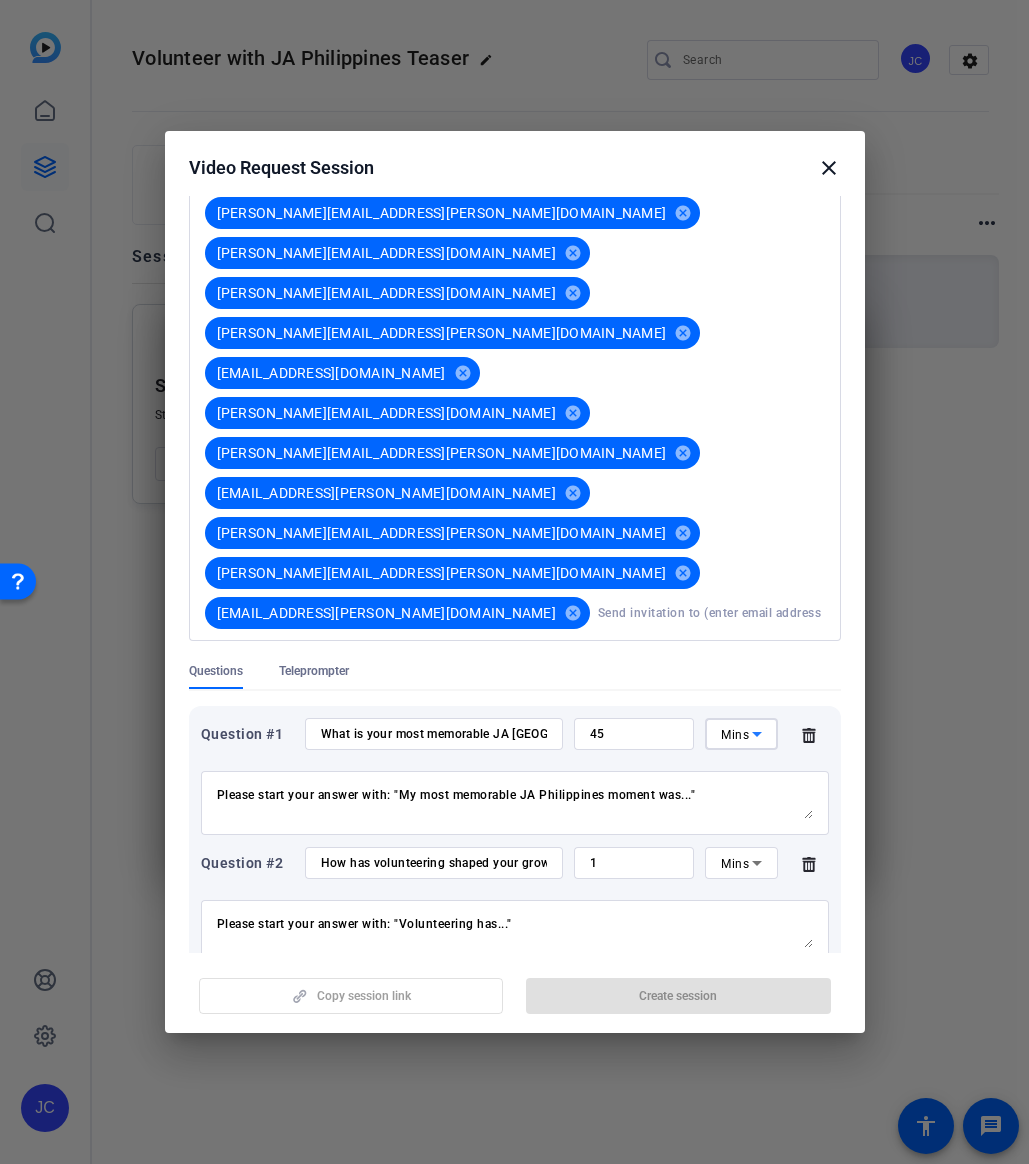 click on "Mins" at bounding box center (741, 734) 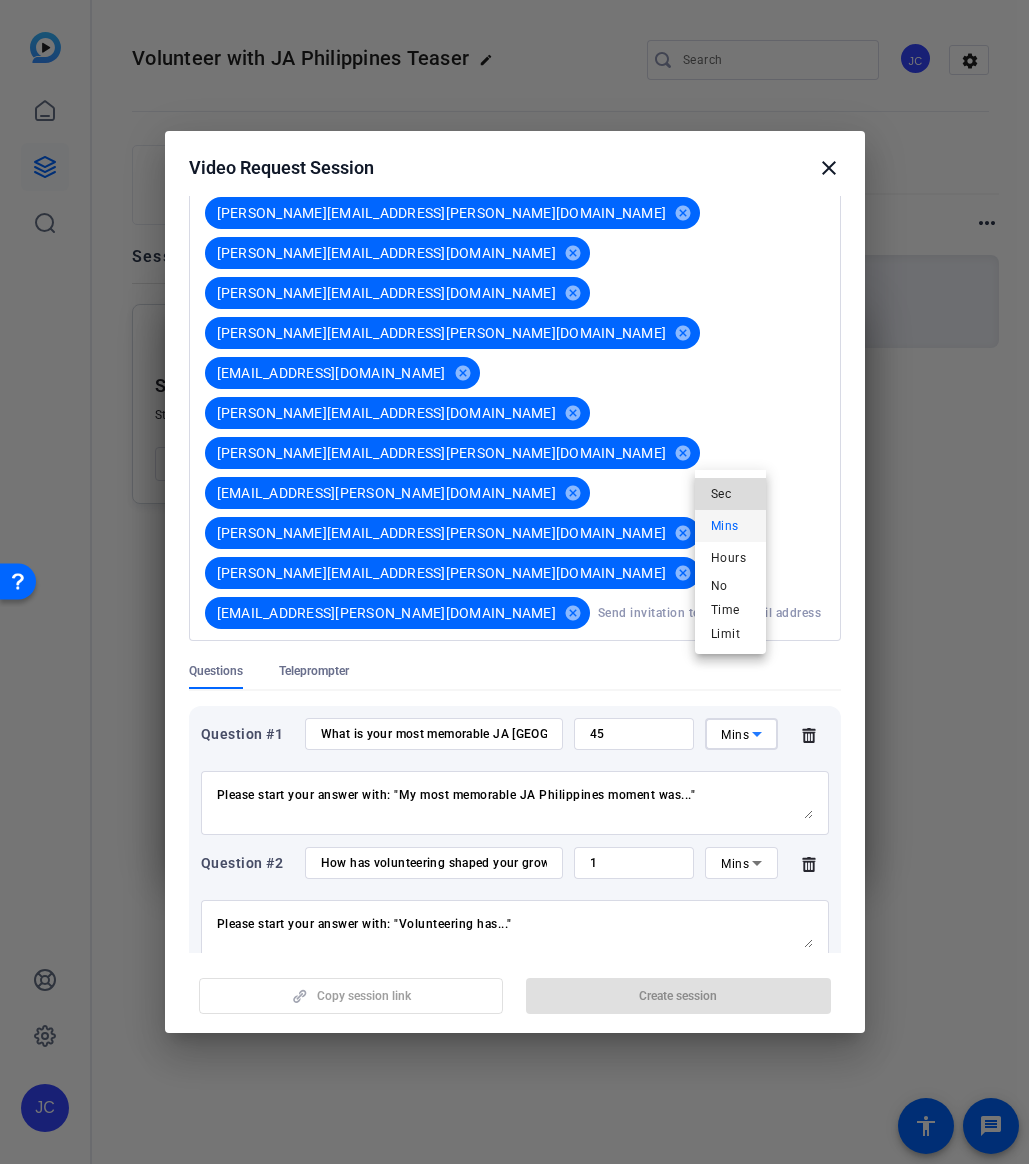click on "Sec" at bounding box center [730, 494] 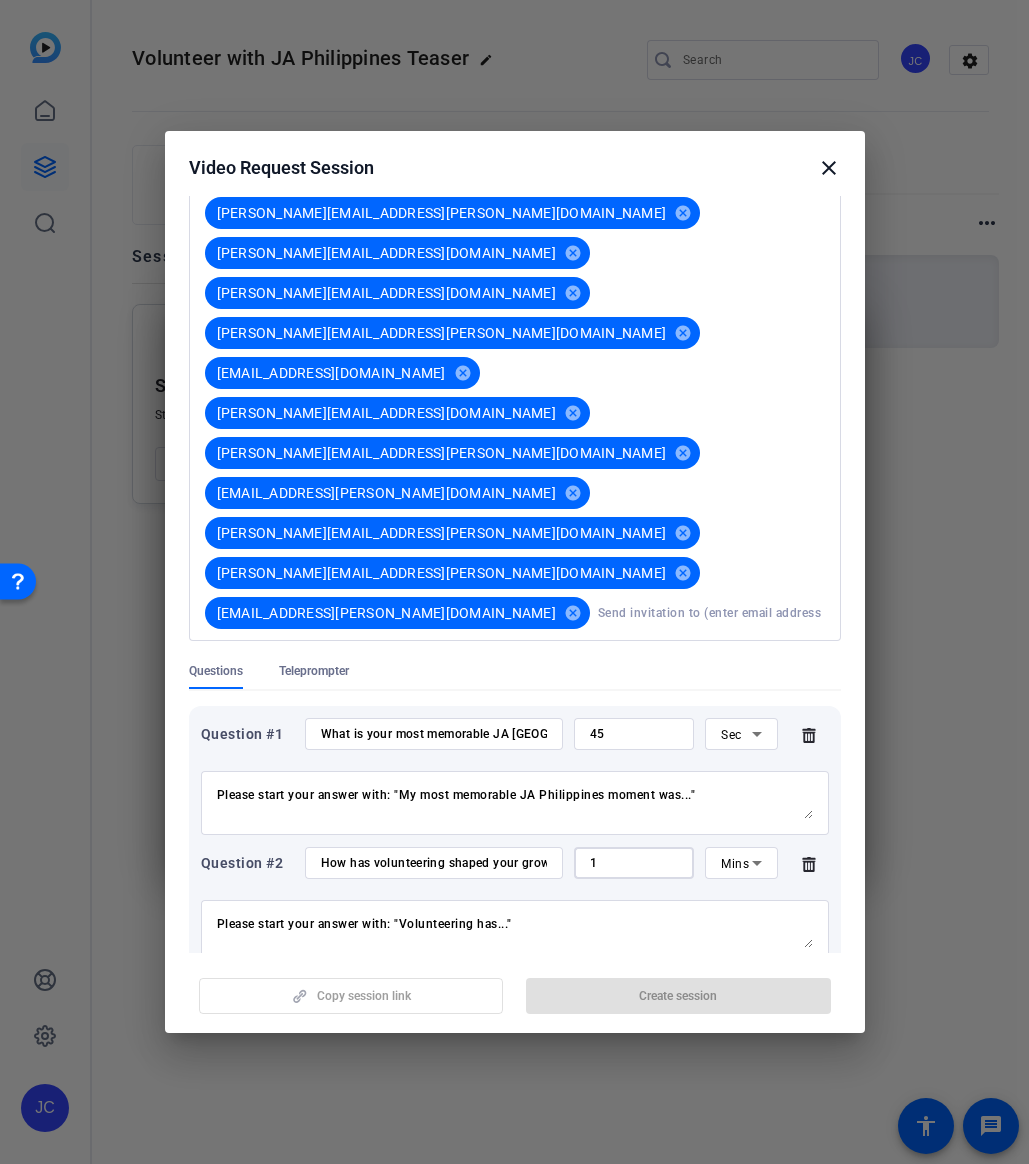 click on "1" at bounding box center (634, 863) 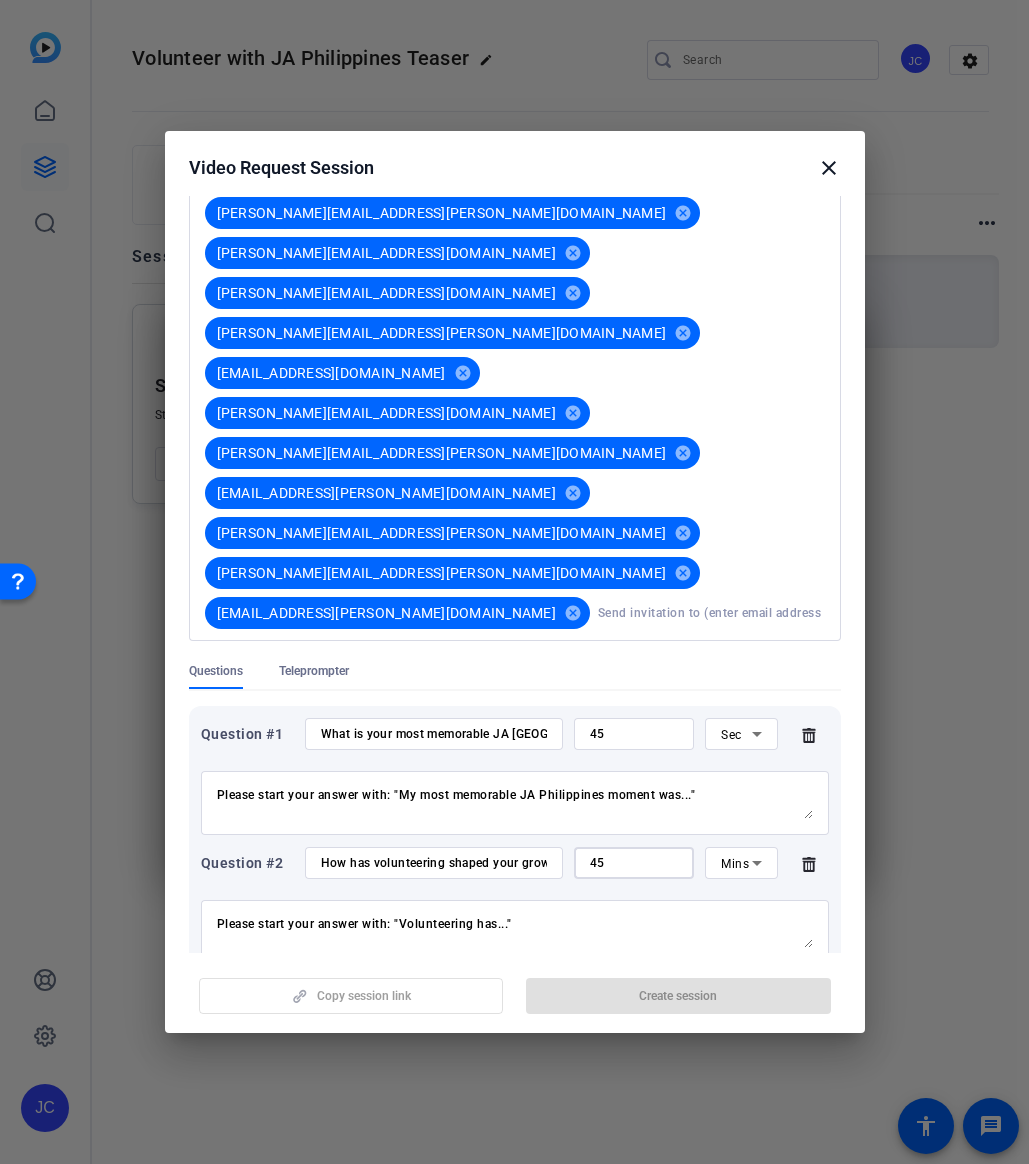 type on "45" 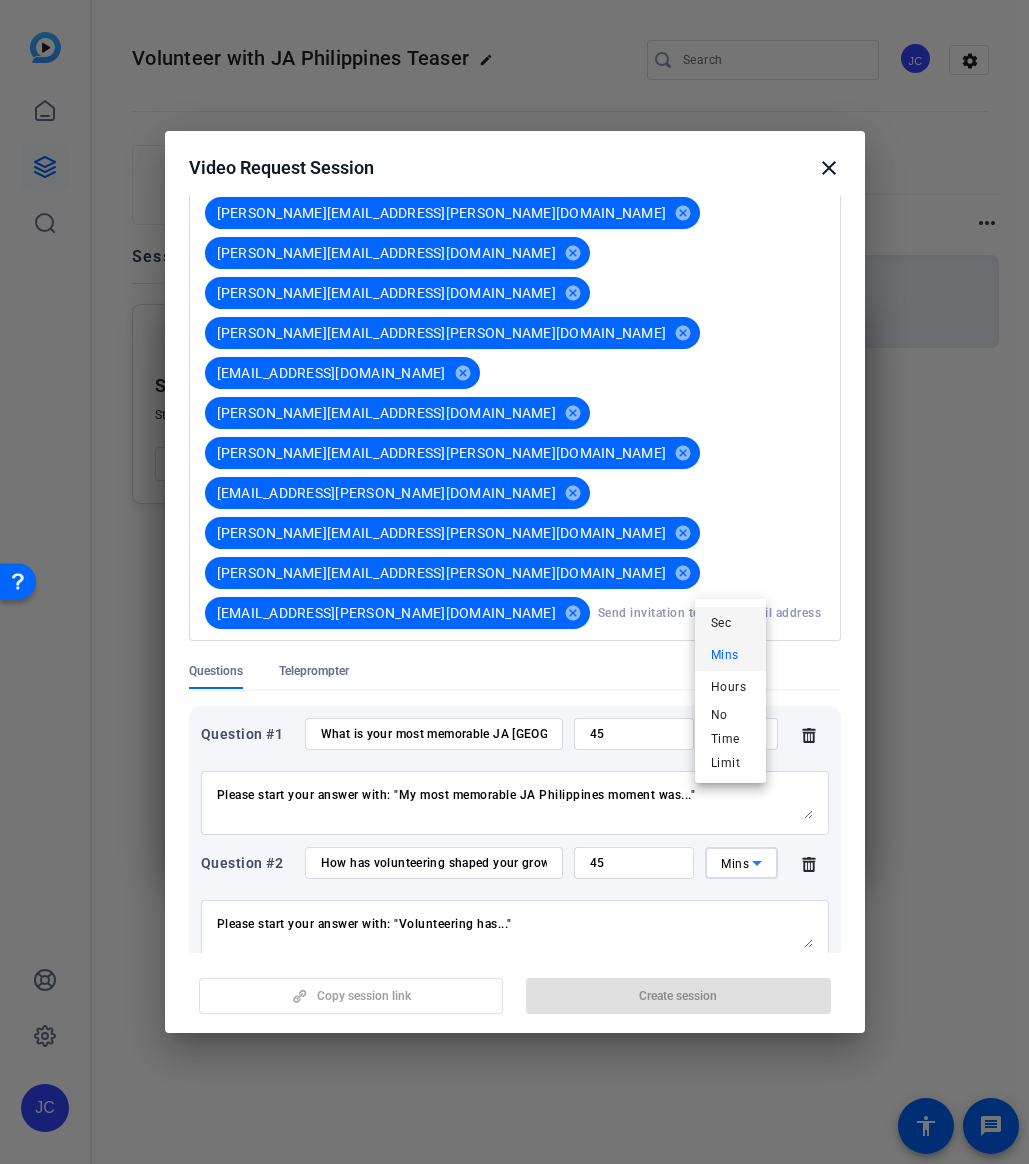 click on "Sec" at bounding box center [721, 623] 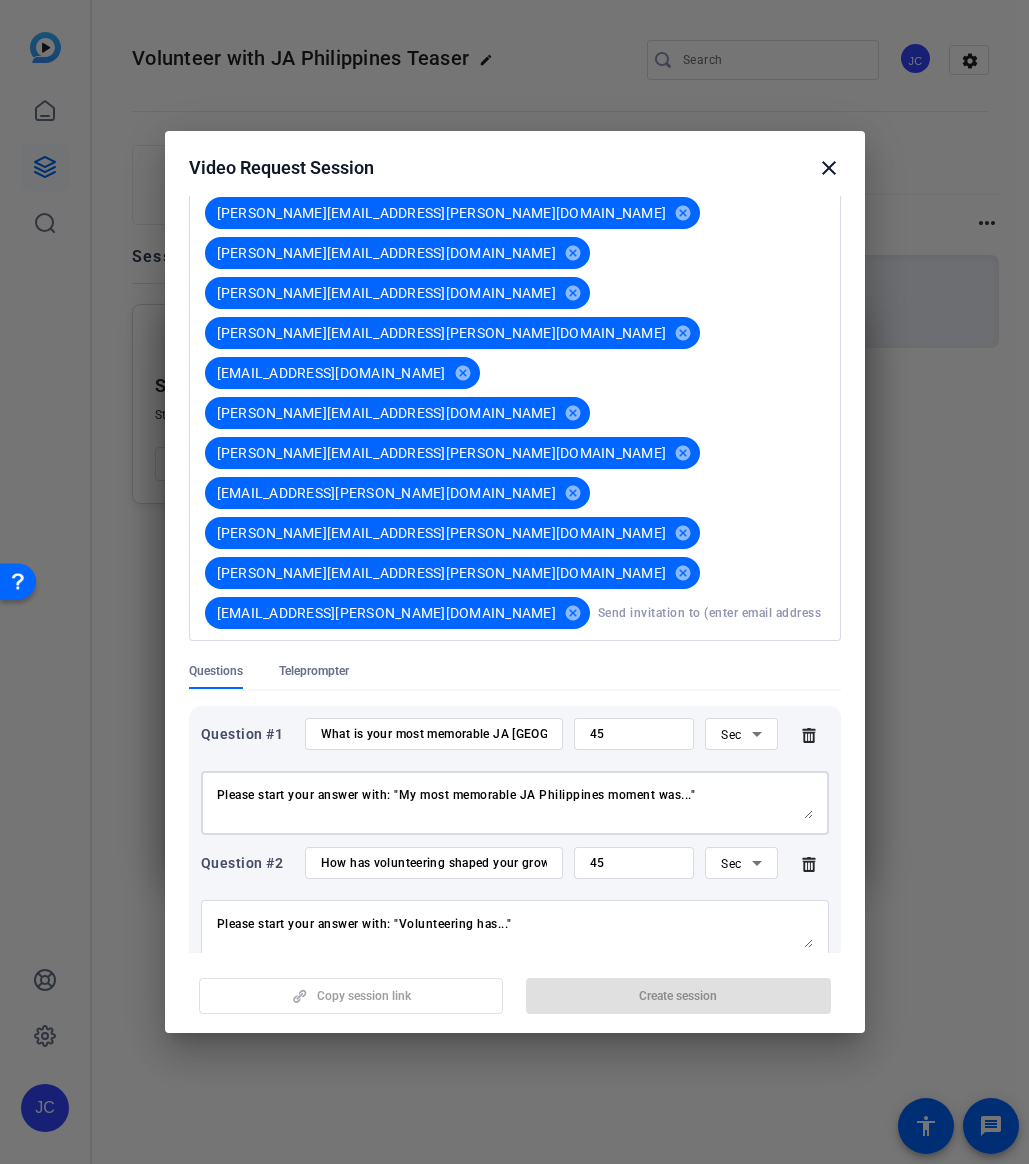 click on "Please start your answer with: "My most memorable JA Philippines moment was..."" at bounding box center (515, 803) 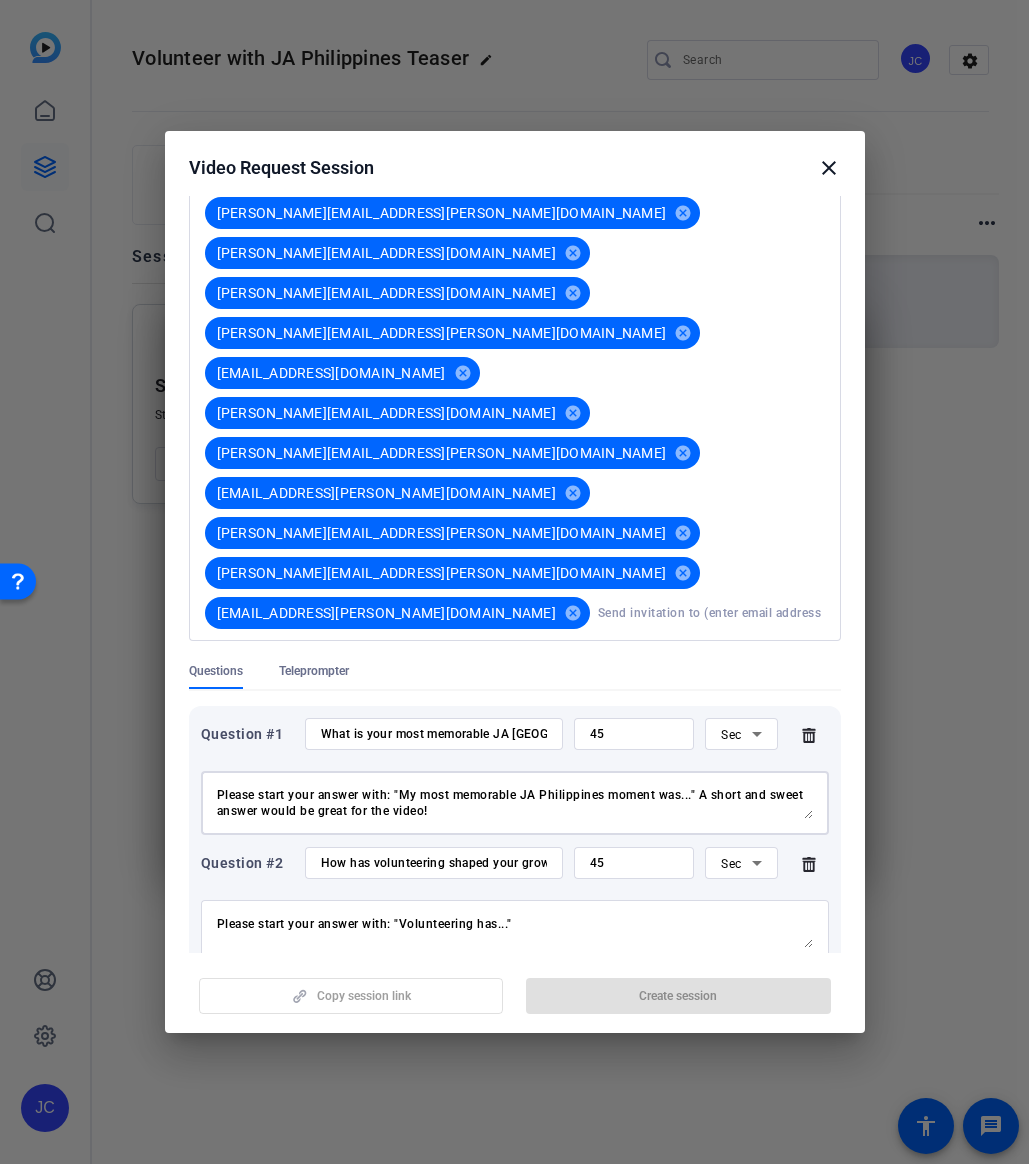click on "Please start your answer with: "My most memorable JA Philippines moment was..." A short and sweet answer would be great for the video!" at bounding box center [515, 803] 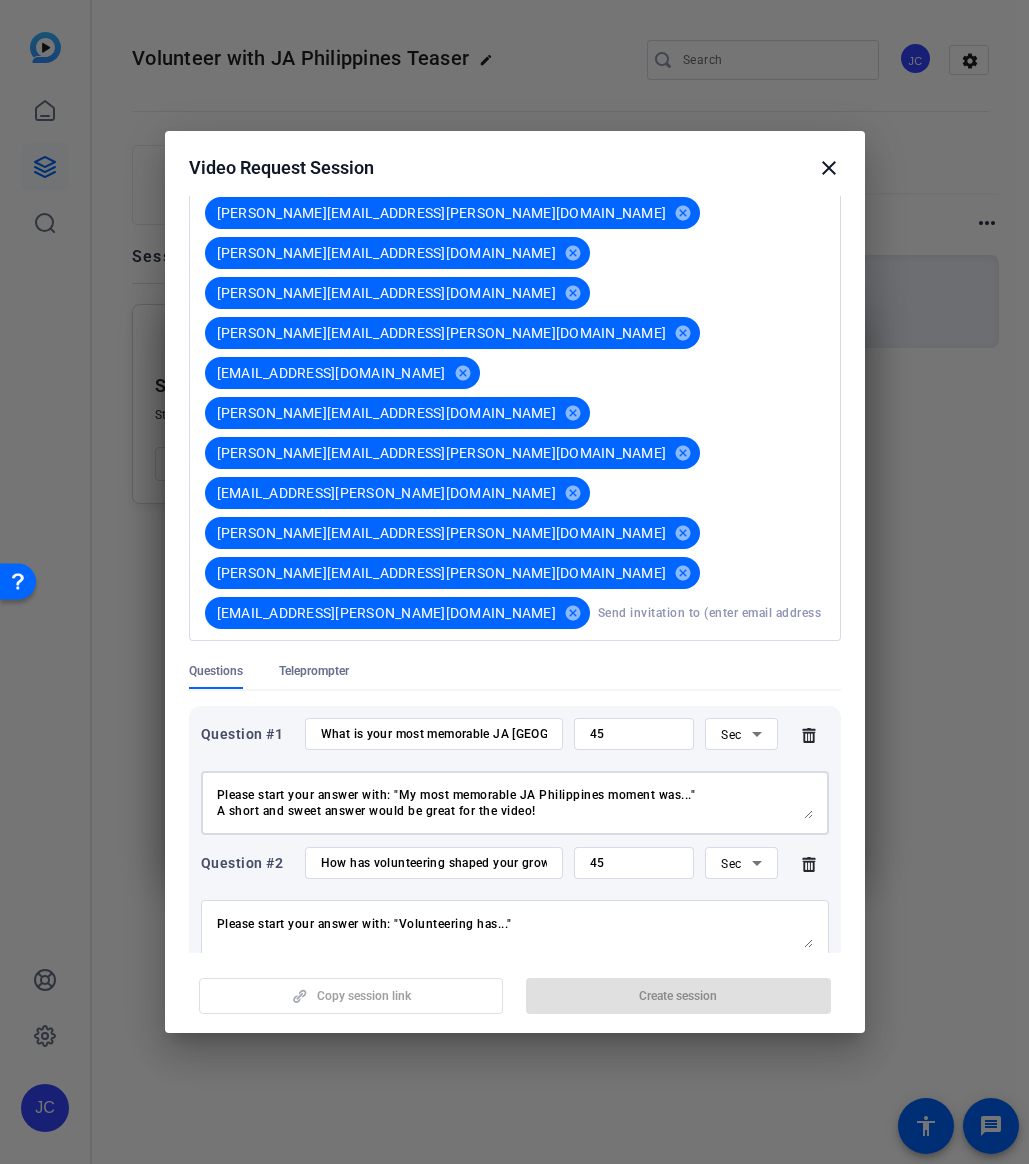 type on "Please start your answer with: "My most memorable JA Philippines moment was..."
A short and sweet answer would be great for the video!" 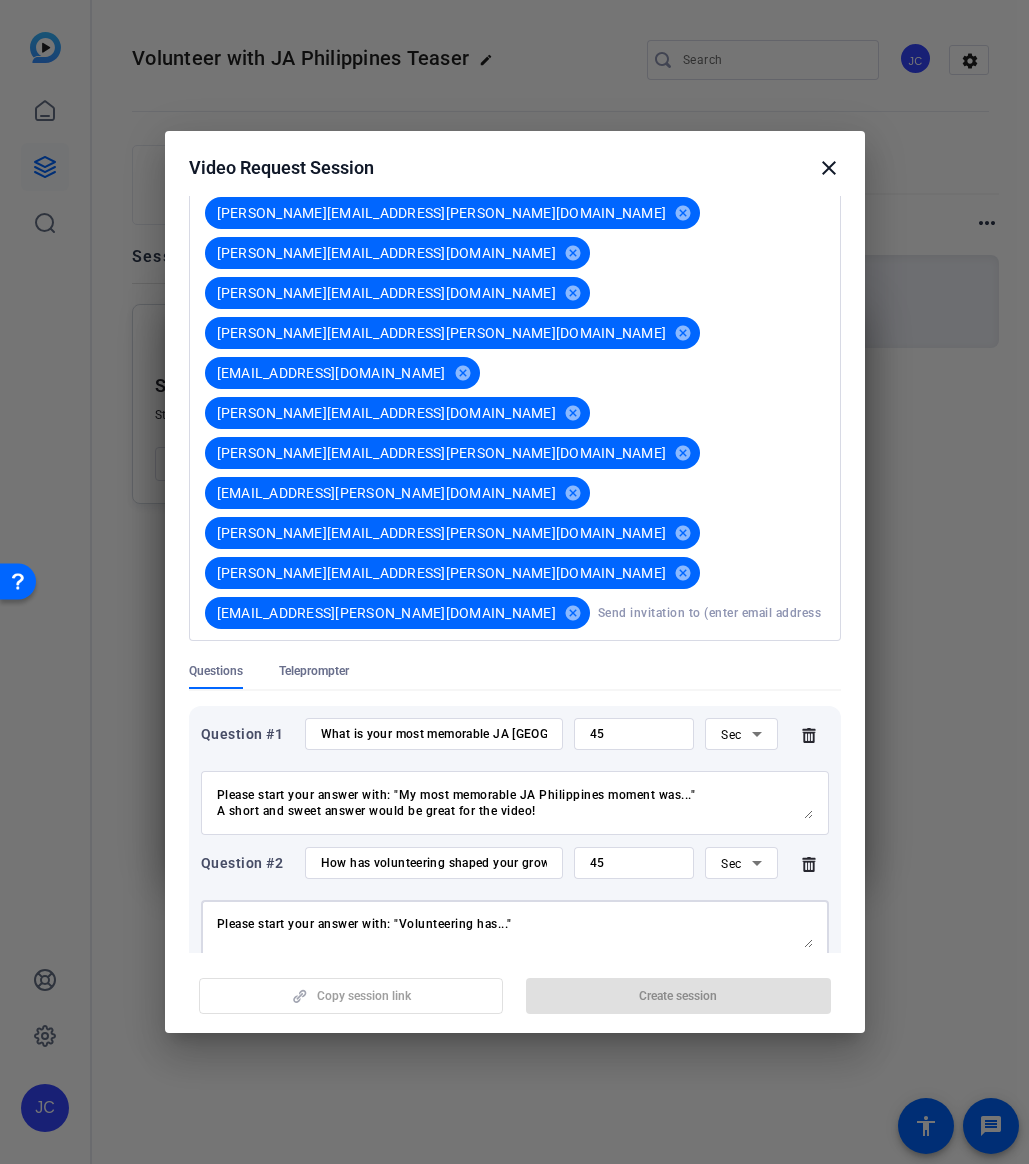 click on "Please start your answer with: "Volunteering has..."" at bounding box center (515, 932) 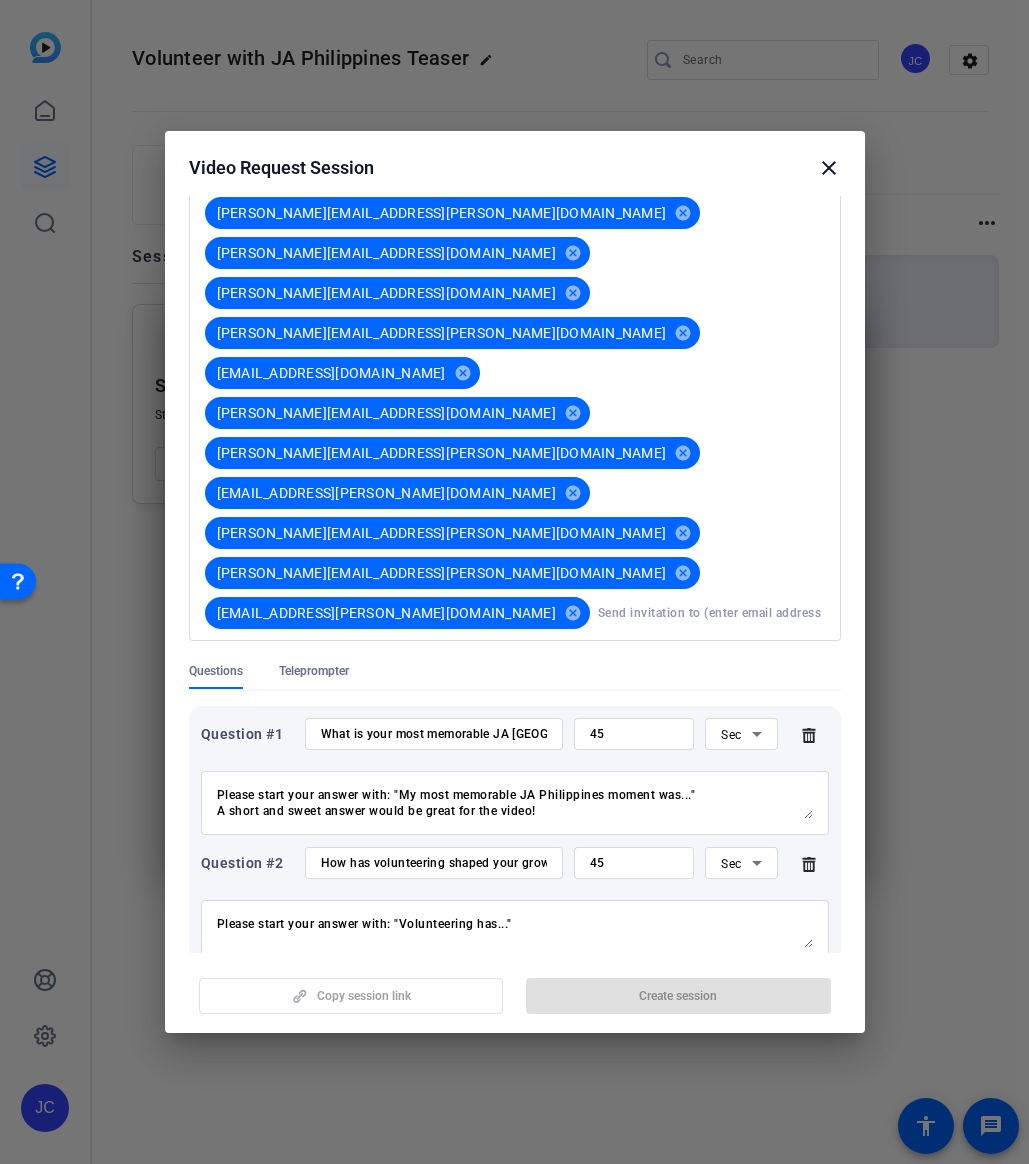 click on "Please start your answer with: "Volunteering has..."" at bounding box center (515, 932) 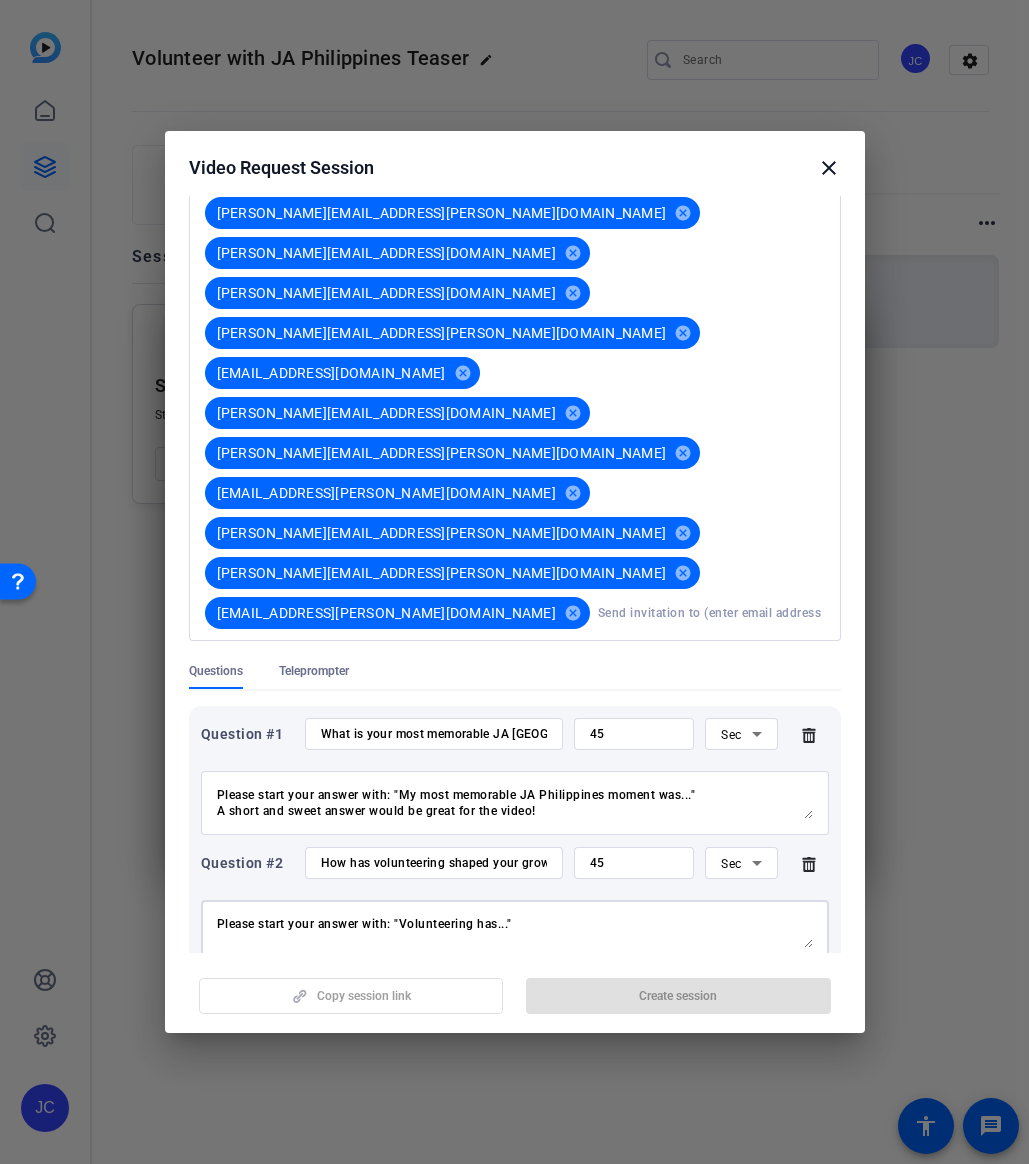 paste on "A short and sweet answer would be great for the video!" 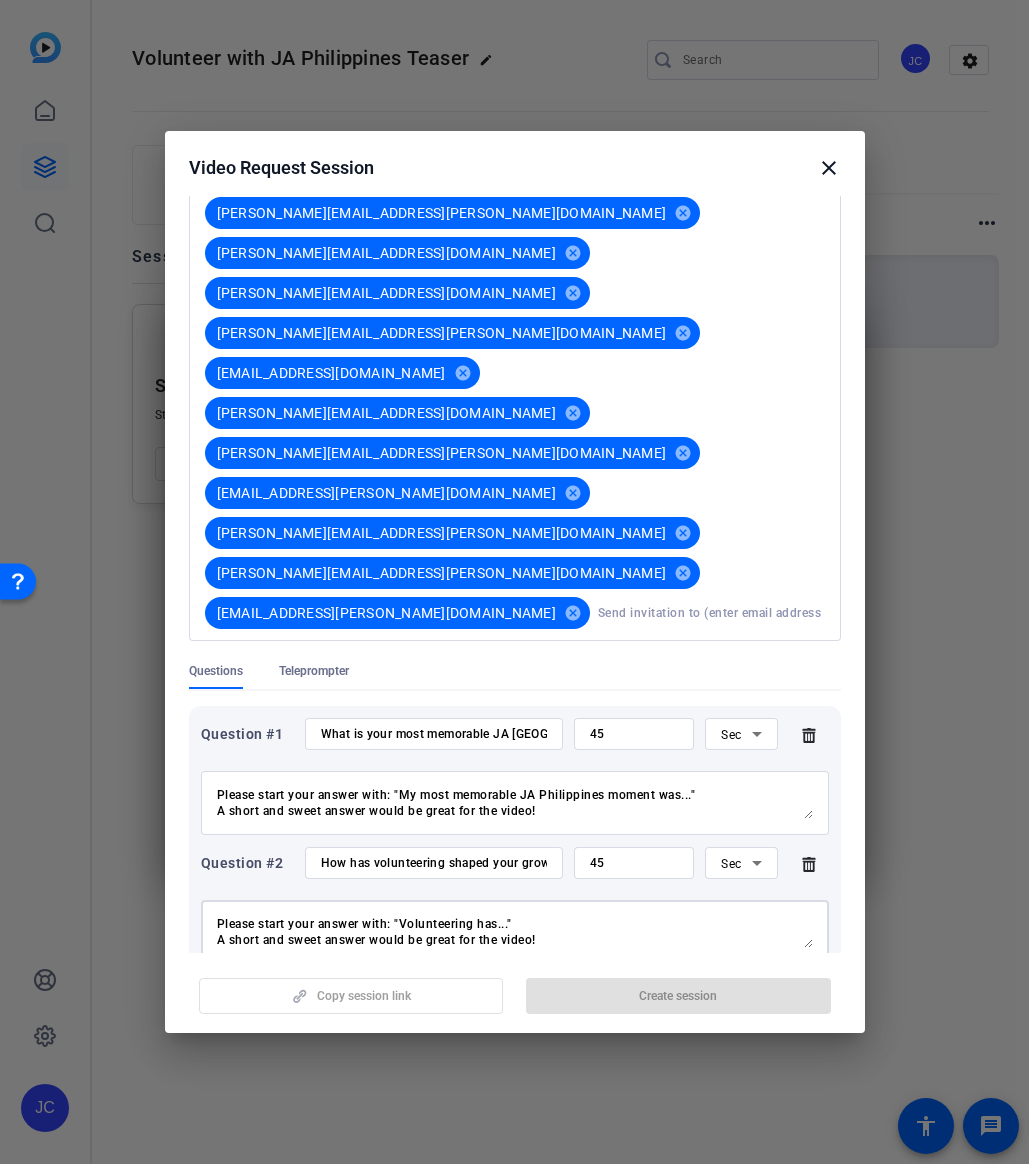 type on "Please start your answer with: "Volunteering has..."
A short and sweet answer would be great for the video!" 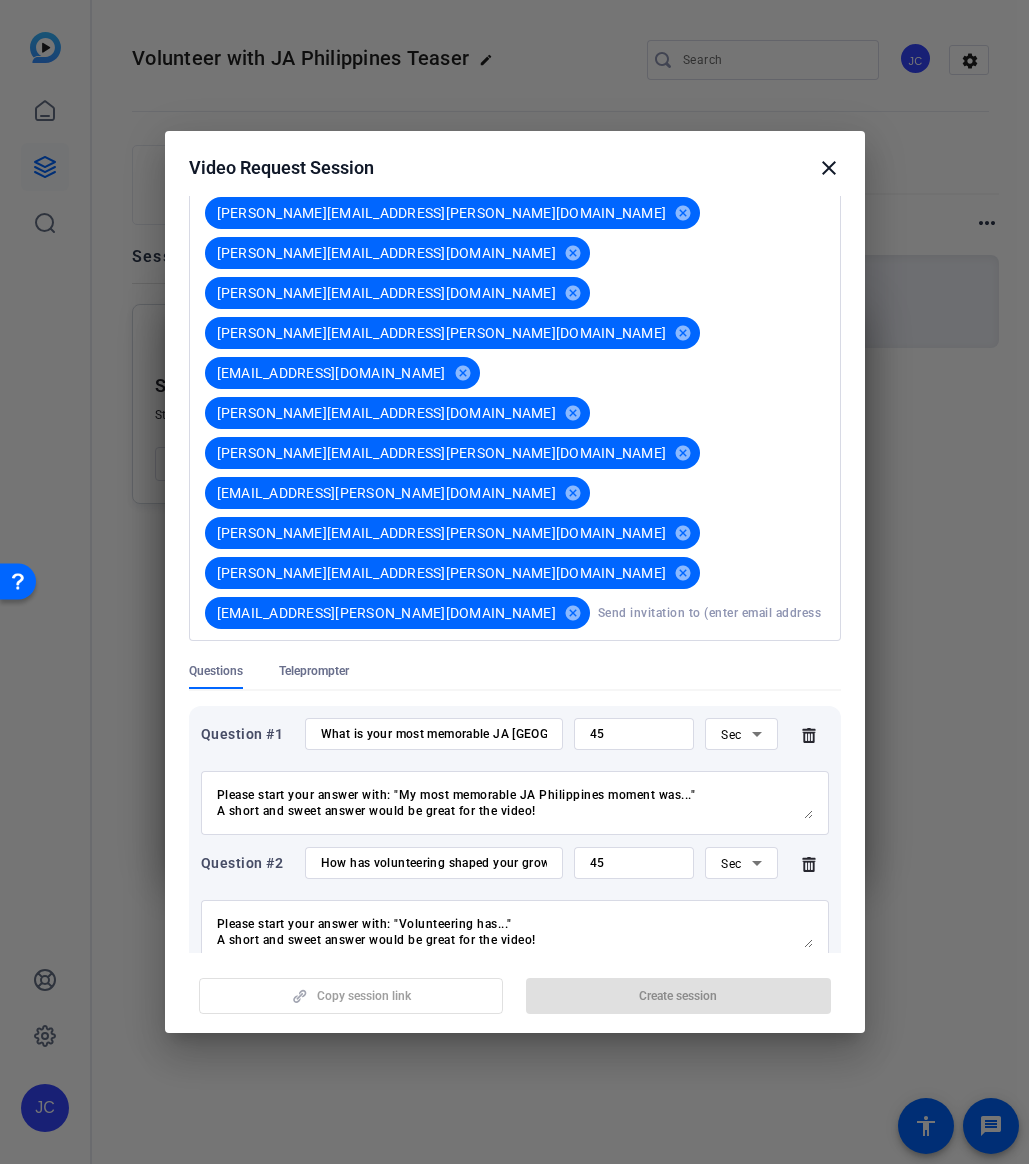 paste on "A short and sweet answer would be great for the video!" 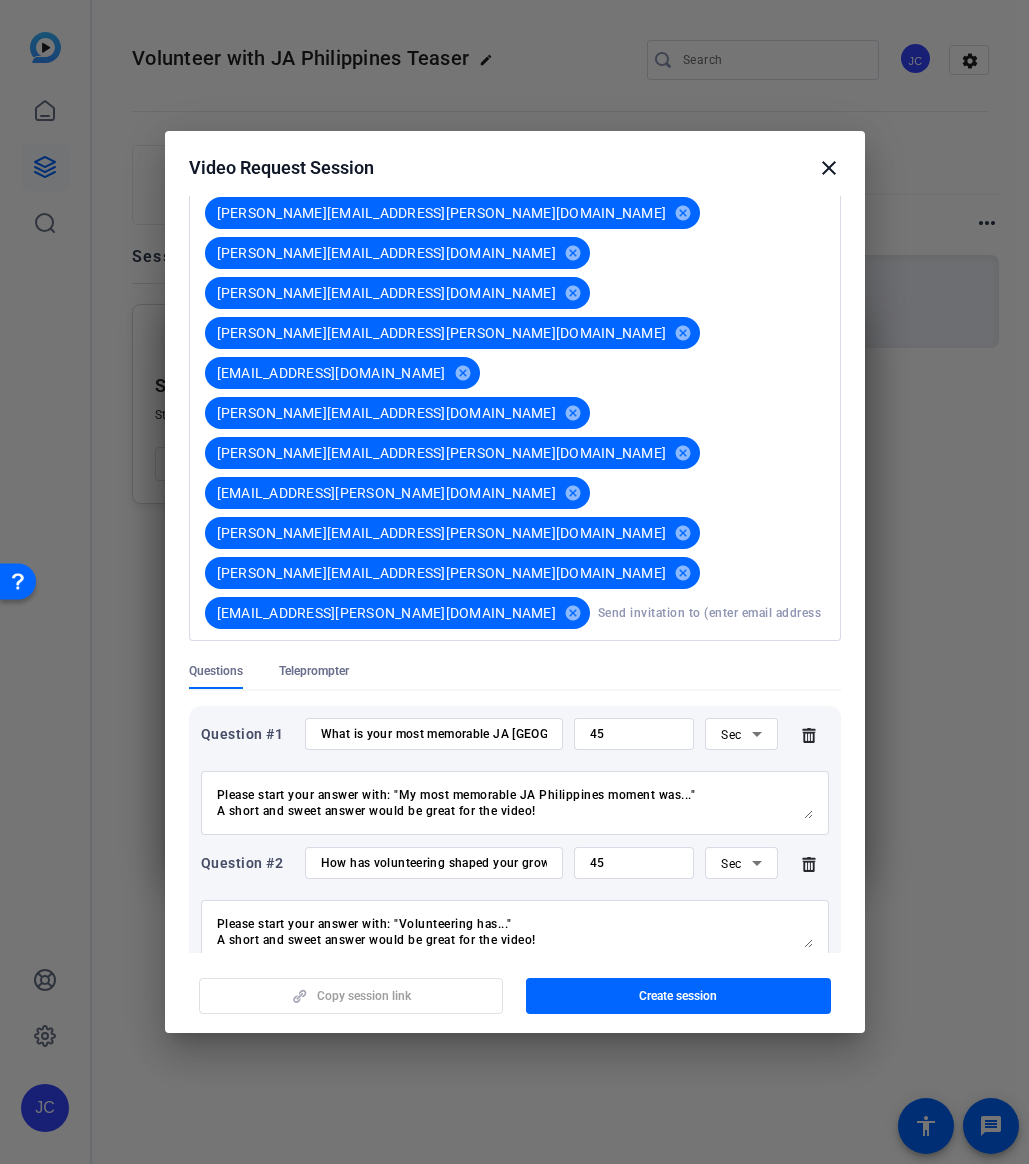 type on "A short and sweet answer would be great for the video!" 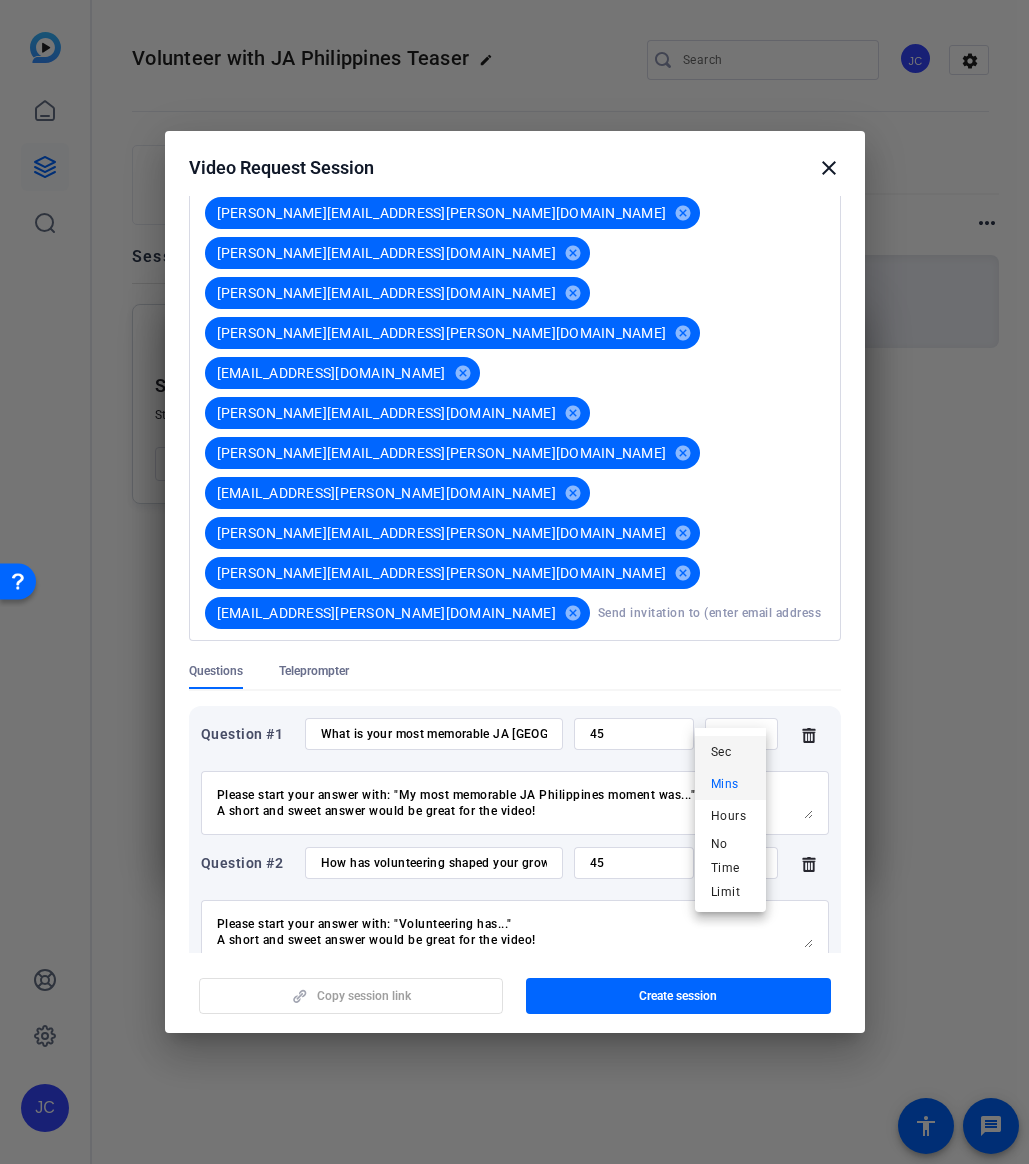 click on "Sec" at bounding box center [721, 752] 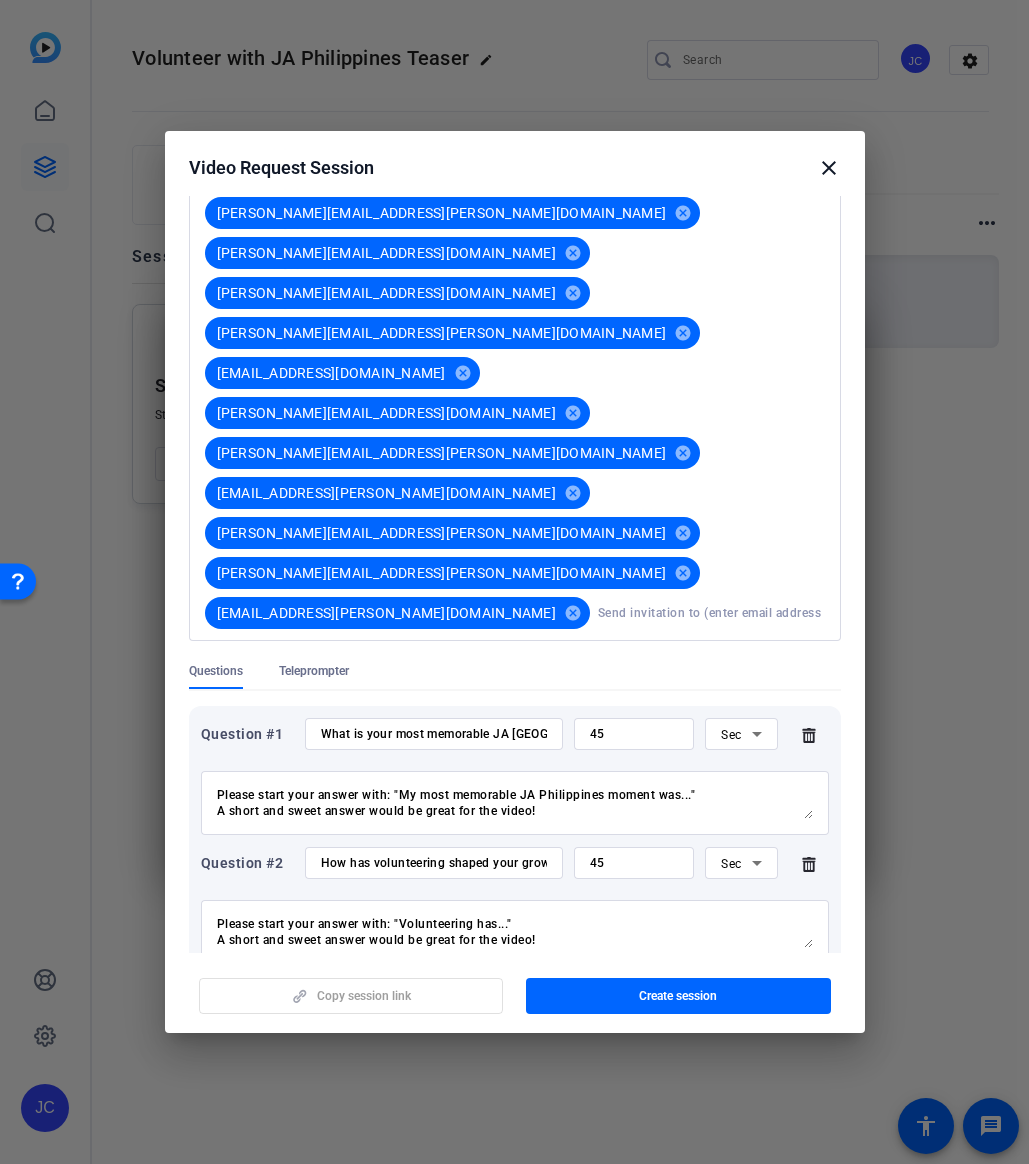 click on "2" at bounding box center (634, 992) 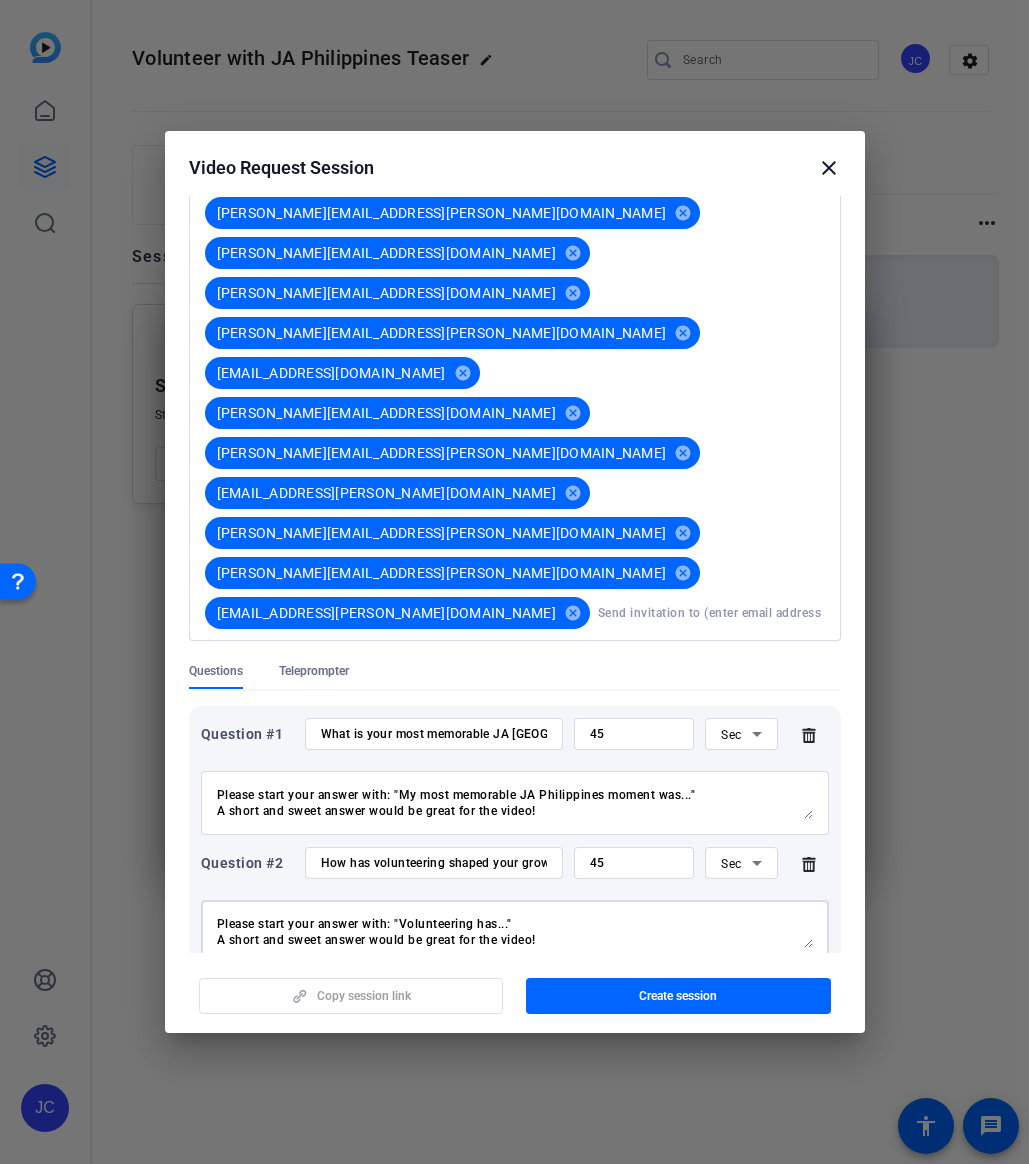drag, startPoint x: 576, startPoint y: 666, endPoint x: 212, endPoint y: 633, distance: 365.49283 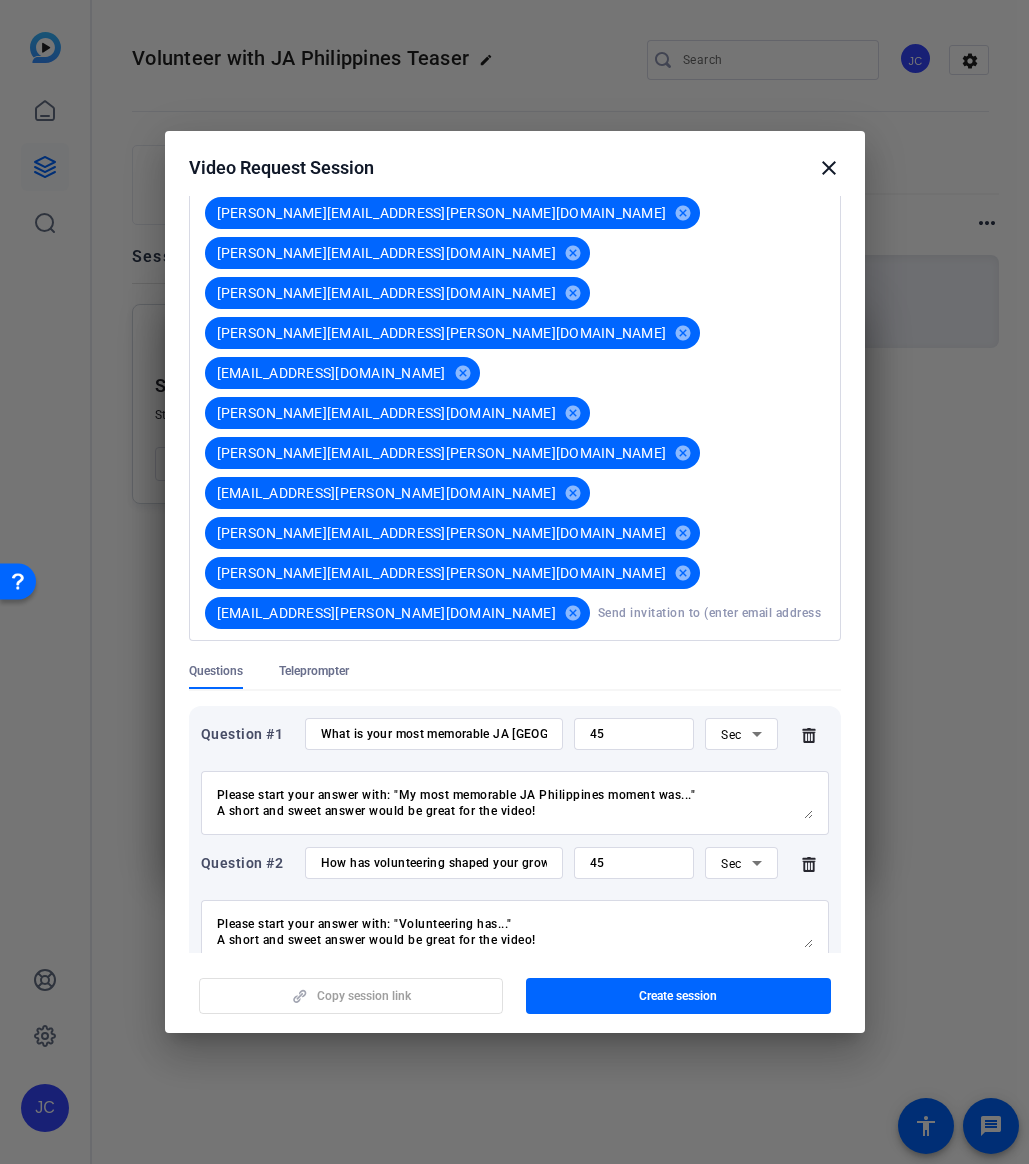click at bounding box center (515, 1061) 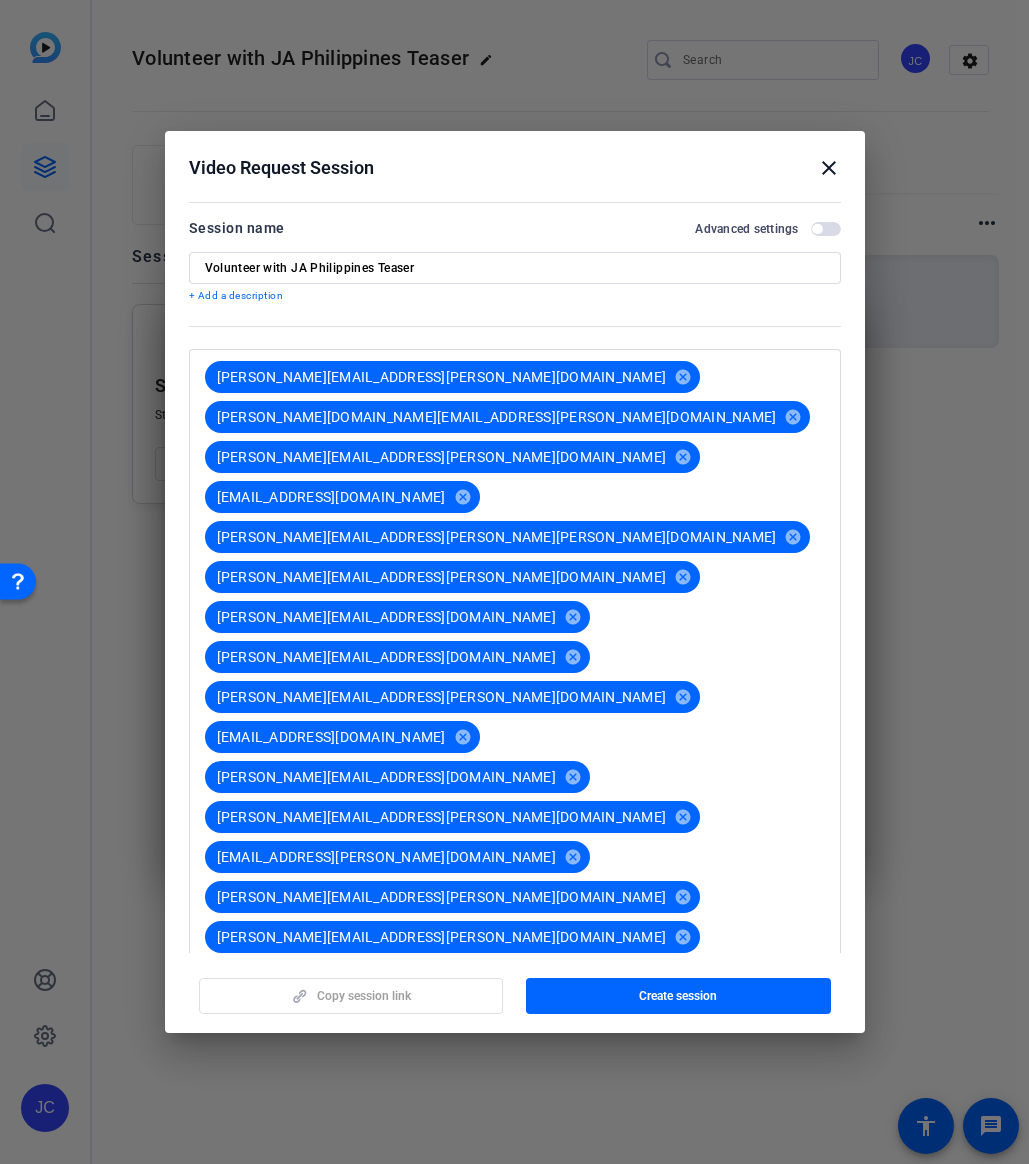 scroll, scrollTop: 364, scrollLeft: 0, axis: vertical 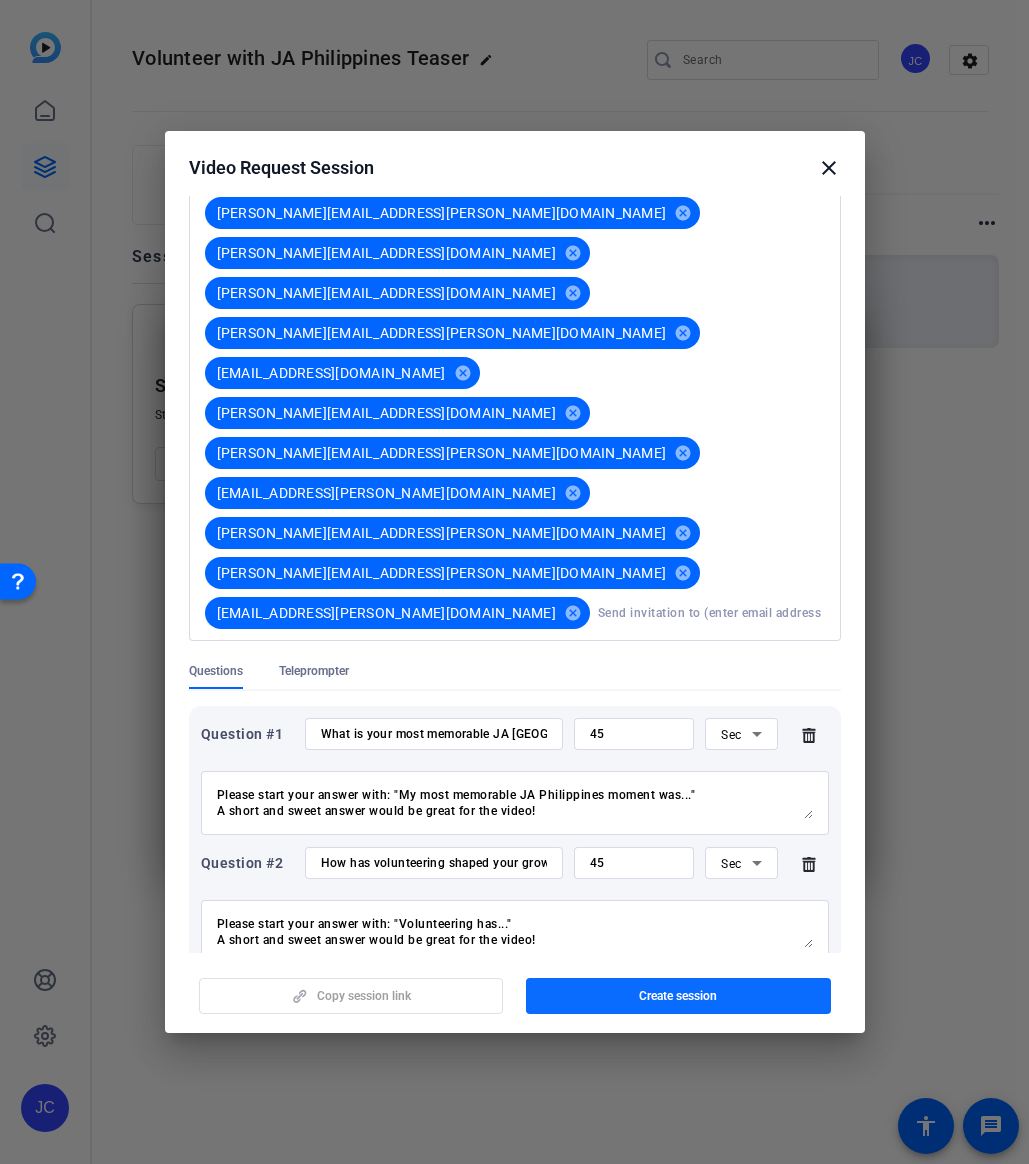 type on "Please include the 'question' in the 'answer.'
Ex. "Others should also volunteer because..." "Volunteering will help others too because..."" 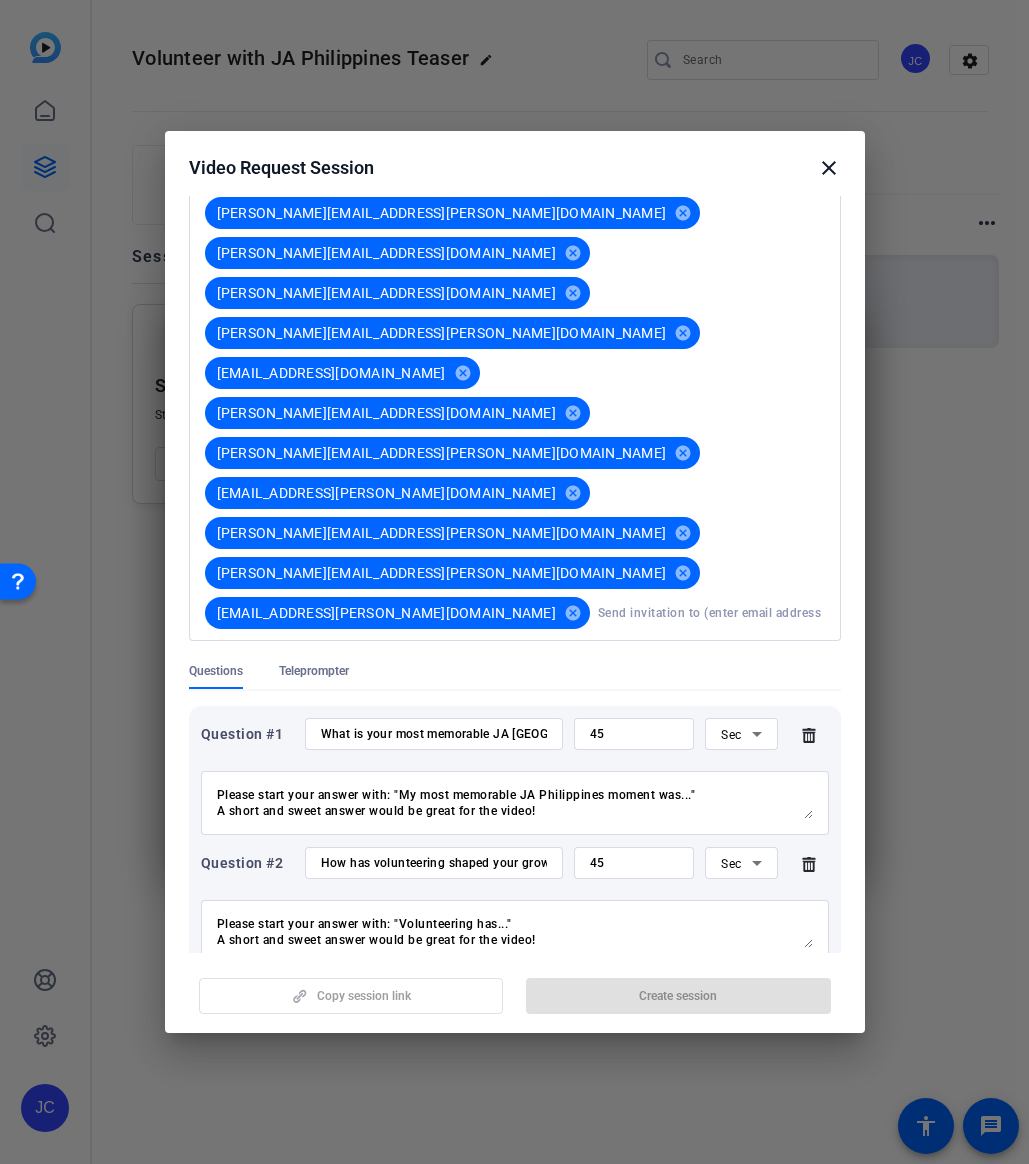click at bounding box center (826, 1188) 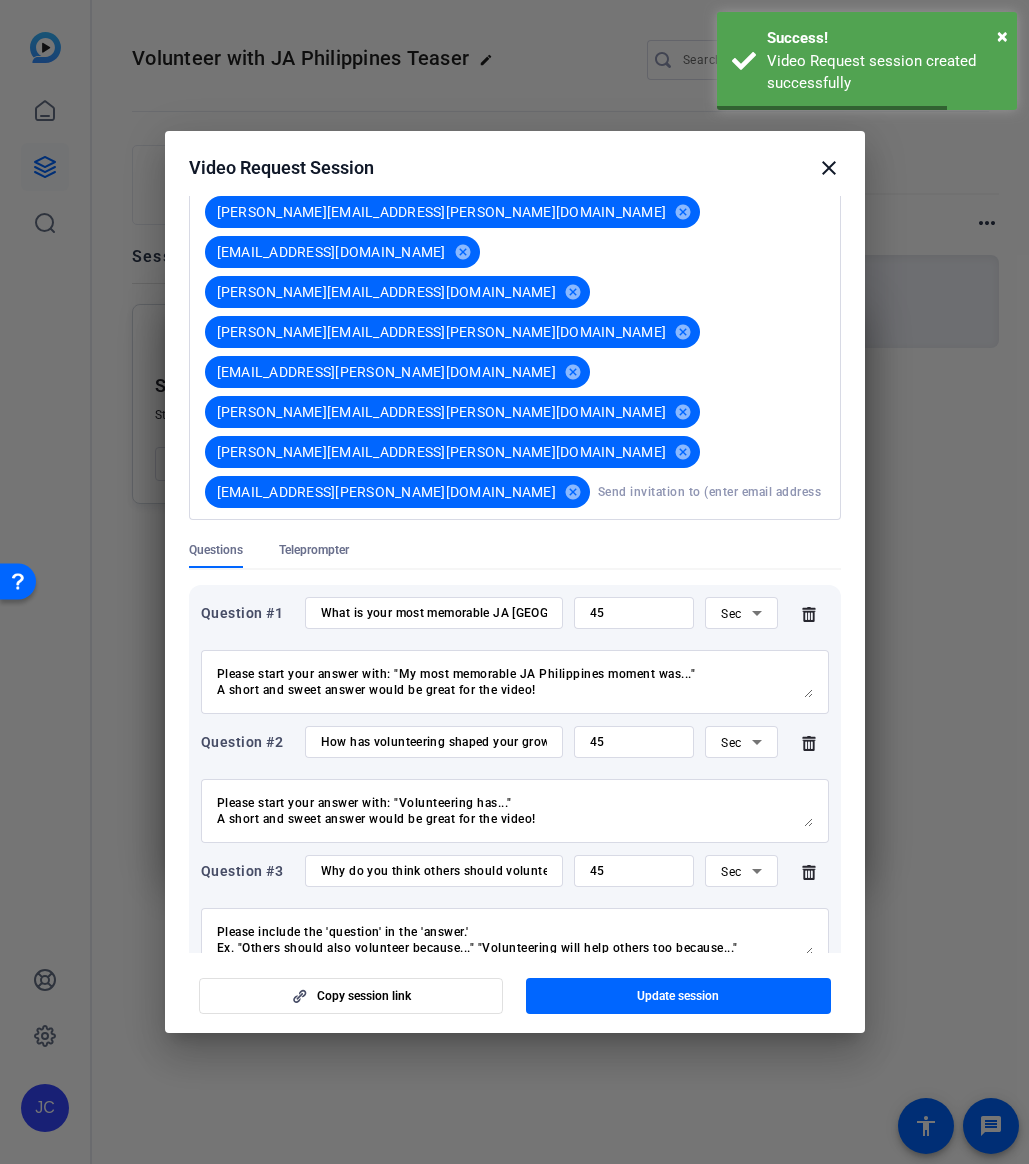 scroll, scrollTop: 553, scrollLeft: 0, axis: vertical 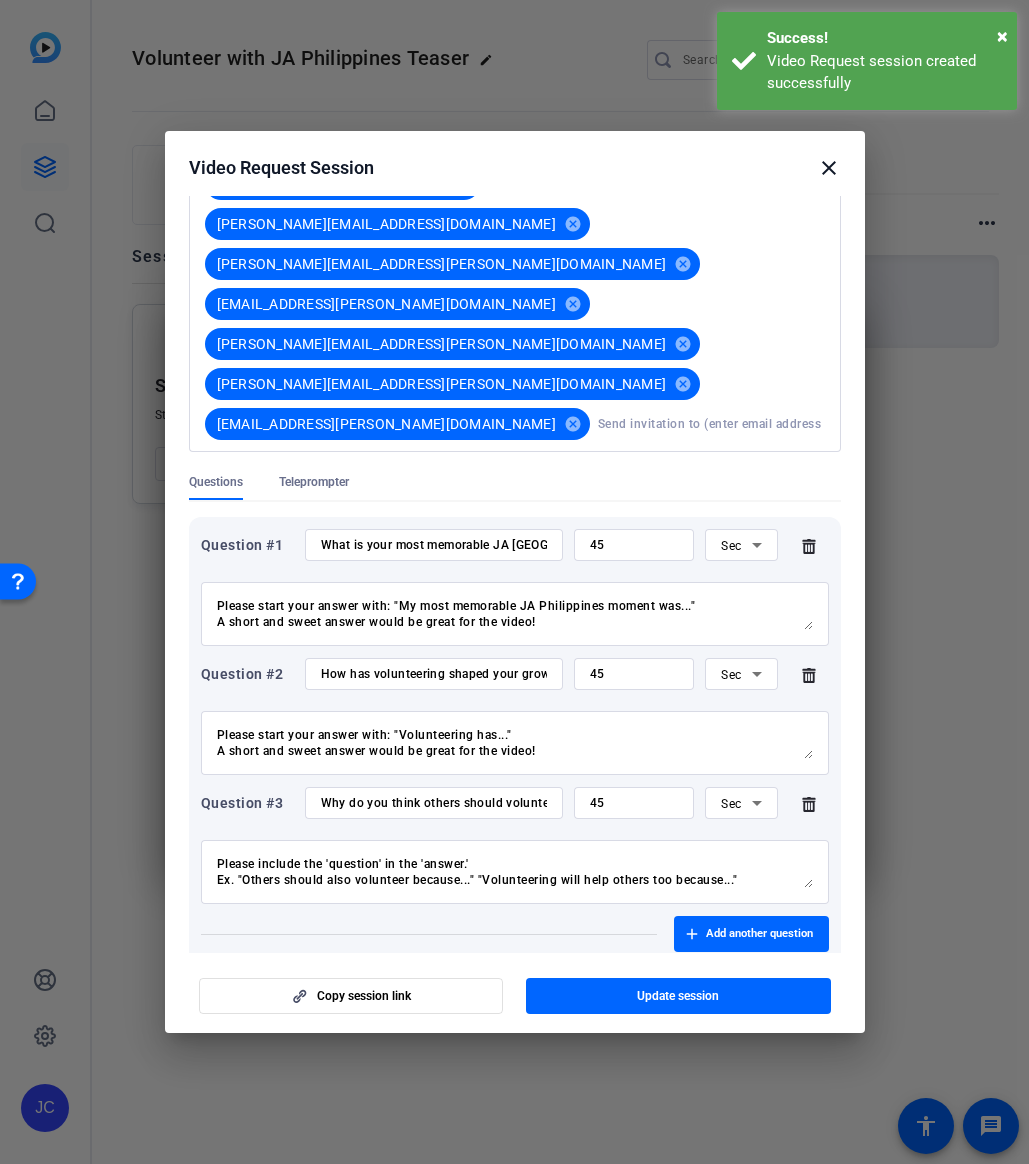 click on "Video Instructions" at bounding box center [768, 999] 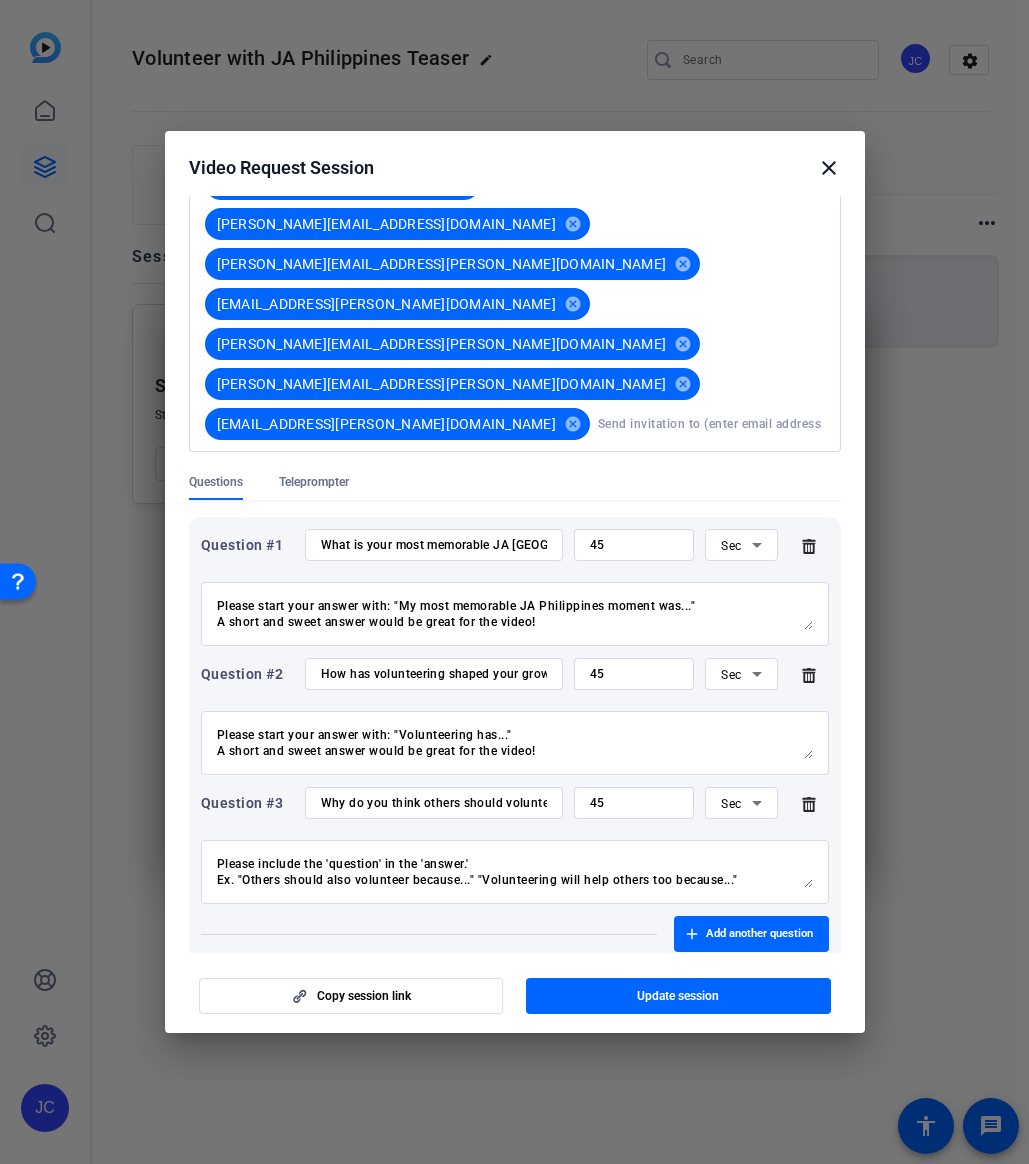click at bounding box center (826, 999) 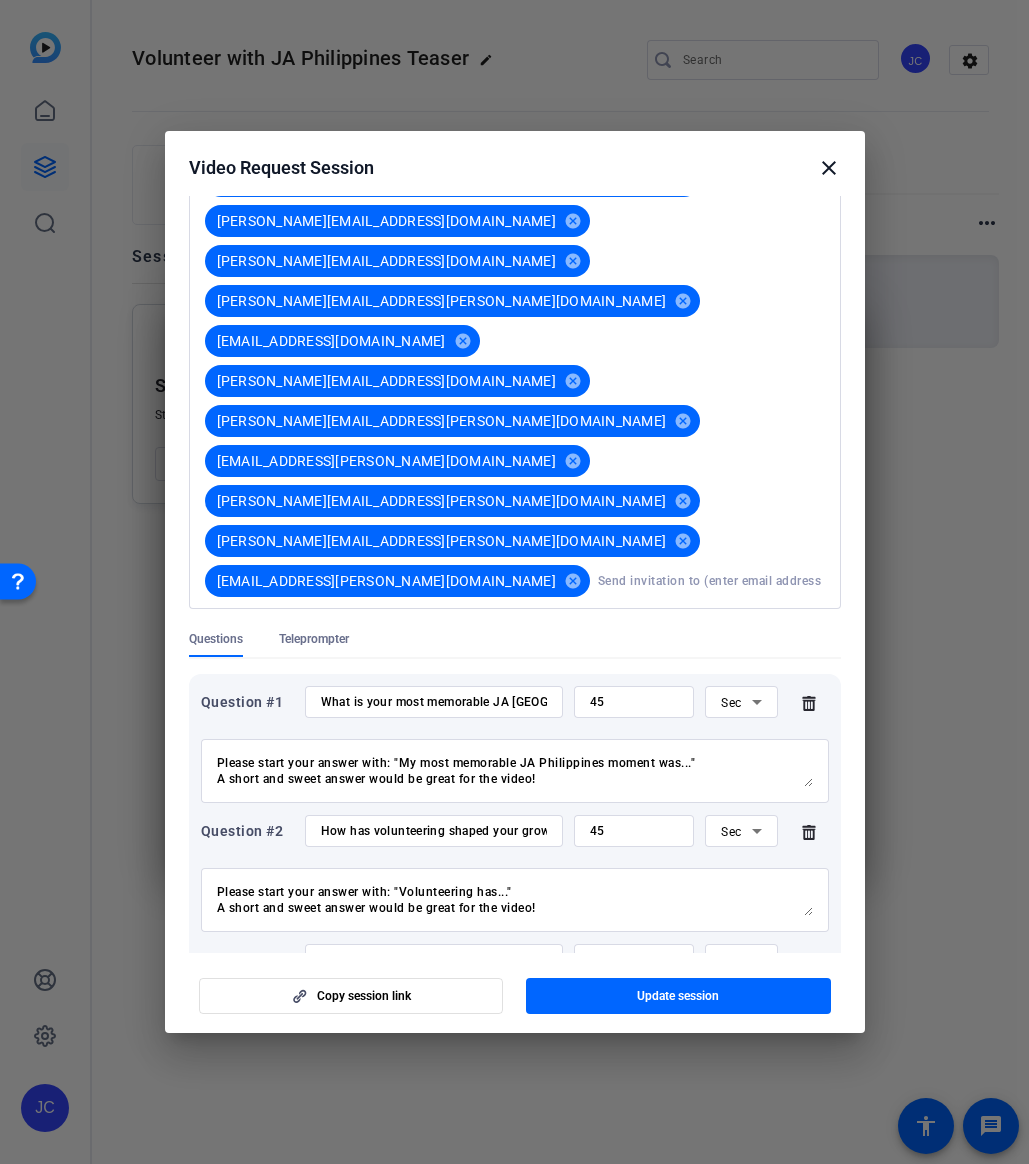 scroll, scrollTop: 364, scrollLeft: 0, axis: vertical 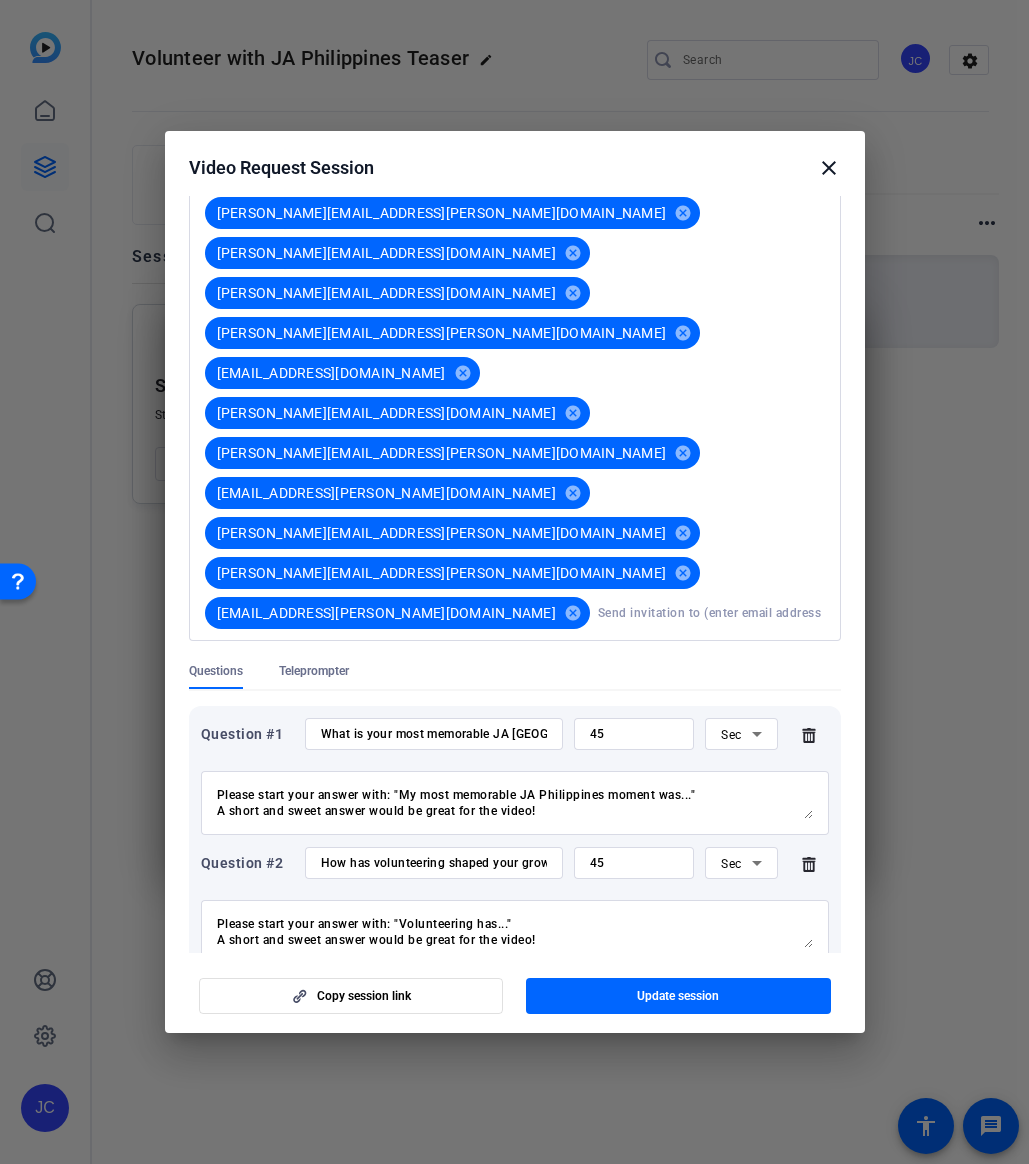 click on "Video Instructions Video Instructions" at bounding box center [515, 1187] 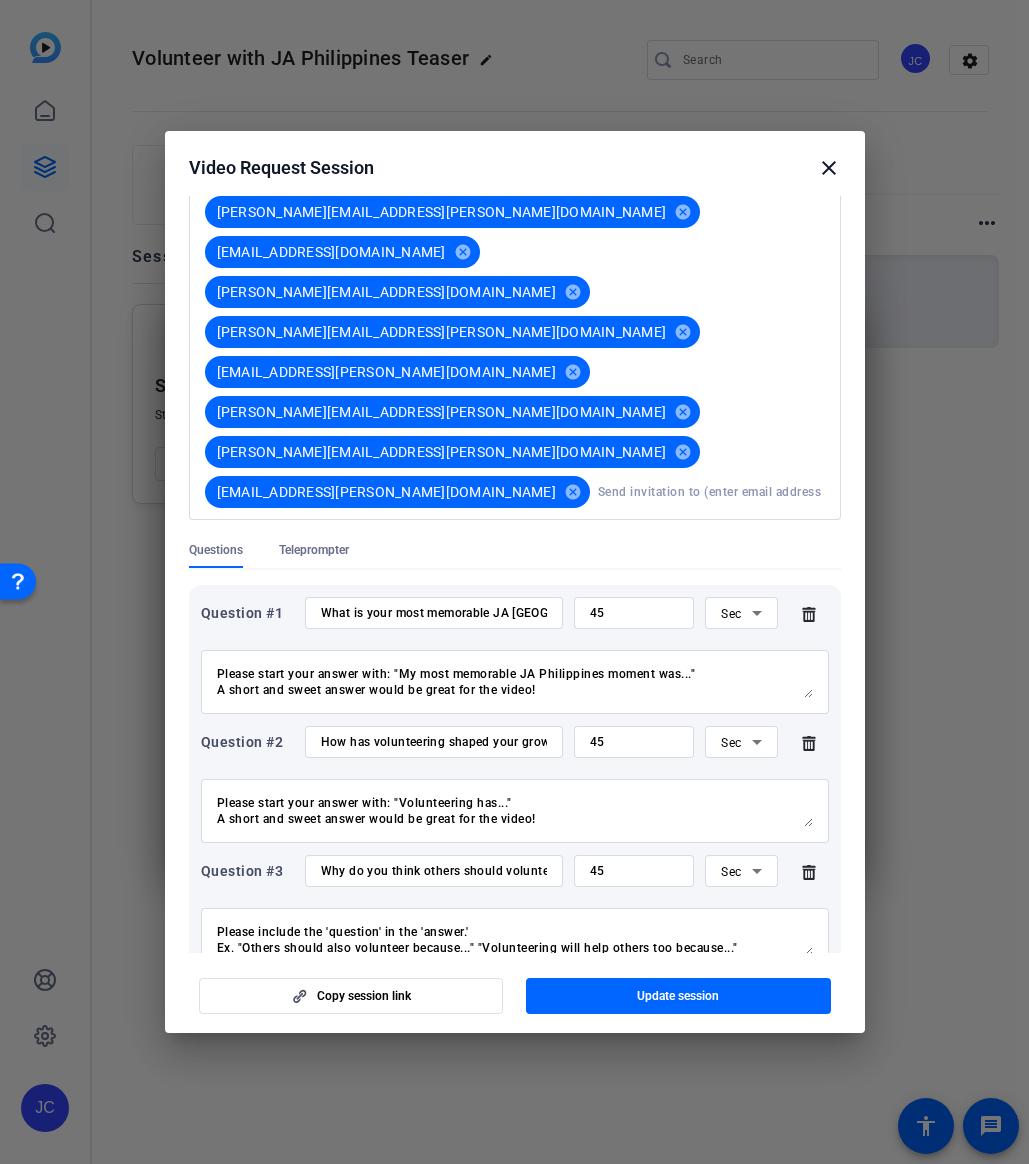 scroll, scrollTop: 553, scrollLeft: 0, axis: vertical 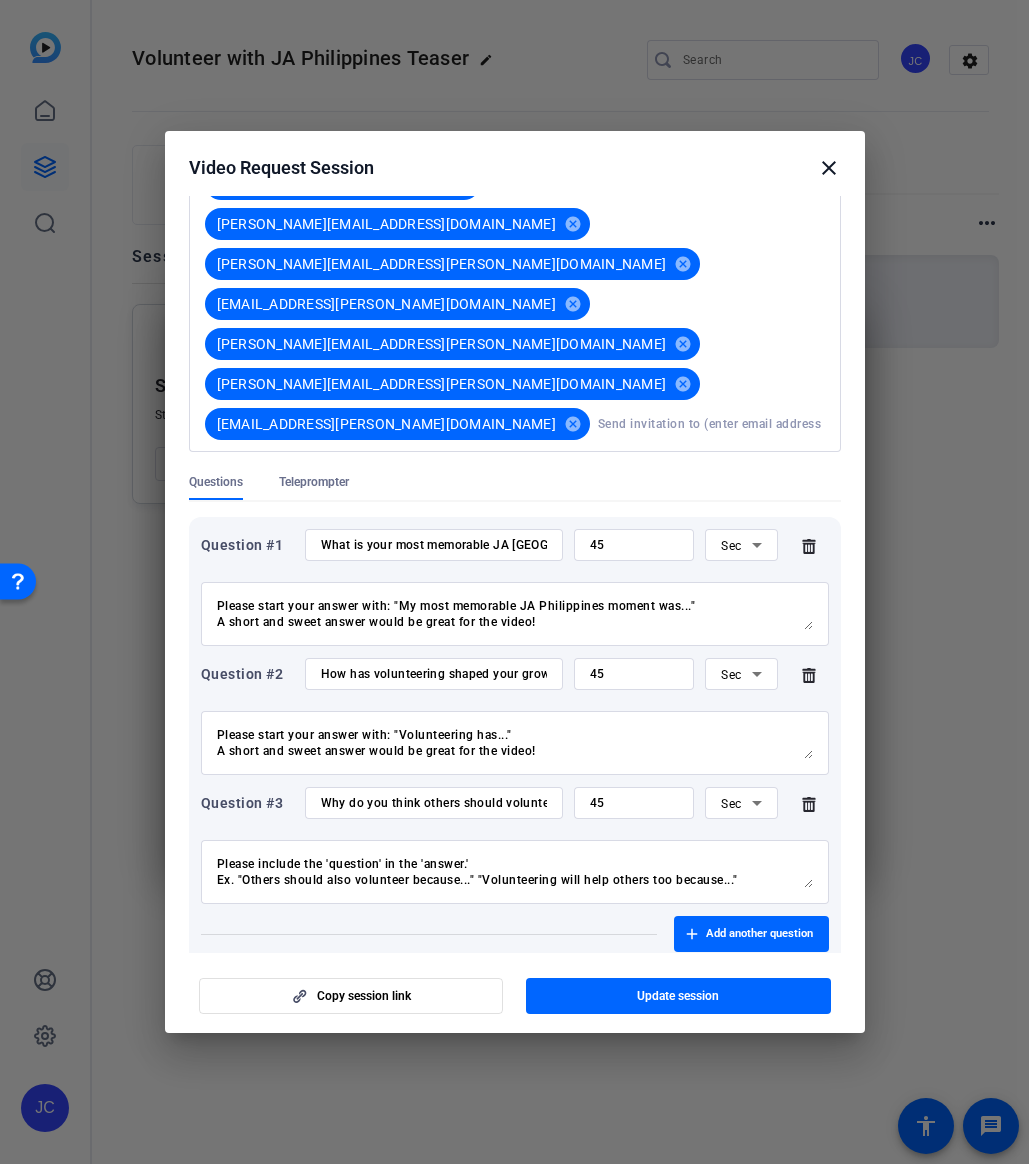 click at bounding box center [515, 1093] 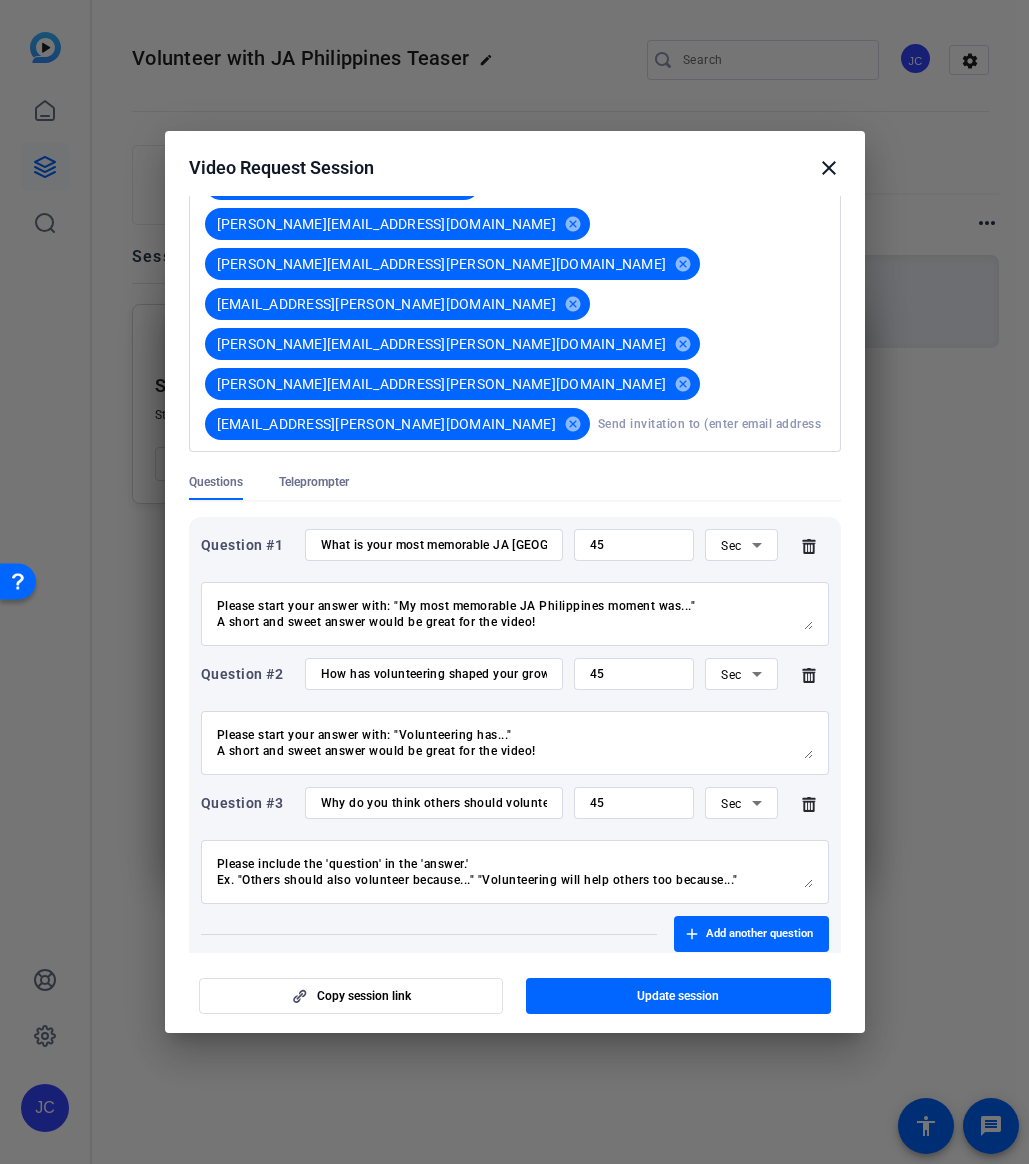 type on "Hi team! You've been" 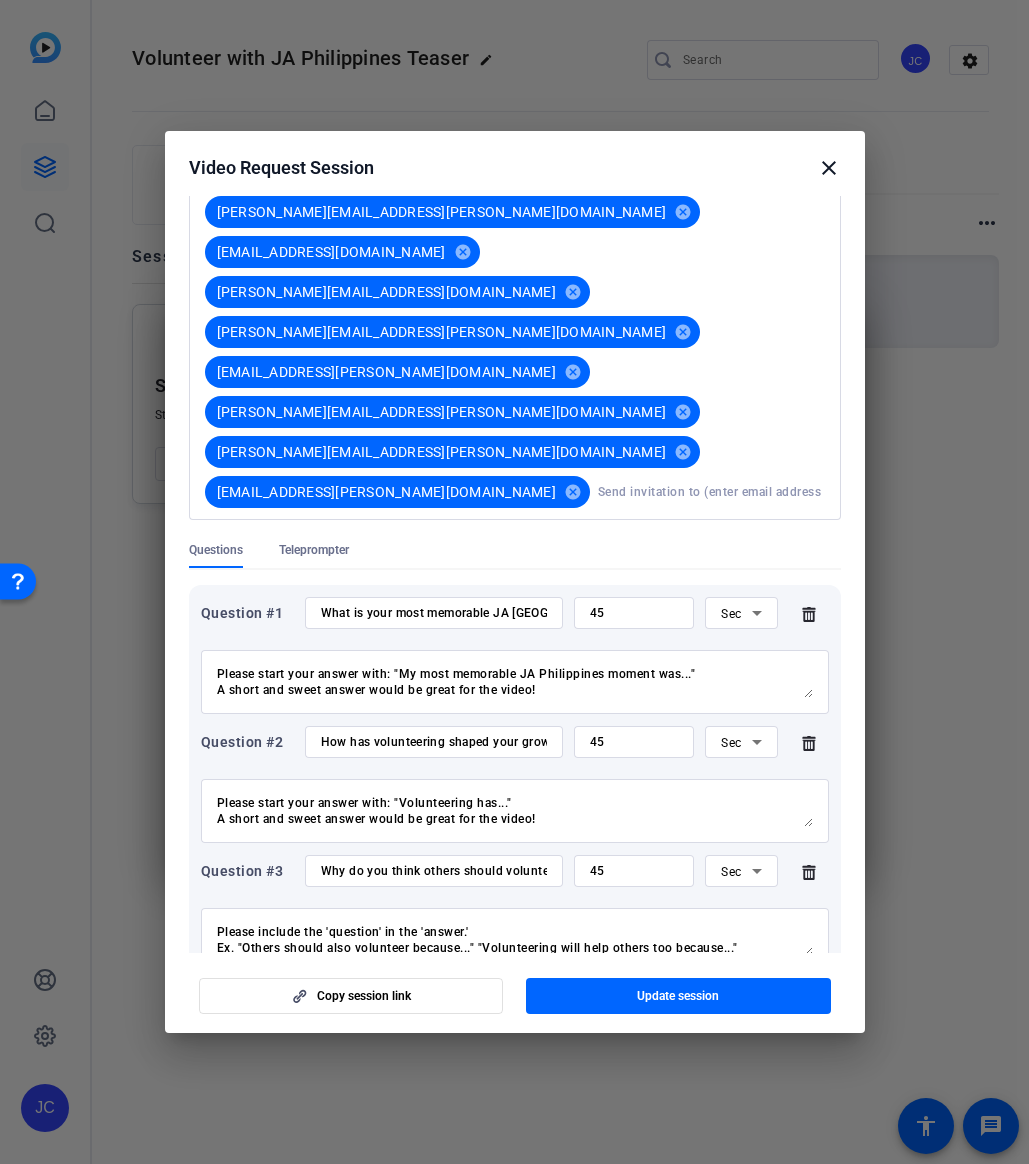 scroll, scrollTop: 553, scrollLeft: 0, axis: vertical 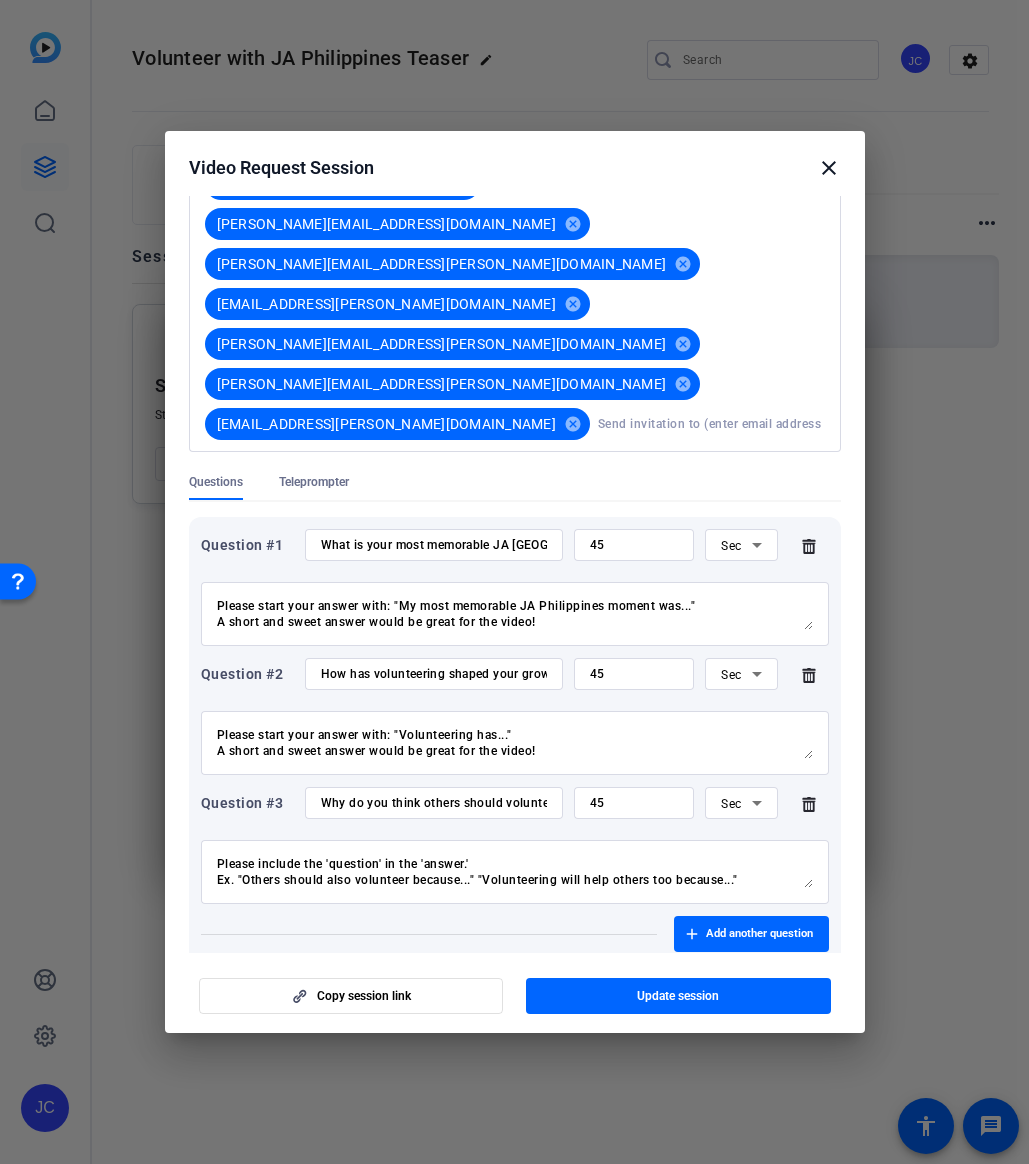 click on "Hi team! You've been" at bounding box center (515, 1093) 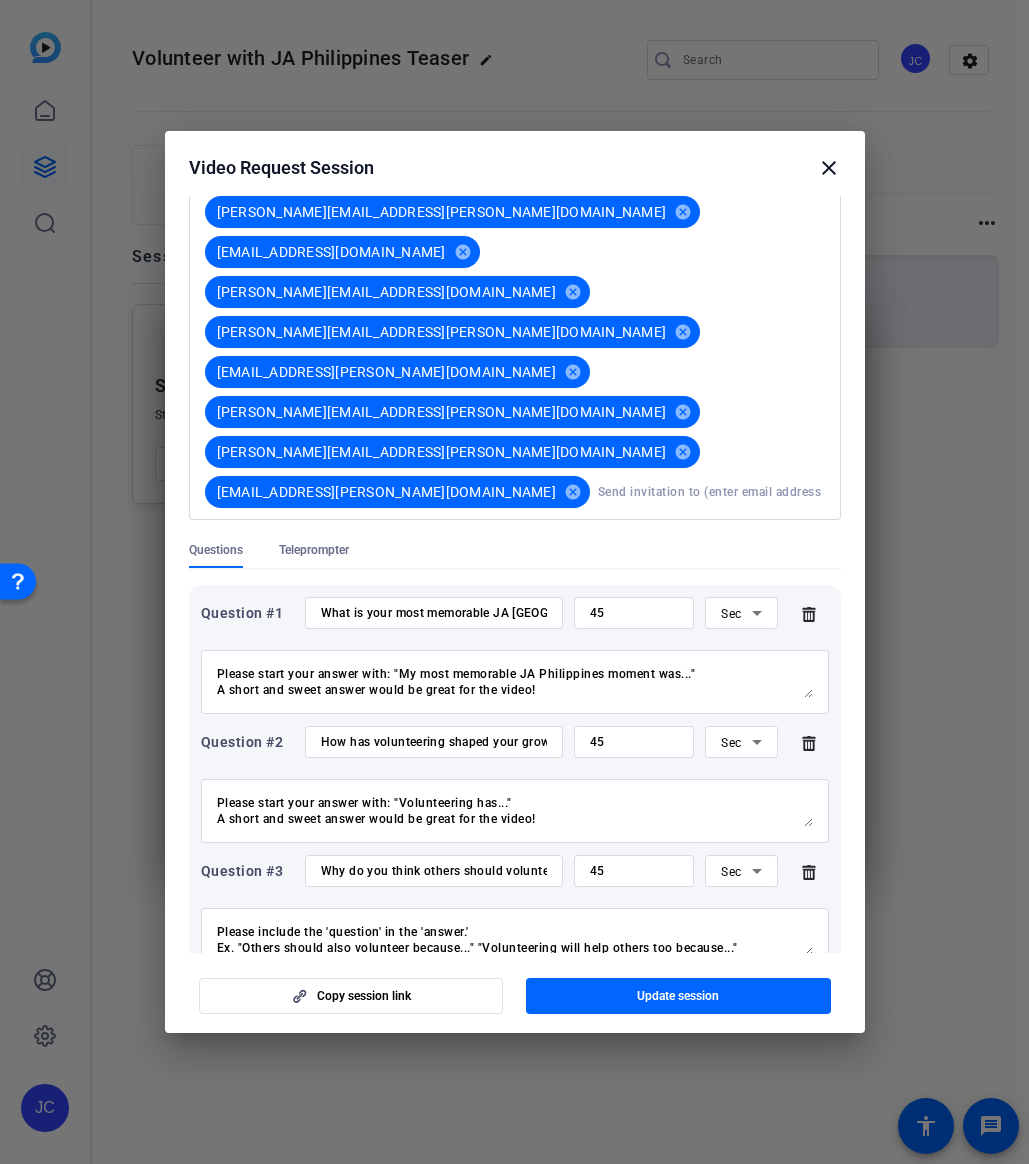 scroll, scrollTop: 553, scrollLeft: 0, axis: vertical 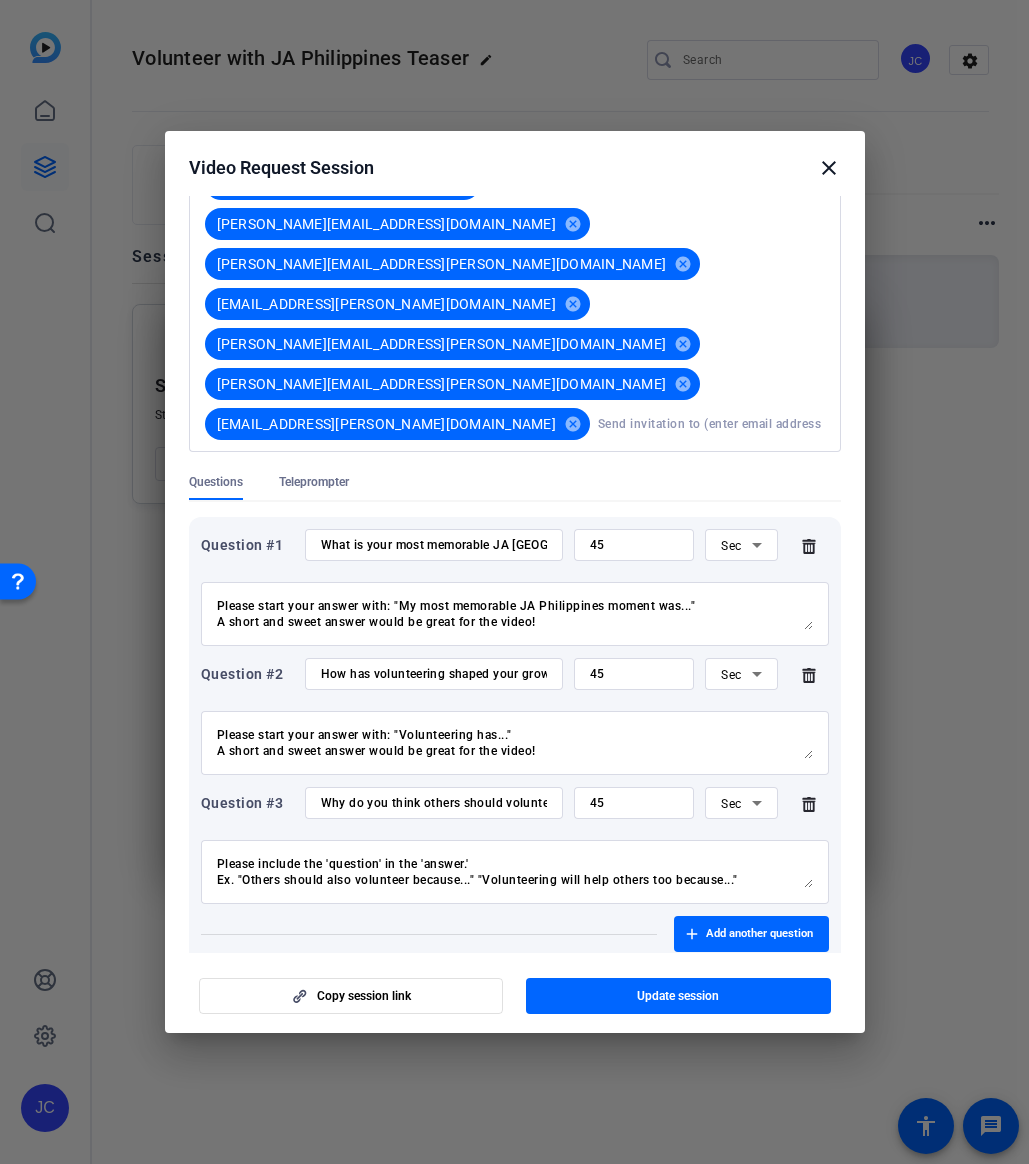 click on "Hi team! You're" at bounding box center (515, 1093) 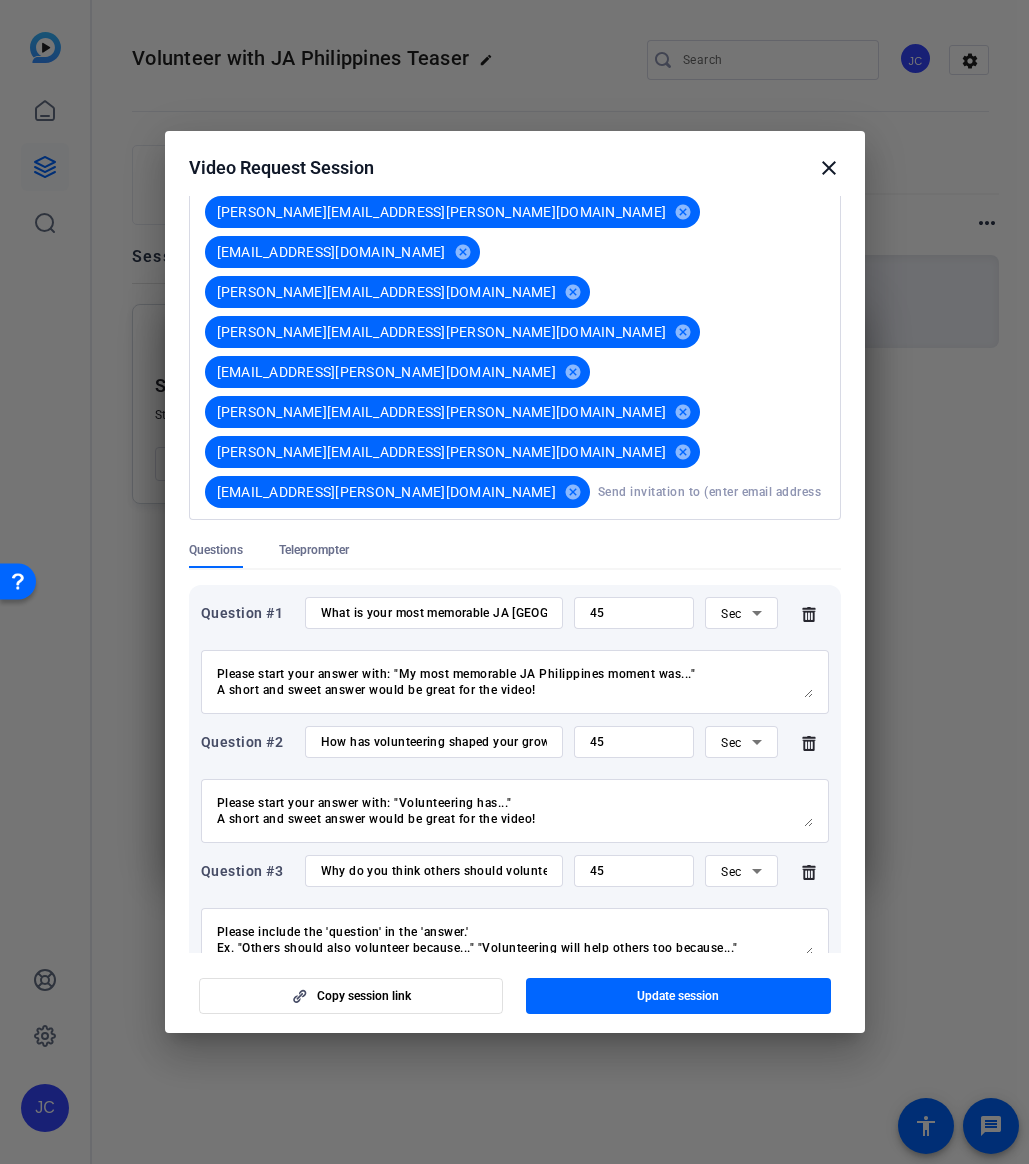 scroll, scrollTop: 553, scrollLeft: 0, axis: vertical 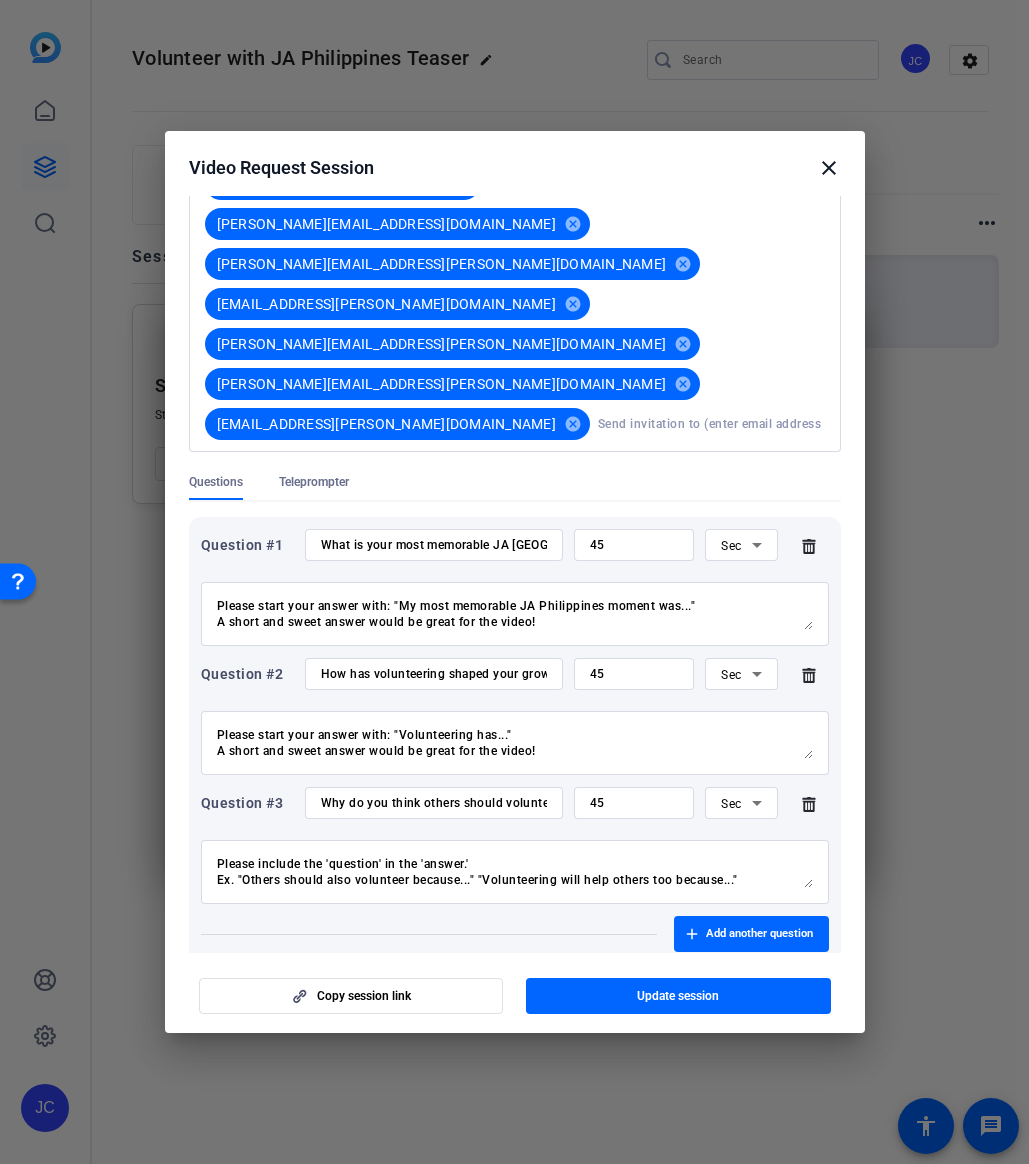click on "Hi team! You're receiveing" at bounding box center (515, 1093) 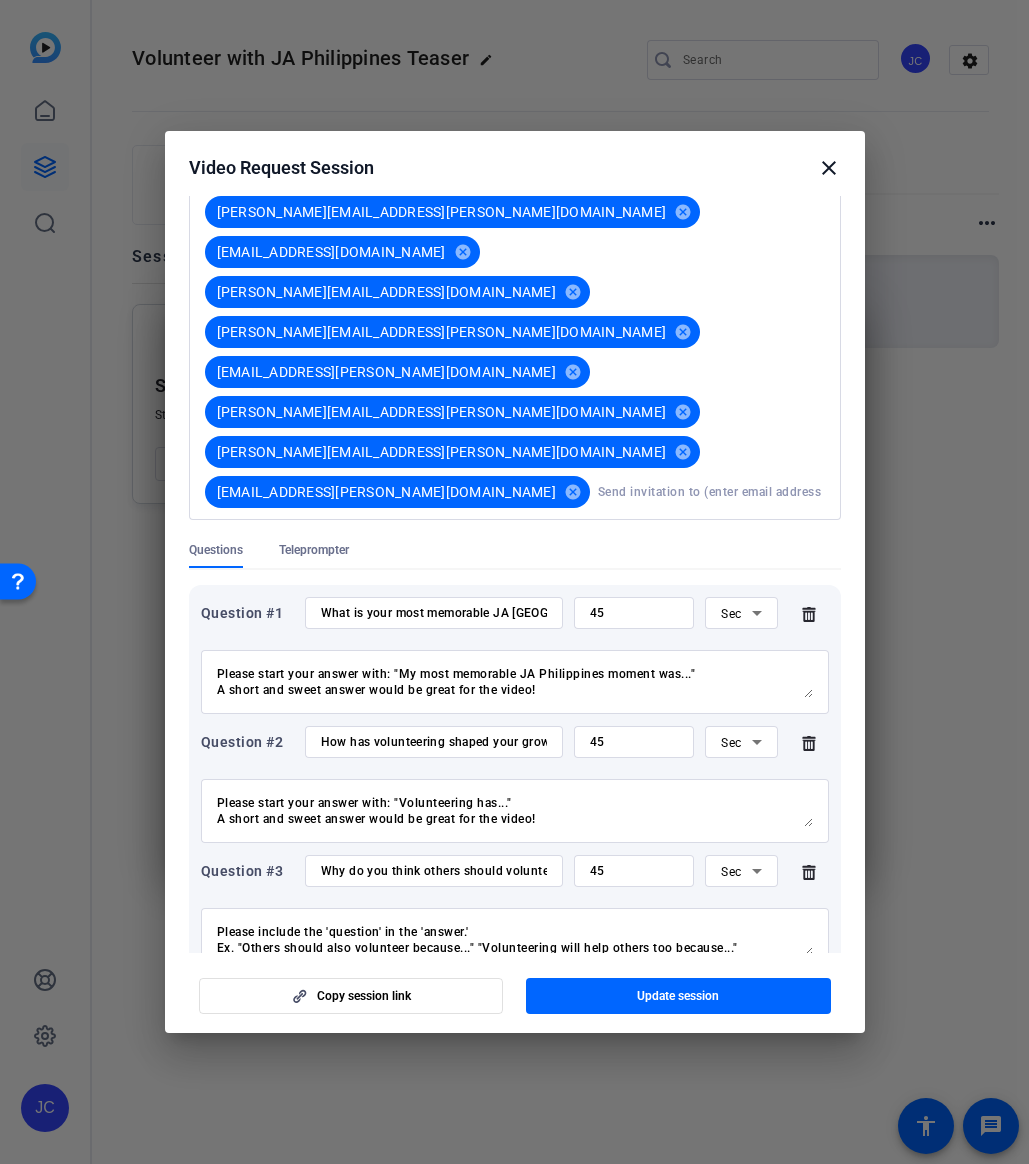 scroll, scrollTop: 553, scrollLeft: 0, axis: vertical 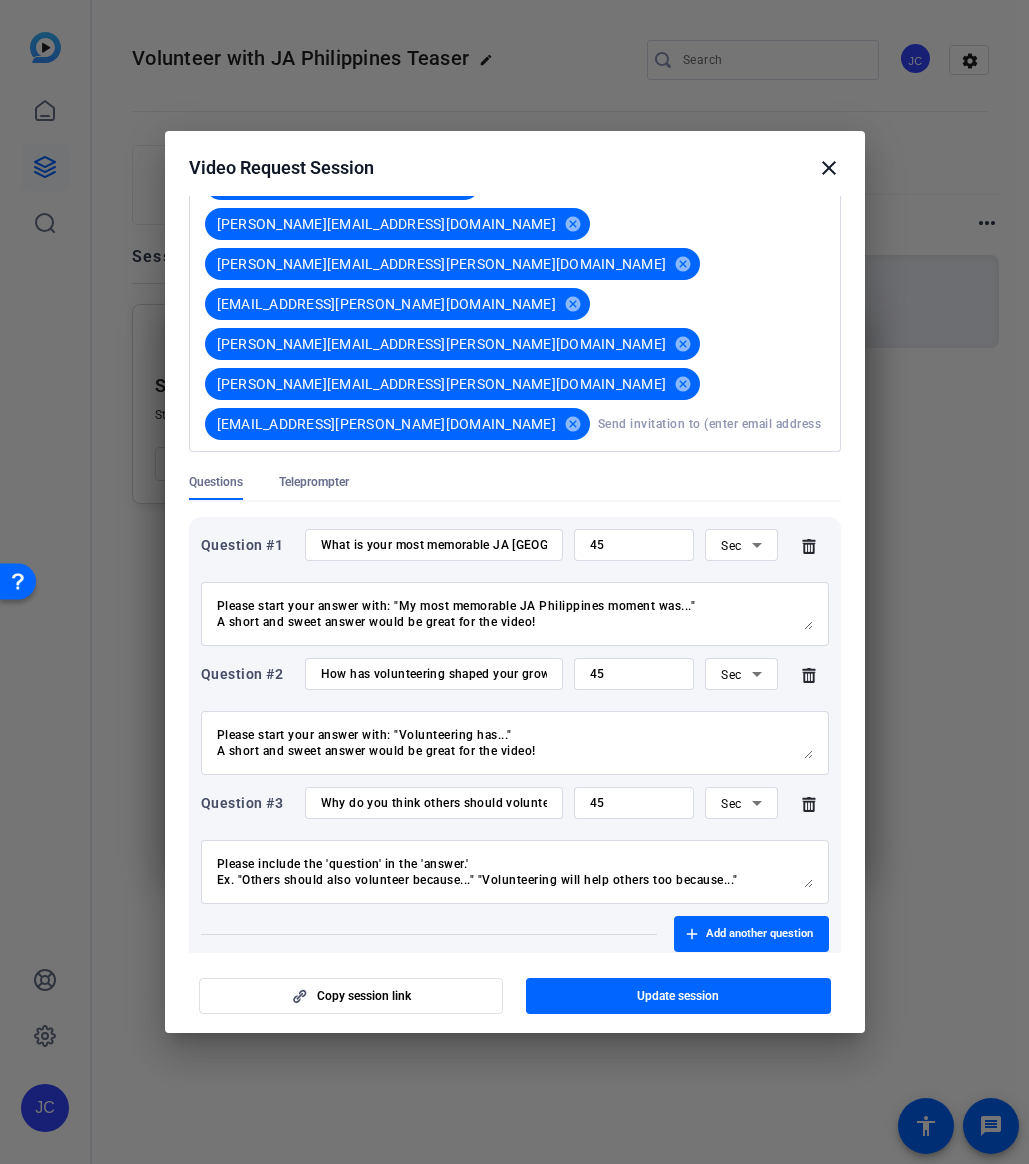 click at bounding box center [831, 999] 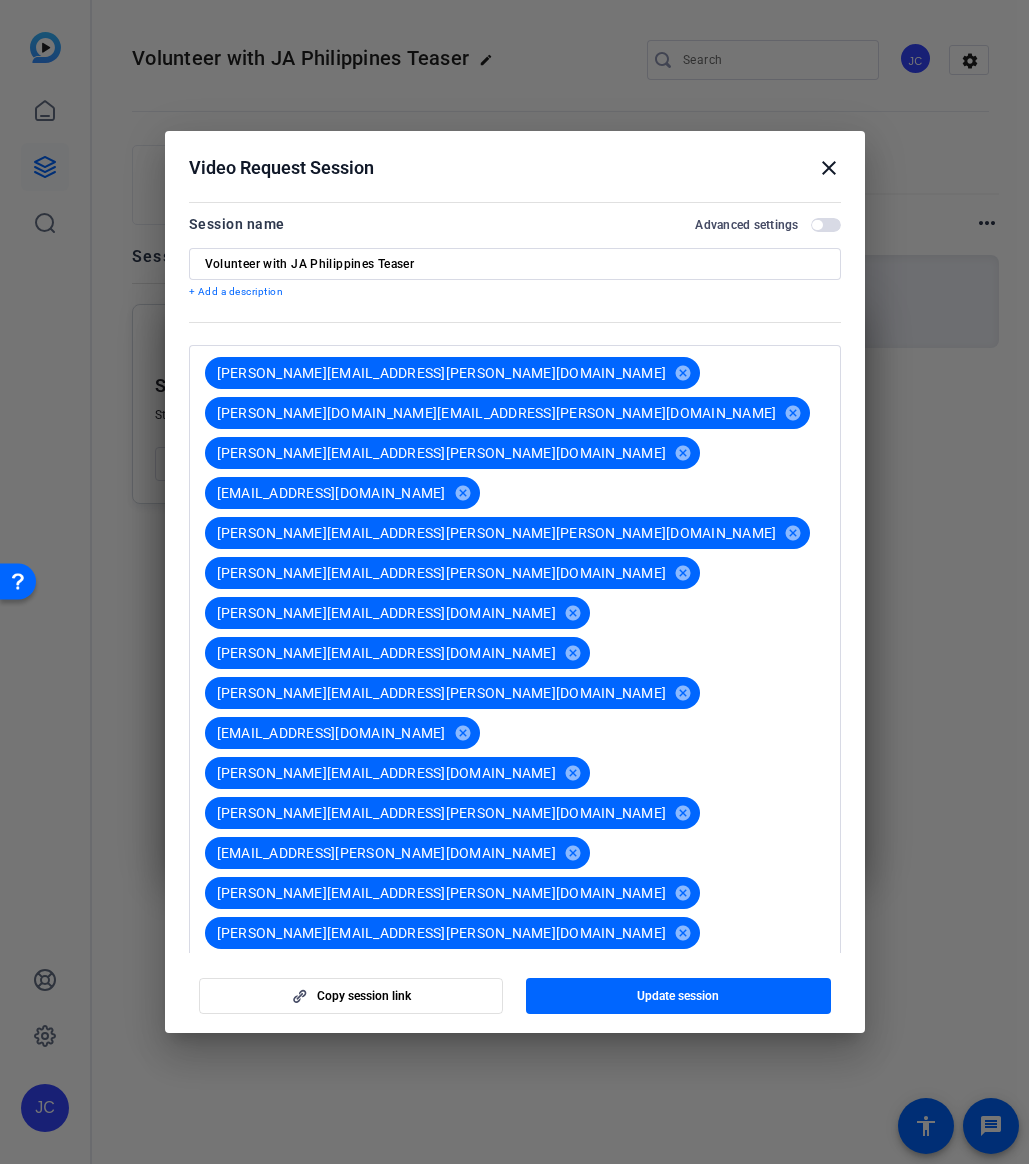 scroll, scrollTop: 0, scrollLeft: 0, axis: both 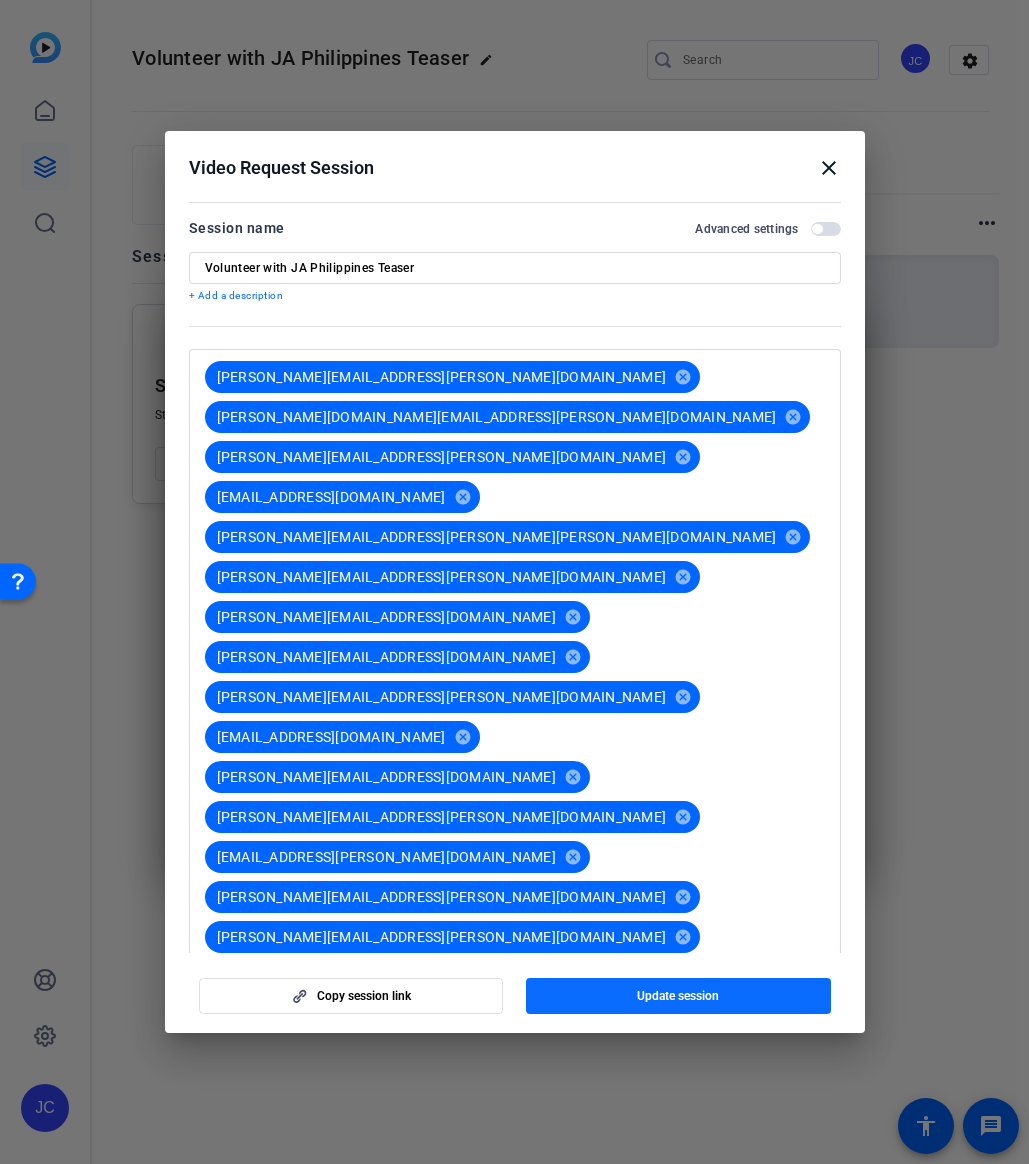 click at bounding box center (678, 996) 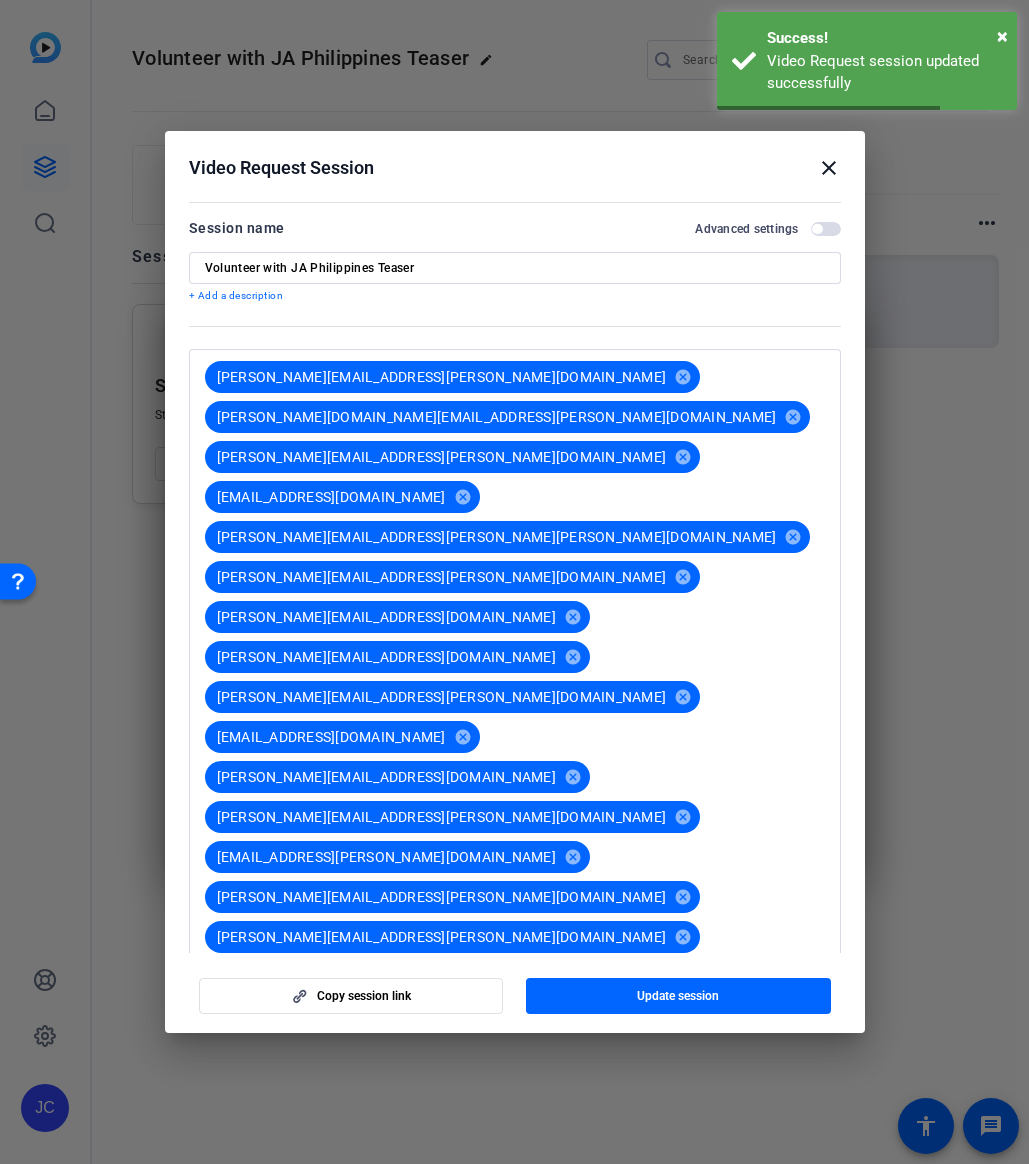 click on "+ Add a description" at bounding box center [515, 296] 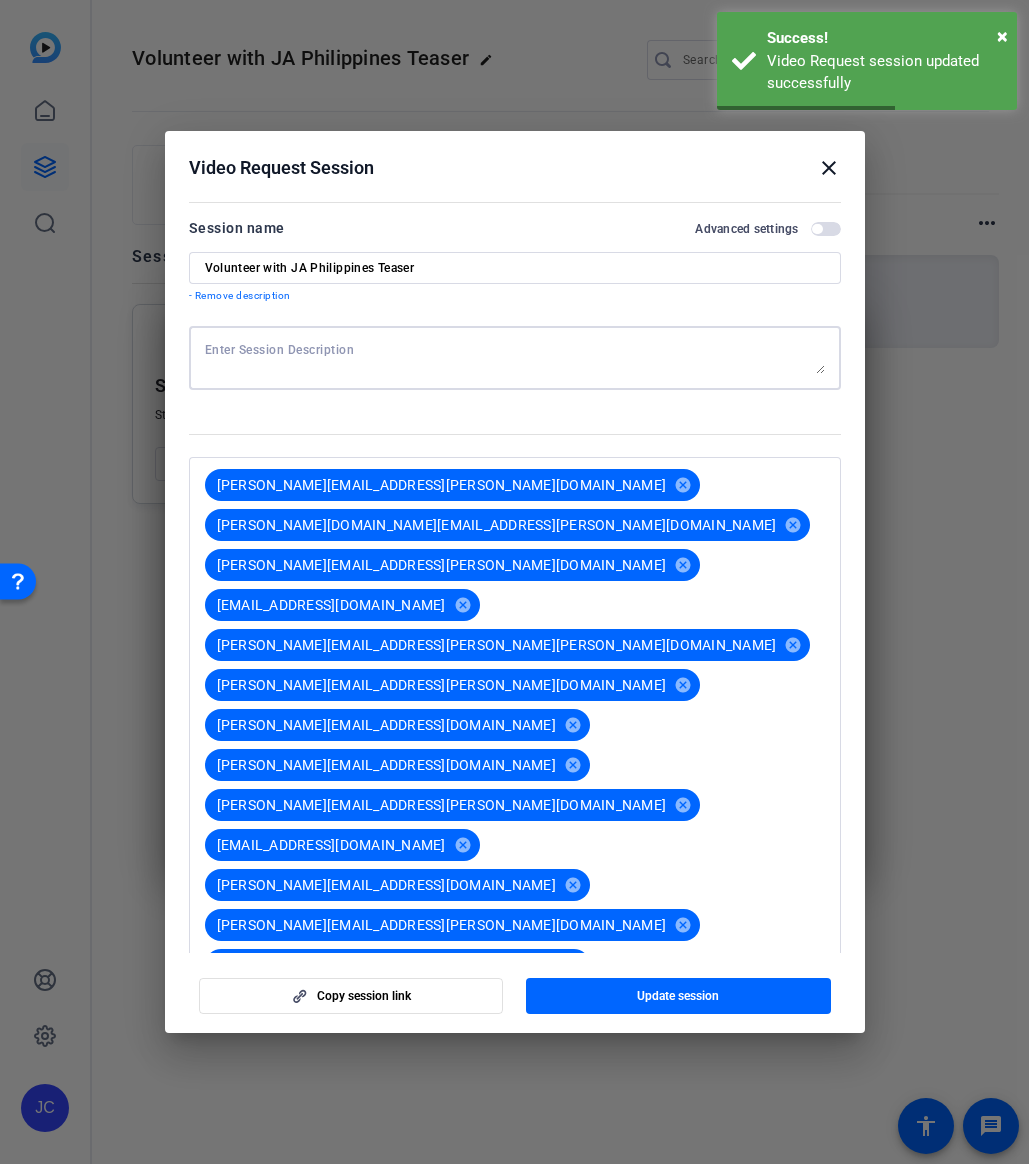 click at bounding box center (515, 358) 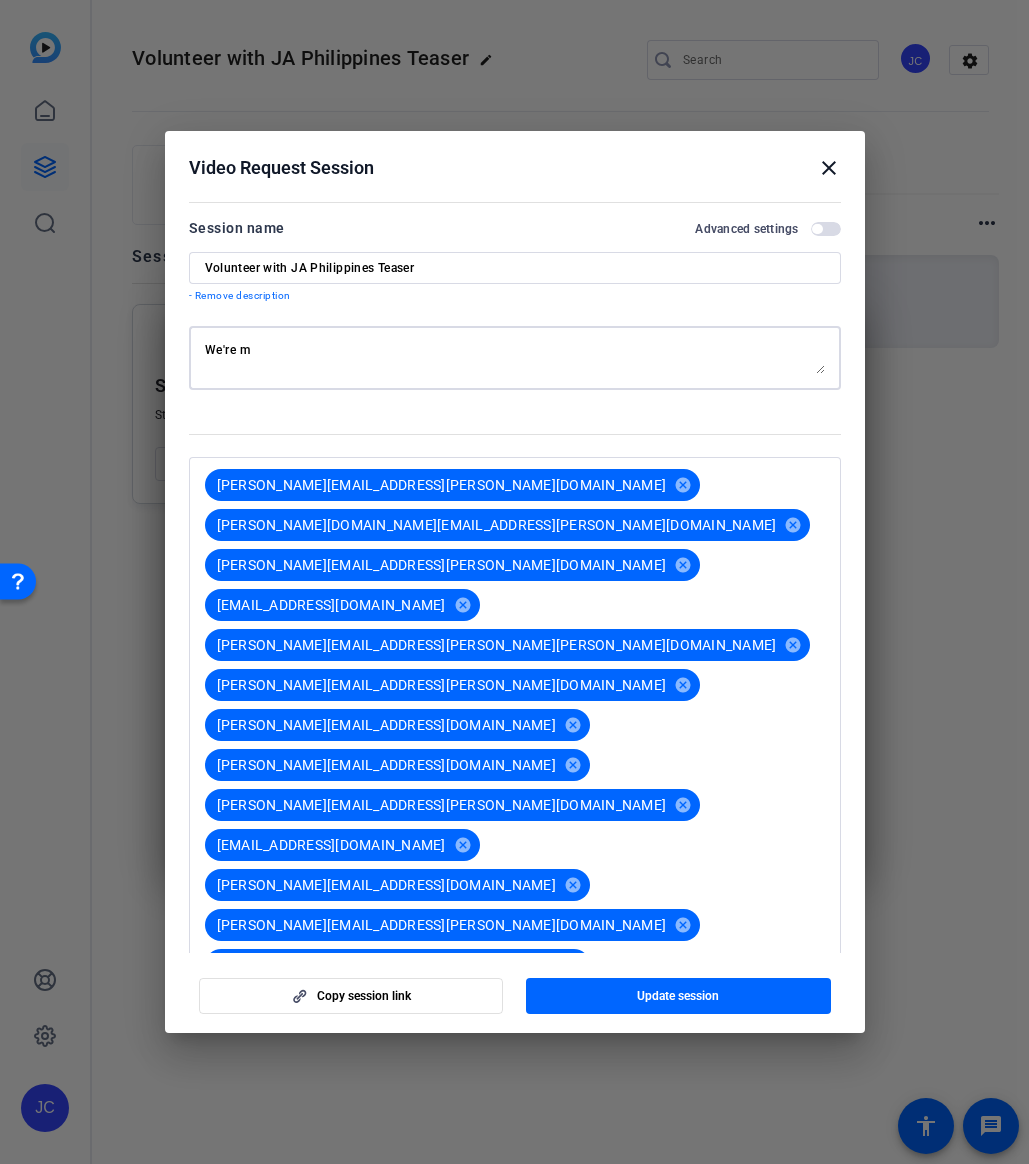 type on "We're ma" 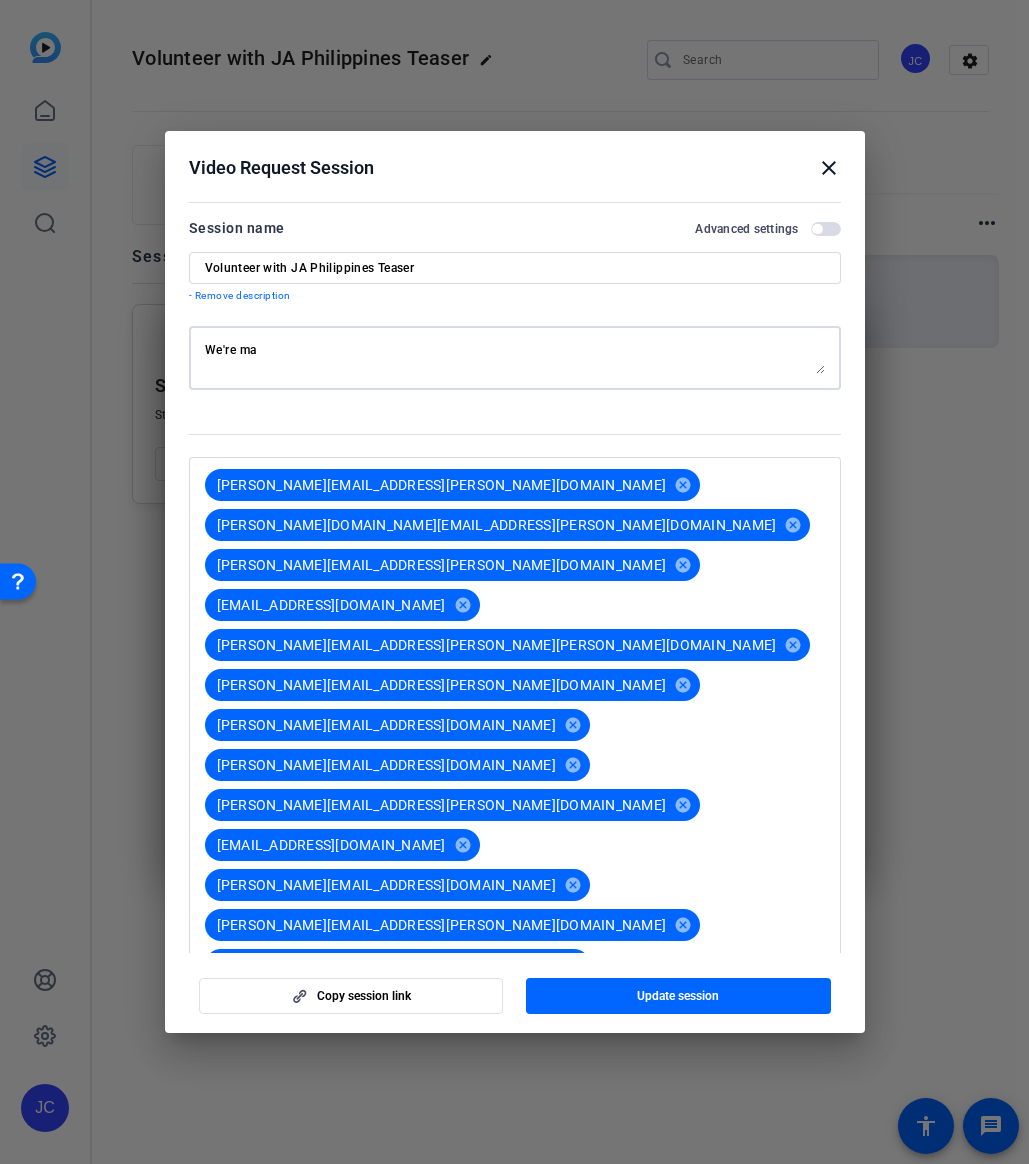 type 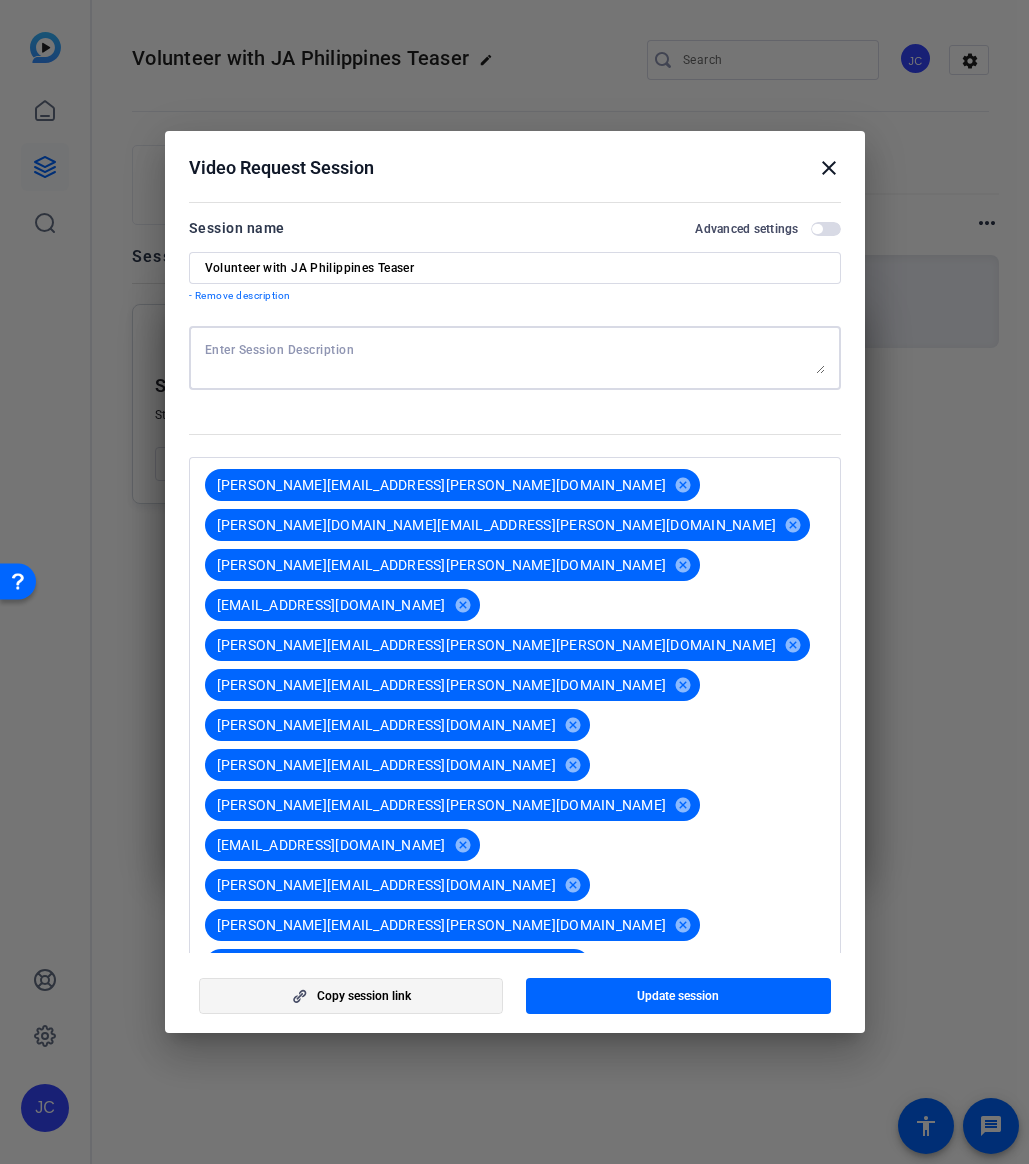 click at bounding box center (351, 996) 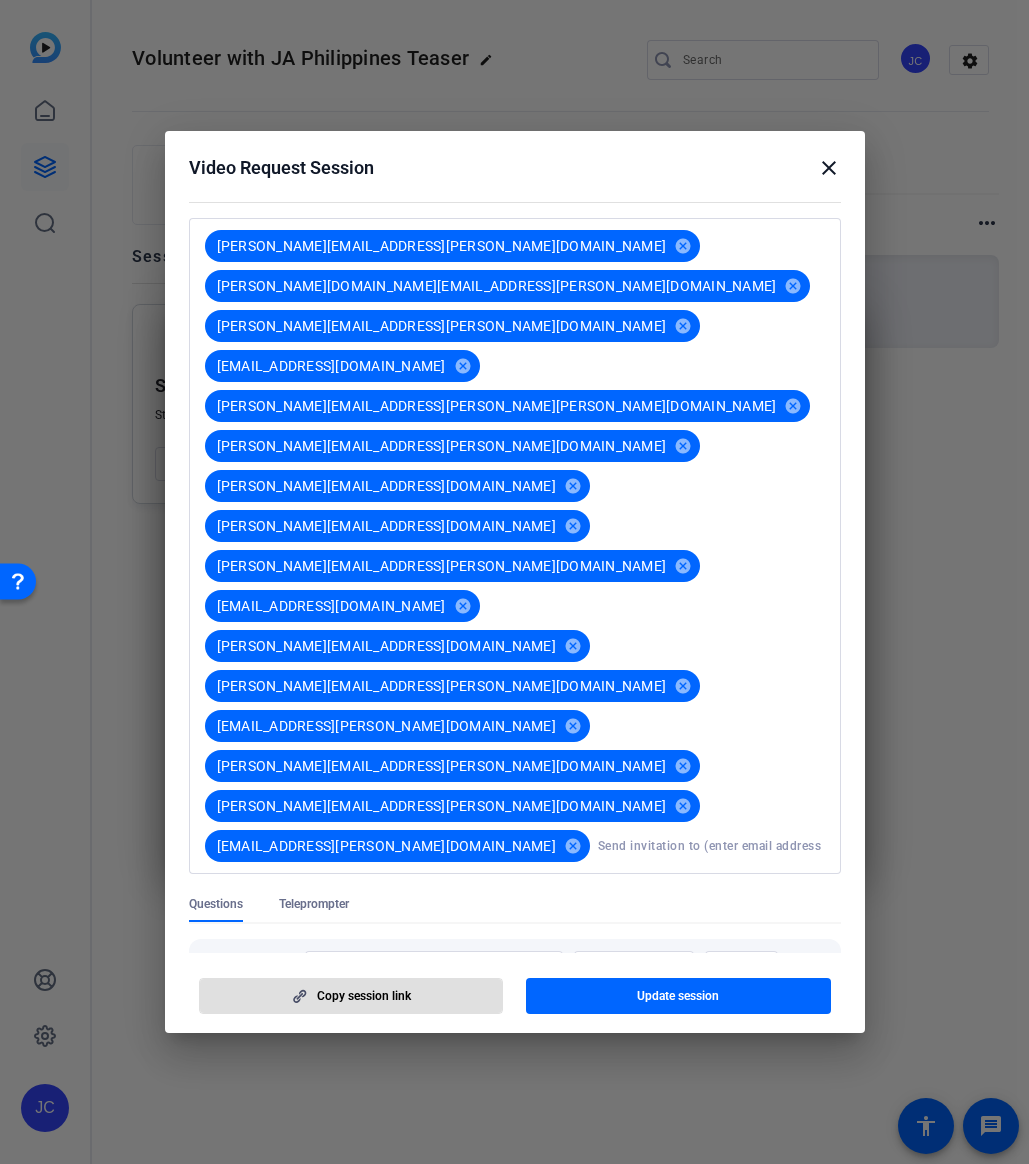 scroll, scrollTop: 237, scrollLeft: 0, axis: vertical 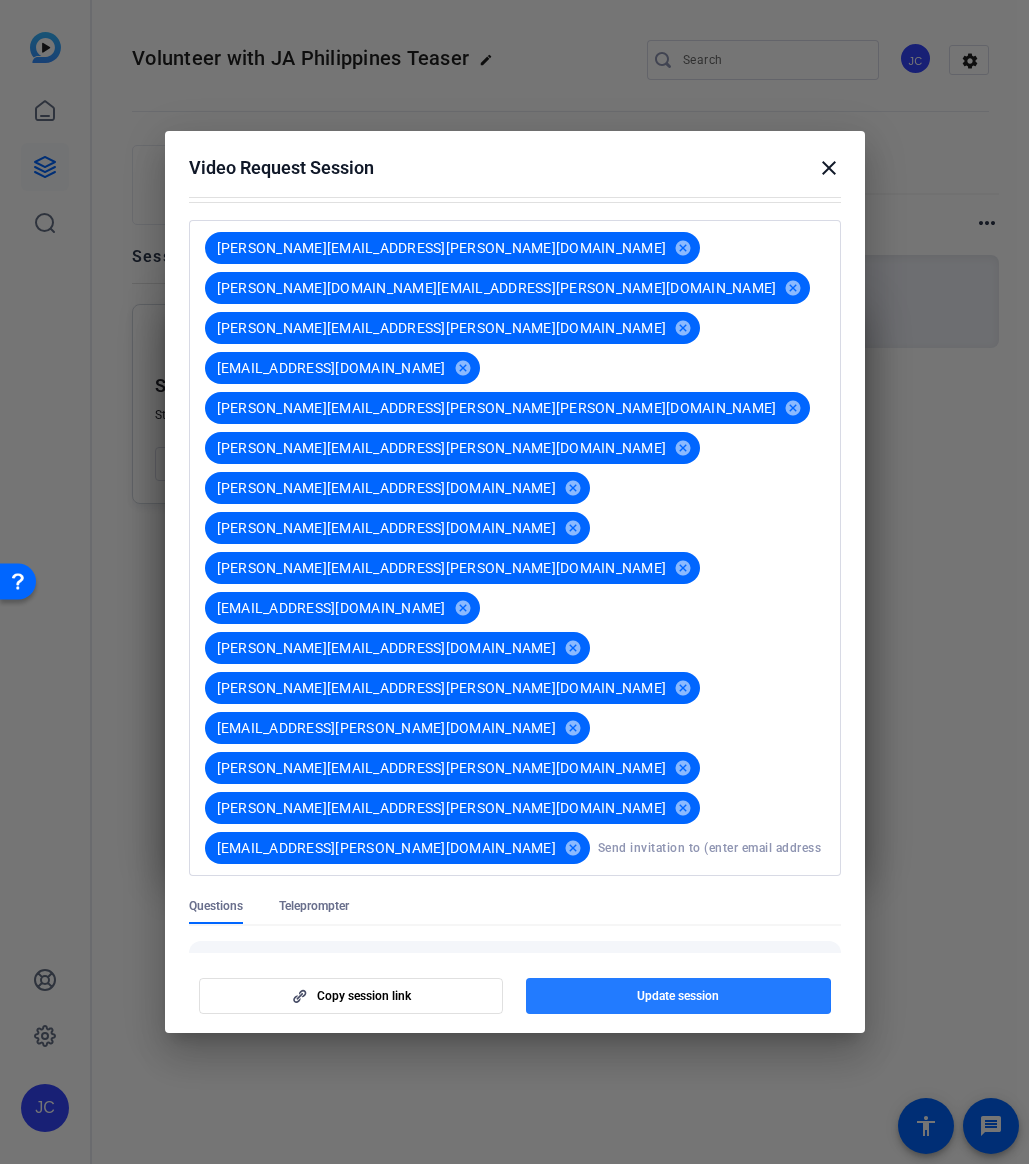 click at bounding box center [678, 996] 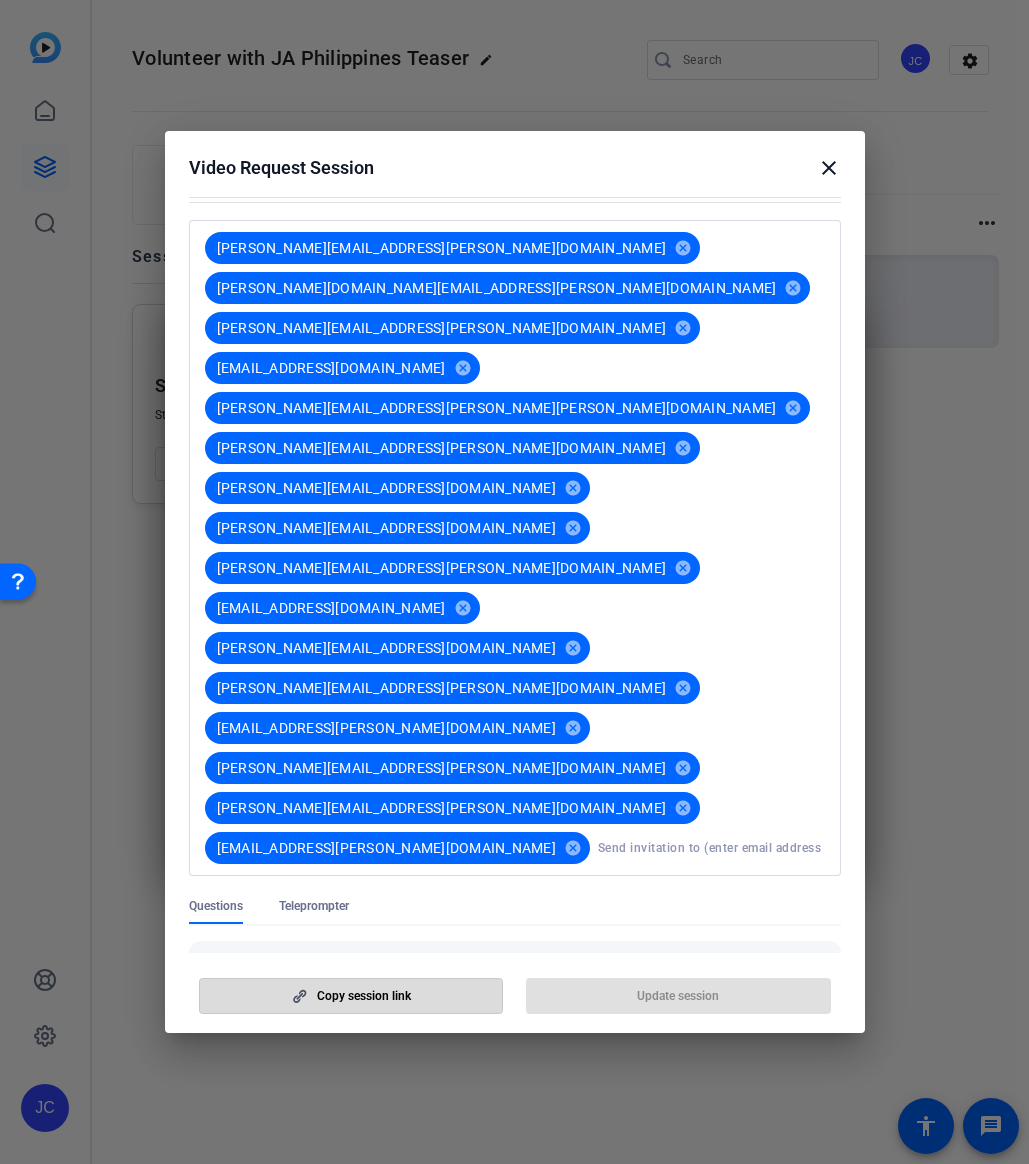 click at bounding box center (351, 996) 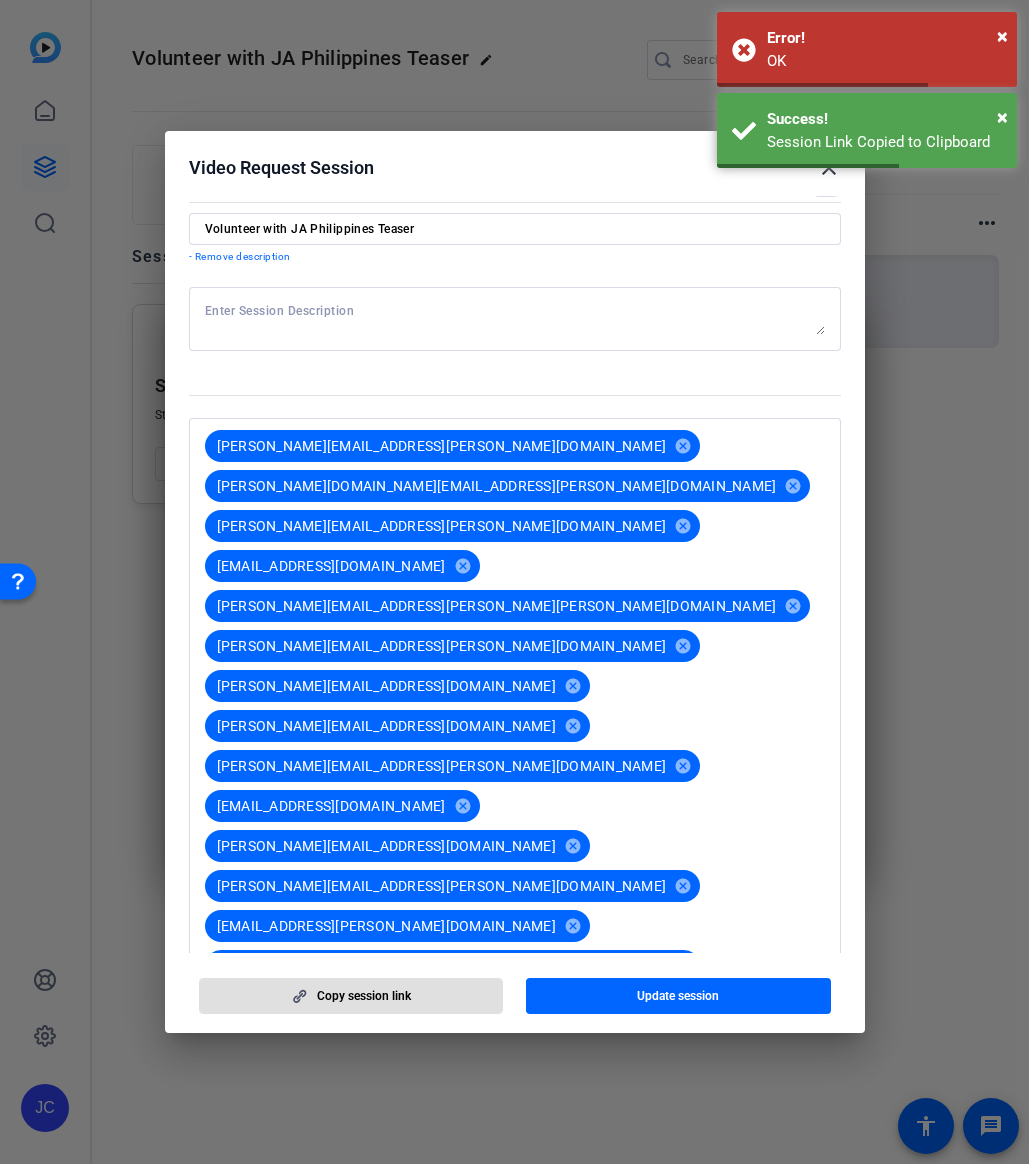 scroll, scrollTop: 27, scrollLeft: 0, axis: vertical 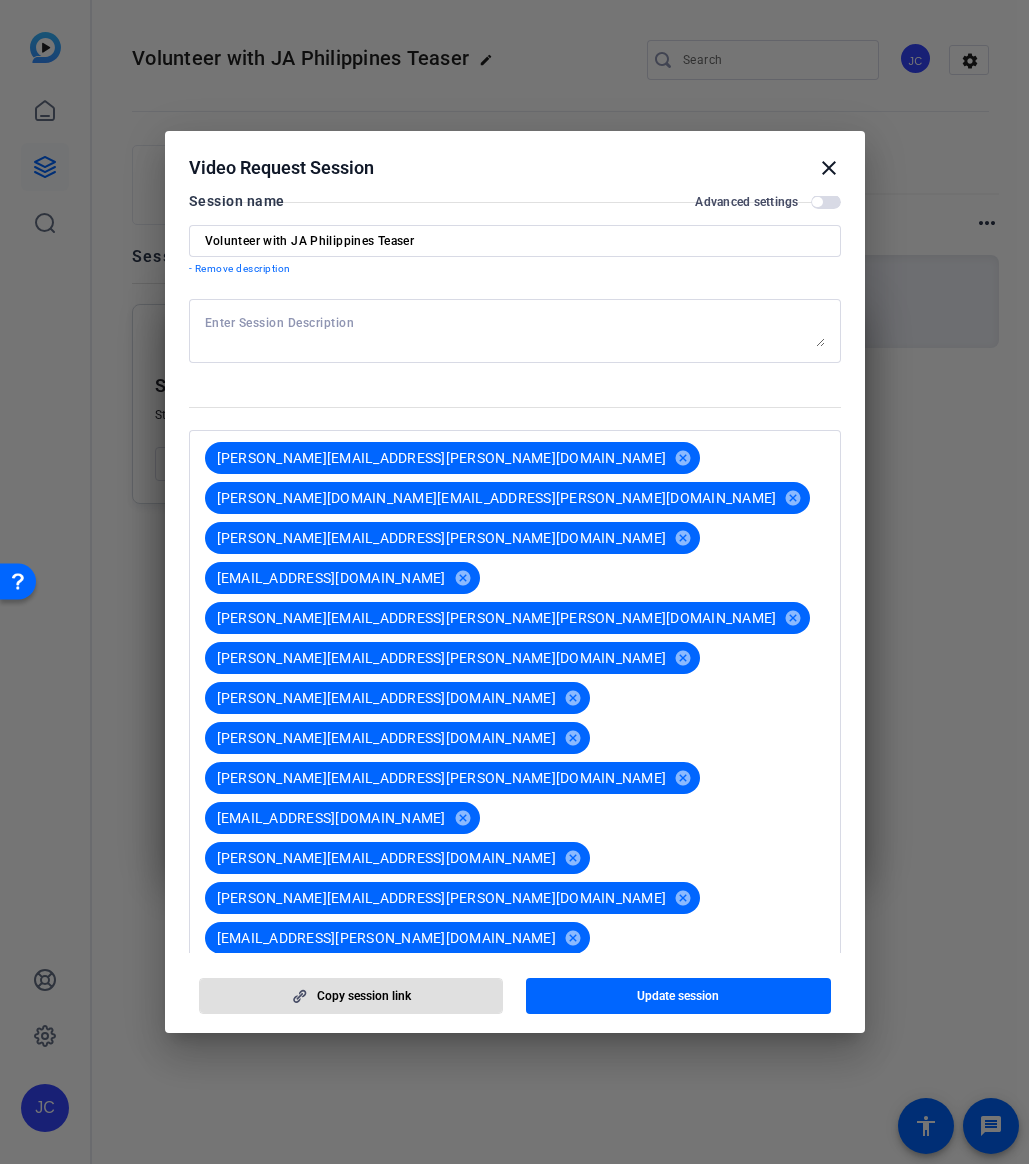 click 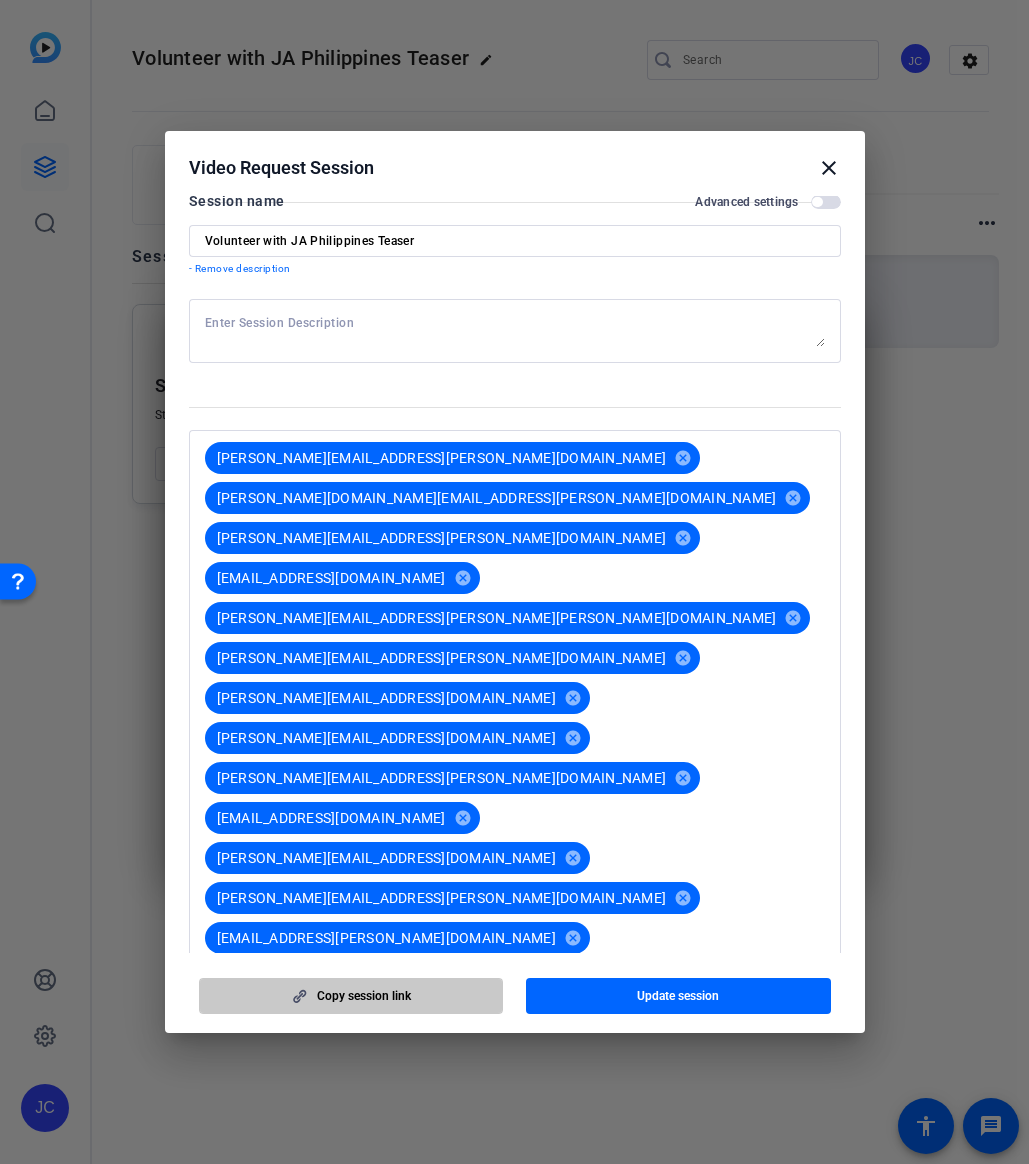 click on "Copy session link" at bounding box center (364, 996) 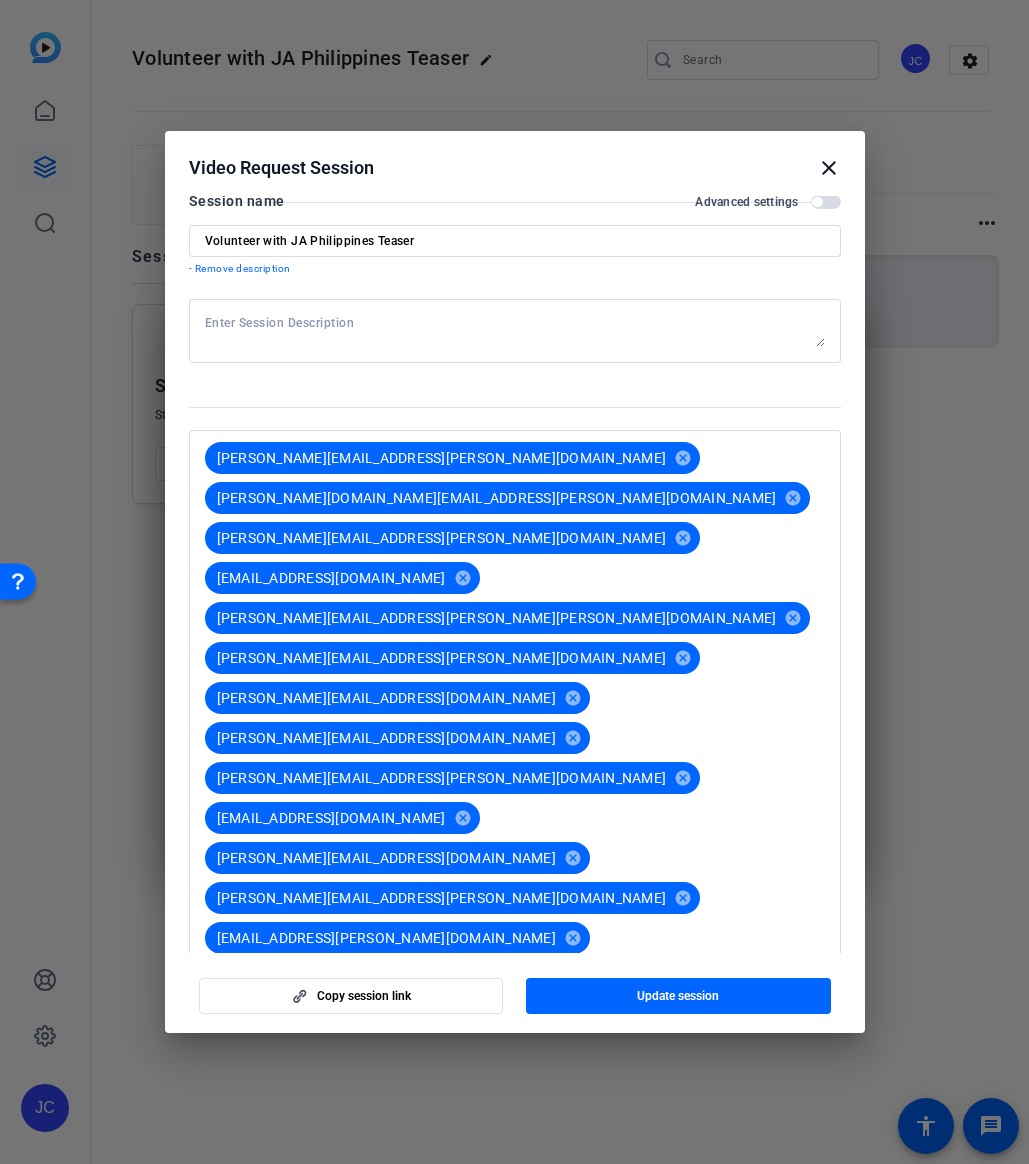 scroll, scrollTop: 0, scrollLeft: 0, axis: both 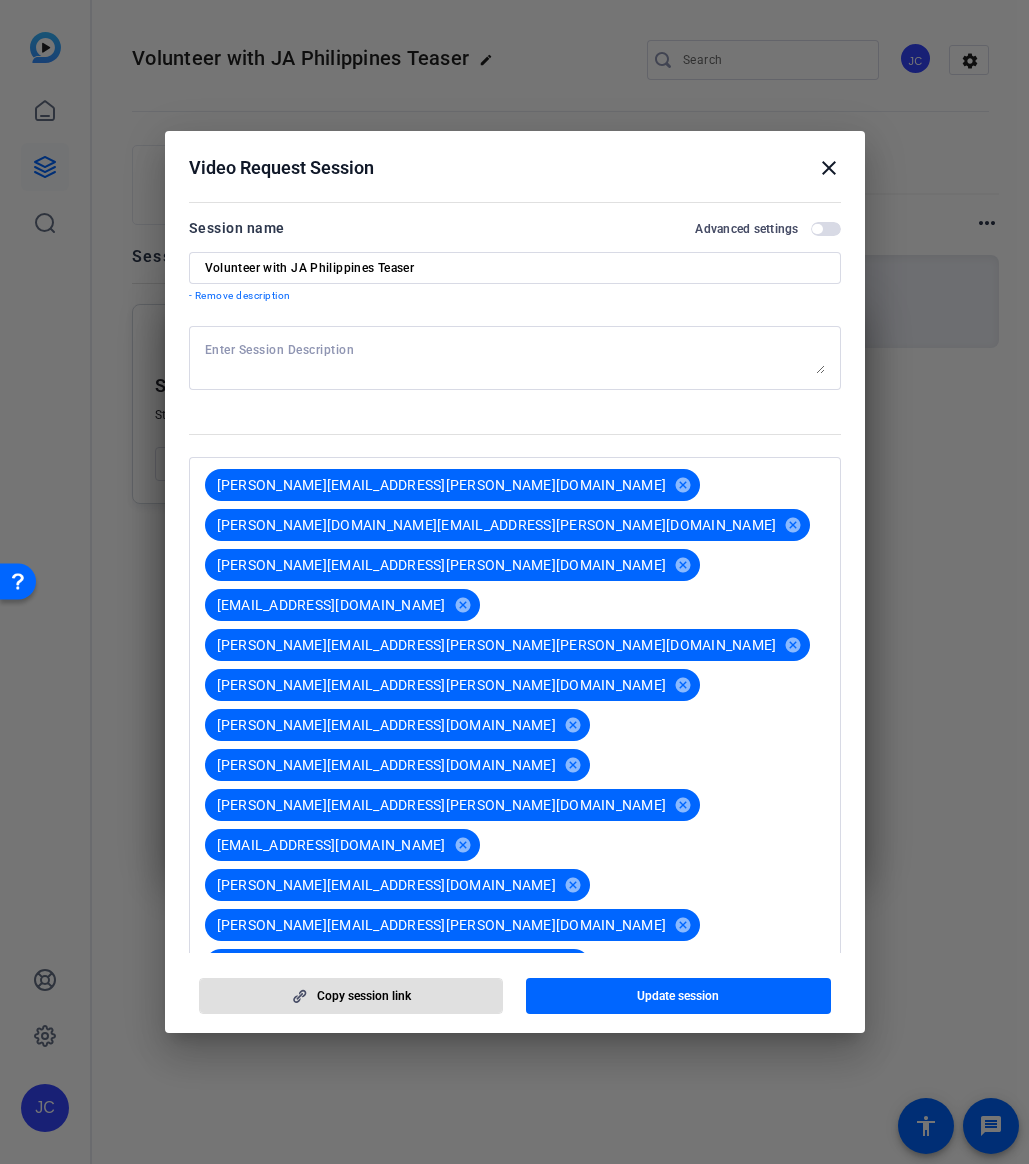 click at bounding box center (826, 229) 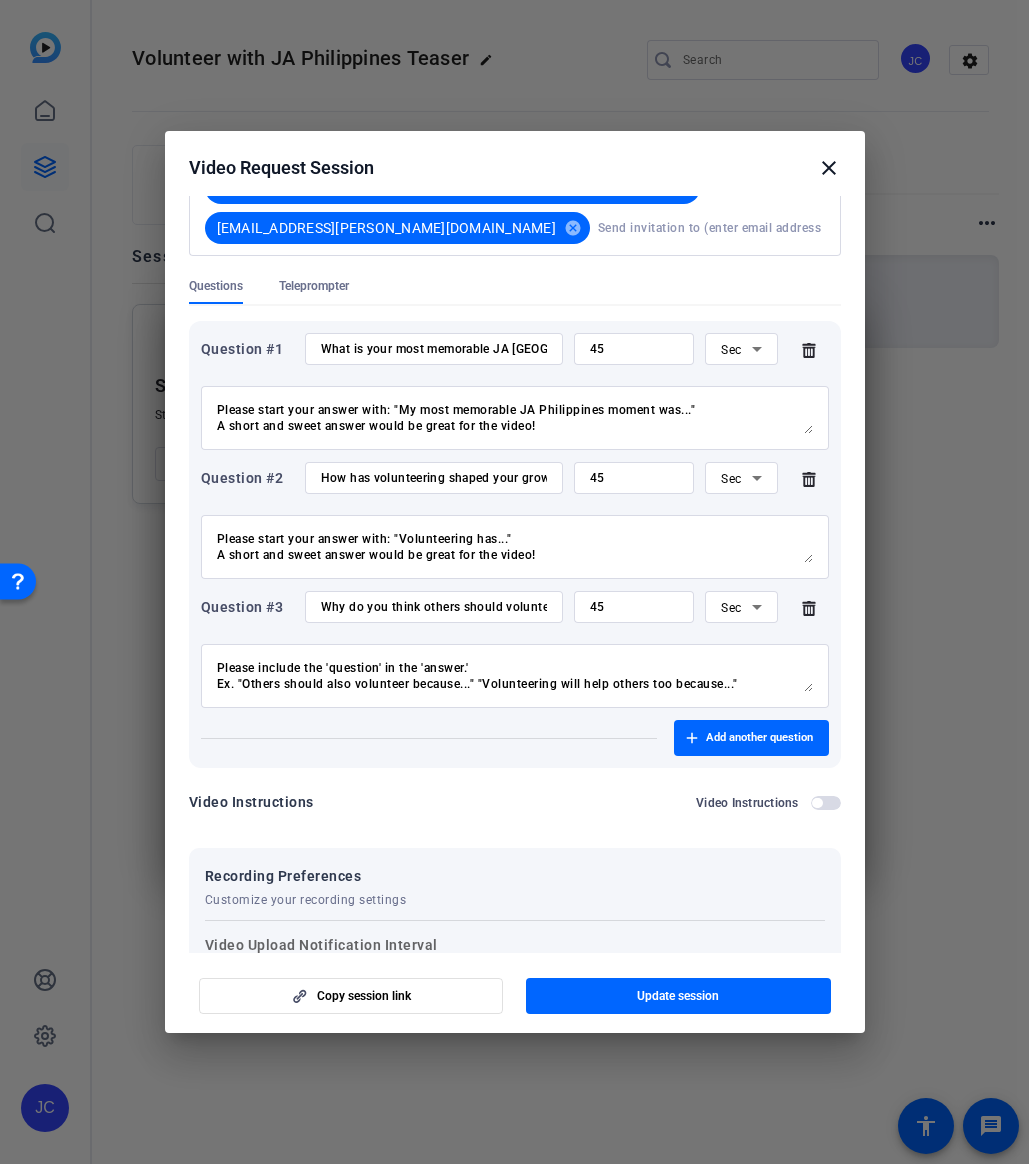 scroll, scrollTop: 879, scrollLeft: 0, axis: vertical 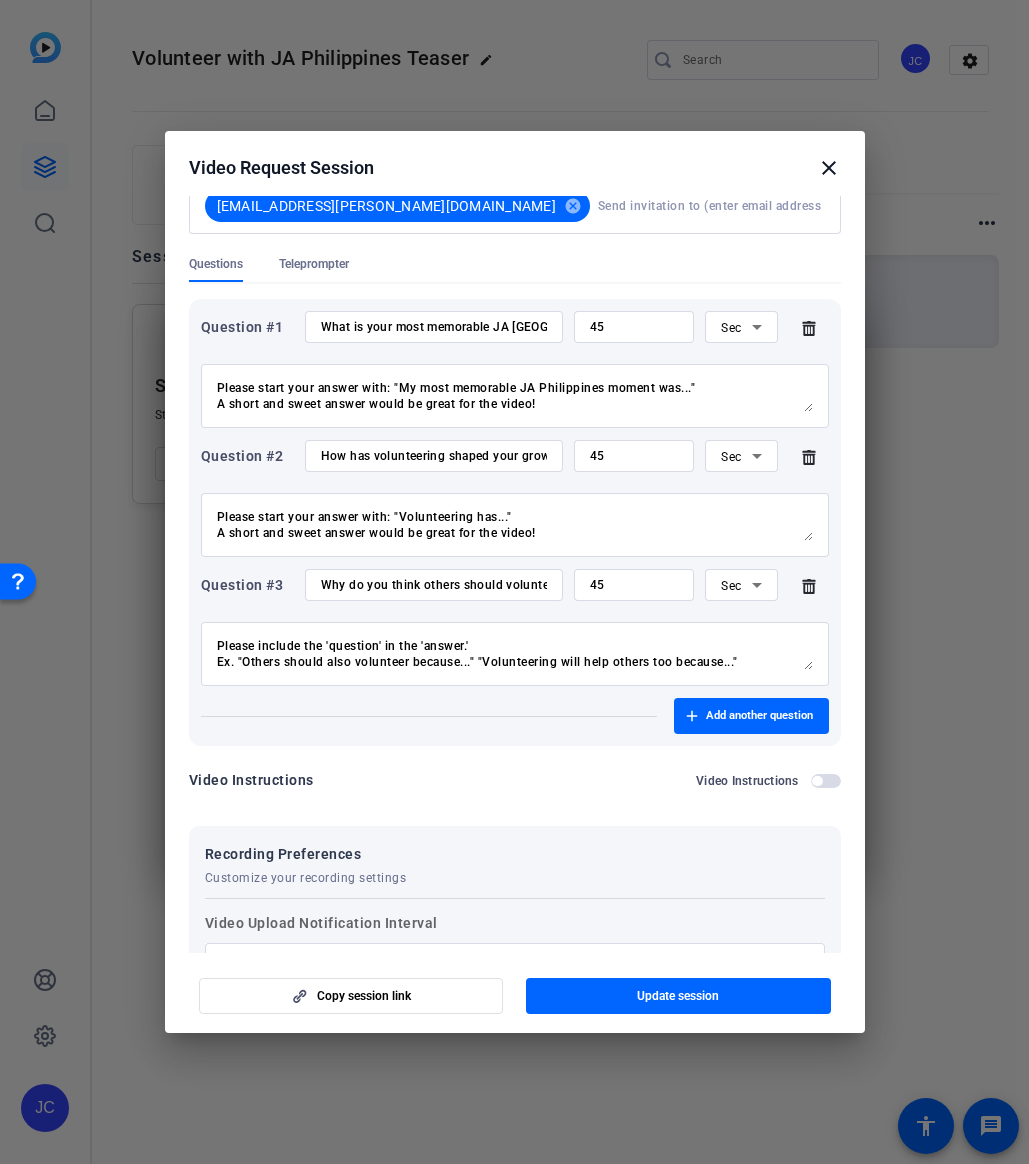 click on "Up to 1080p" at bounding box center (351, 1036) 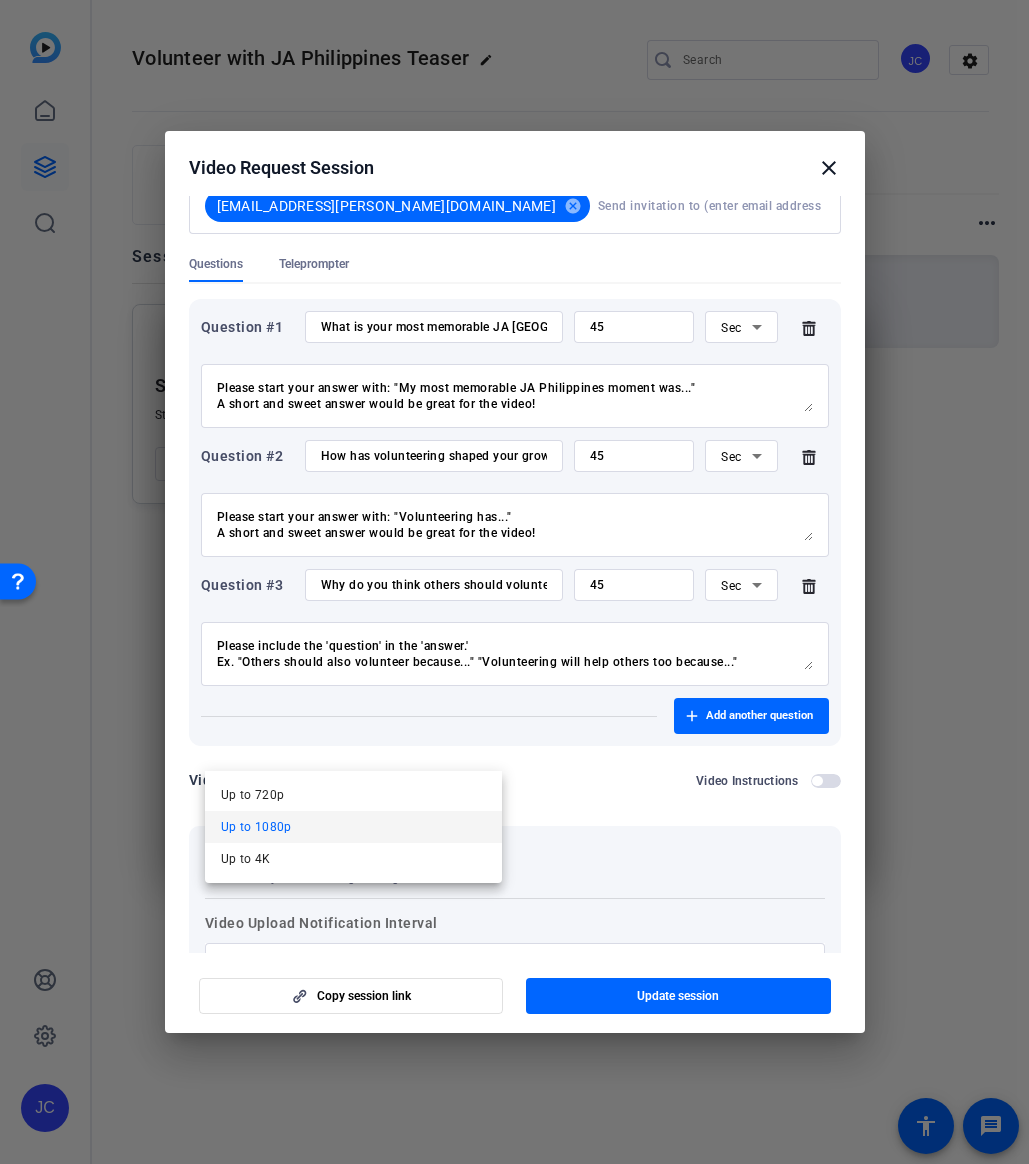 click at bounding box center [514, 582] 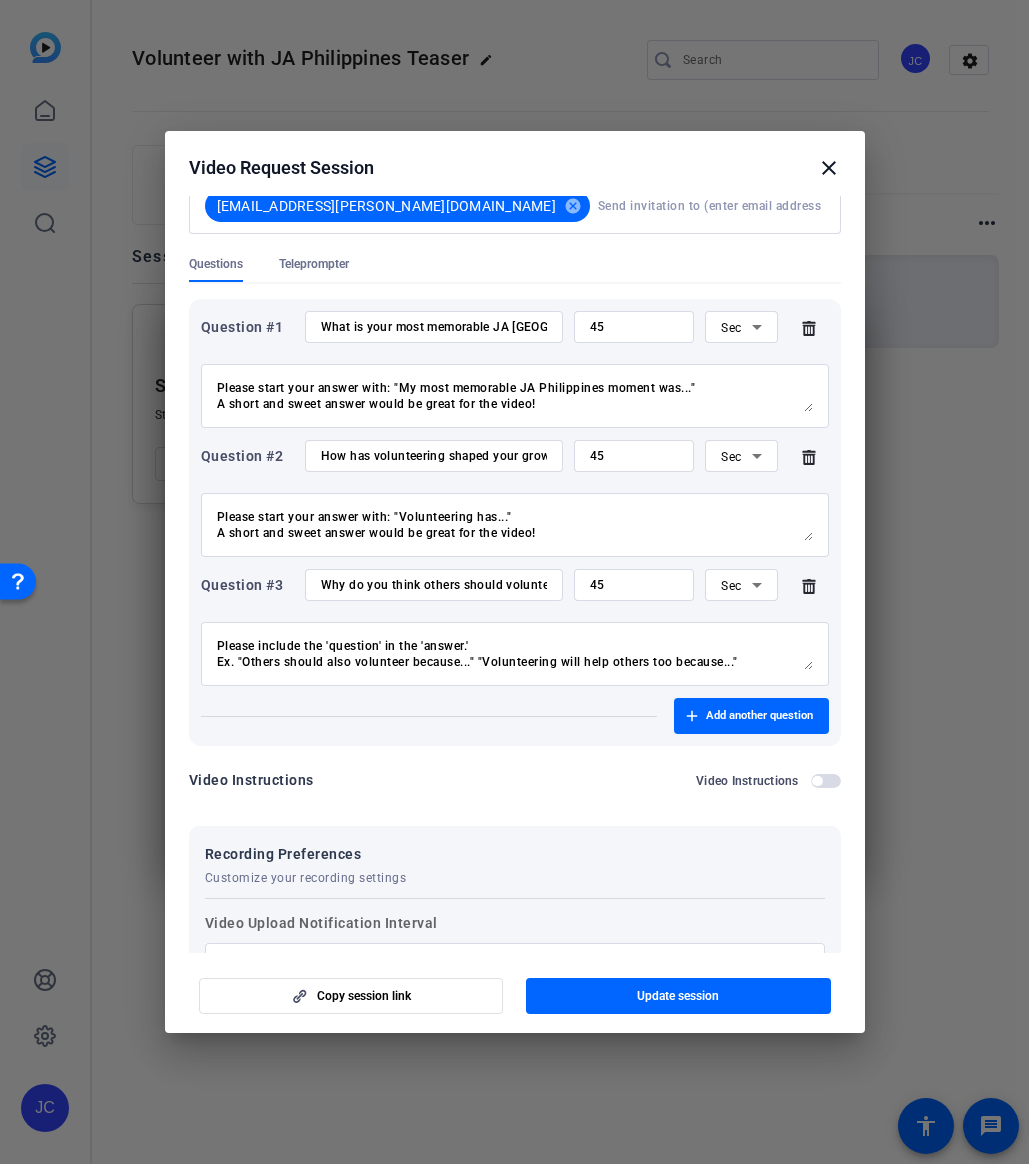 click on "close" at bounding box center (829, 168) 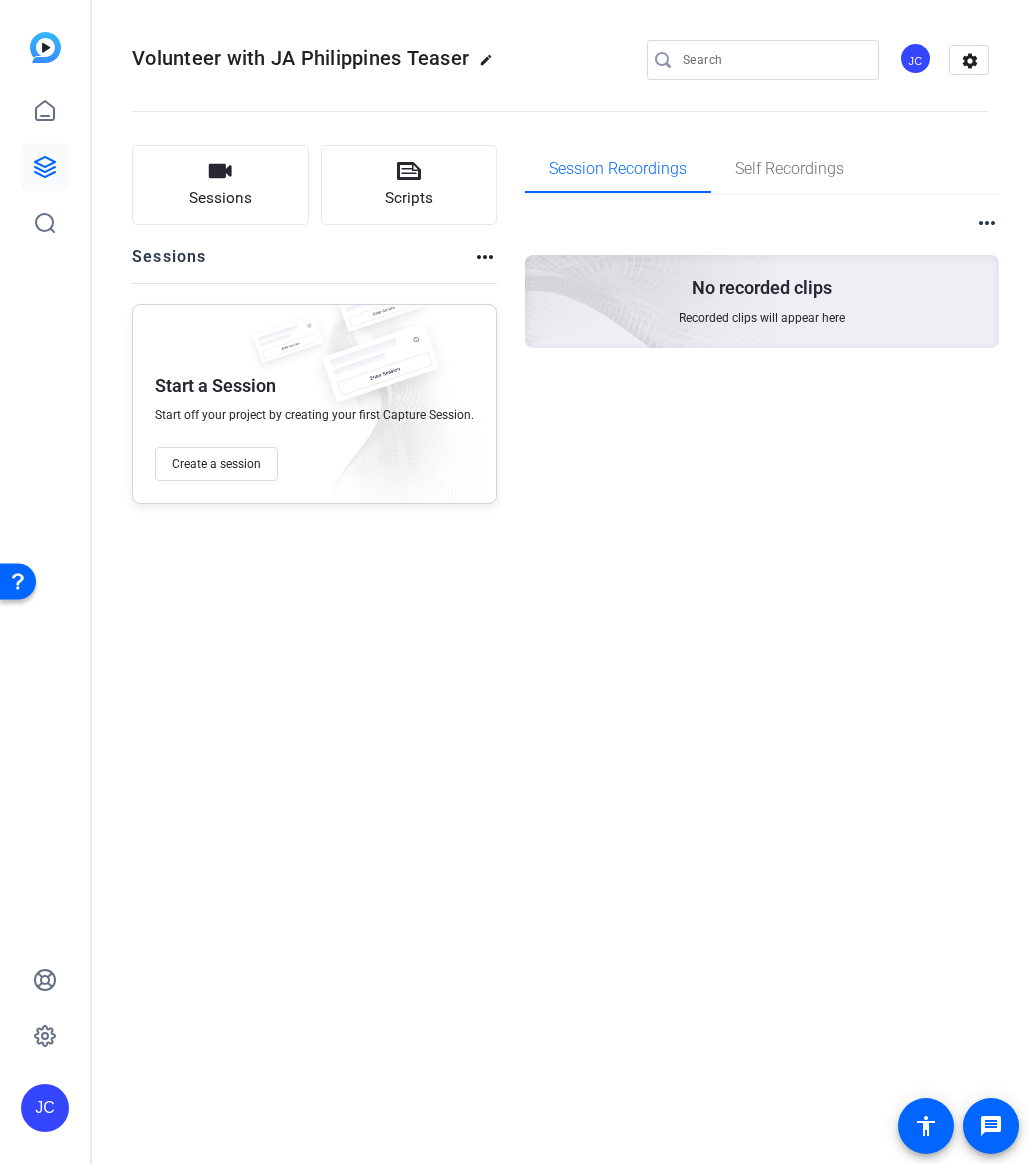 type 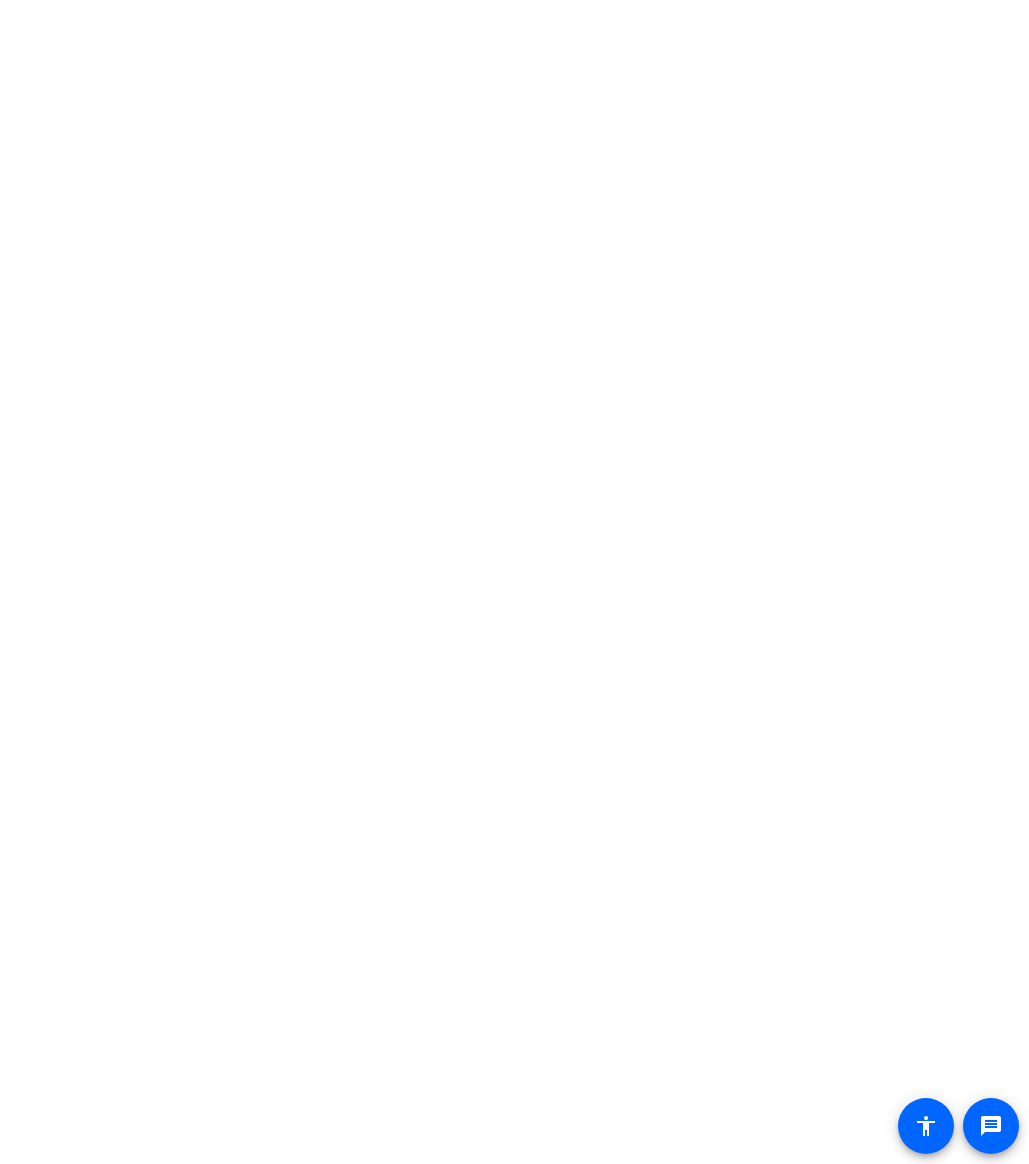 scroll, scrollTop: 0, scrollLeft: 0, axis: both 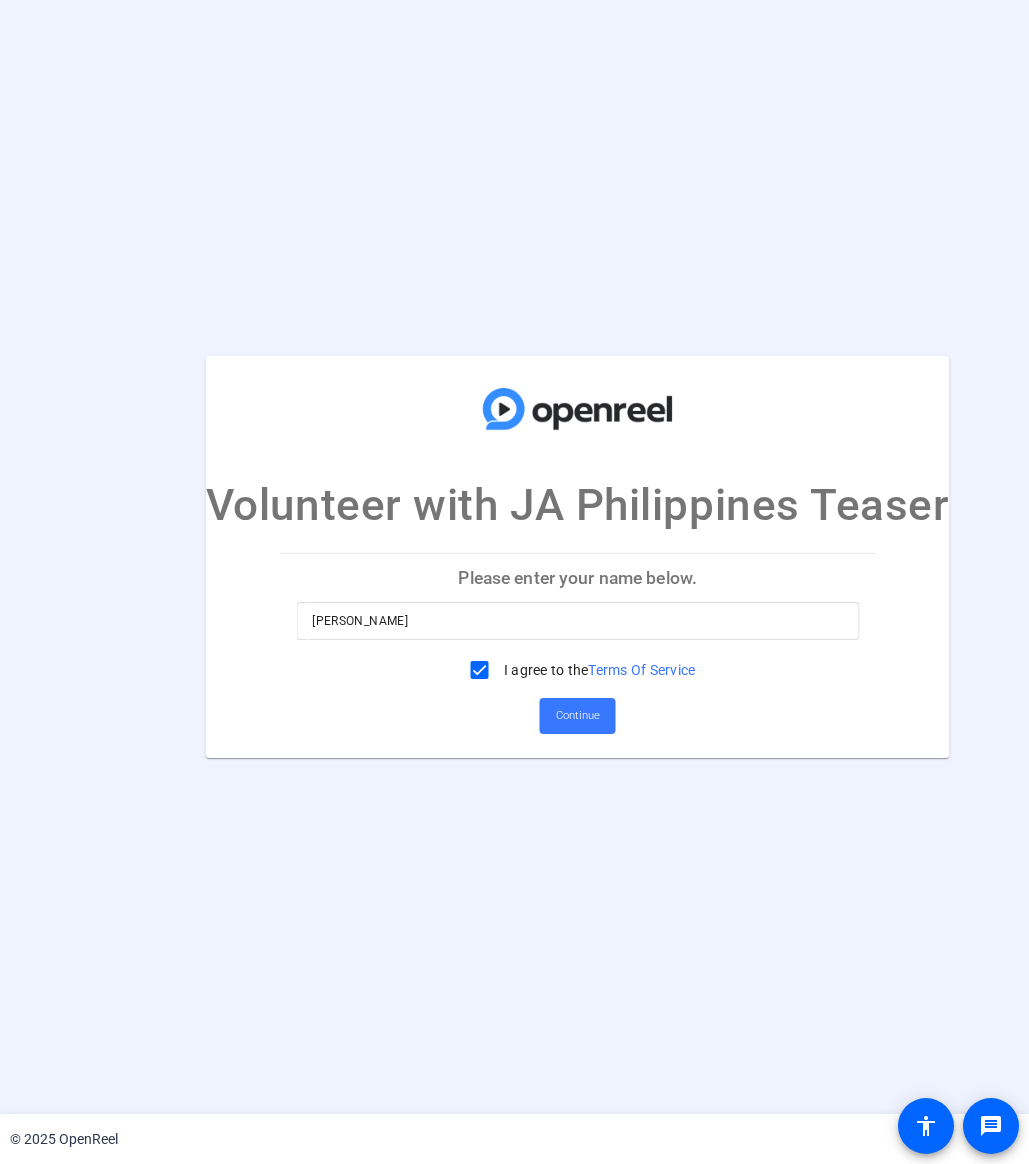 click on "JP Chua" 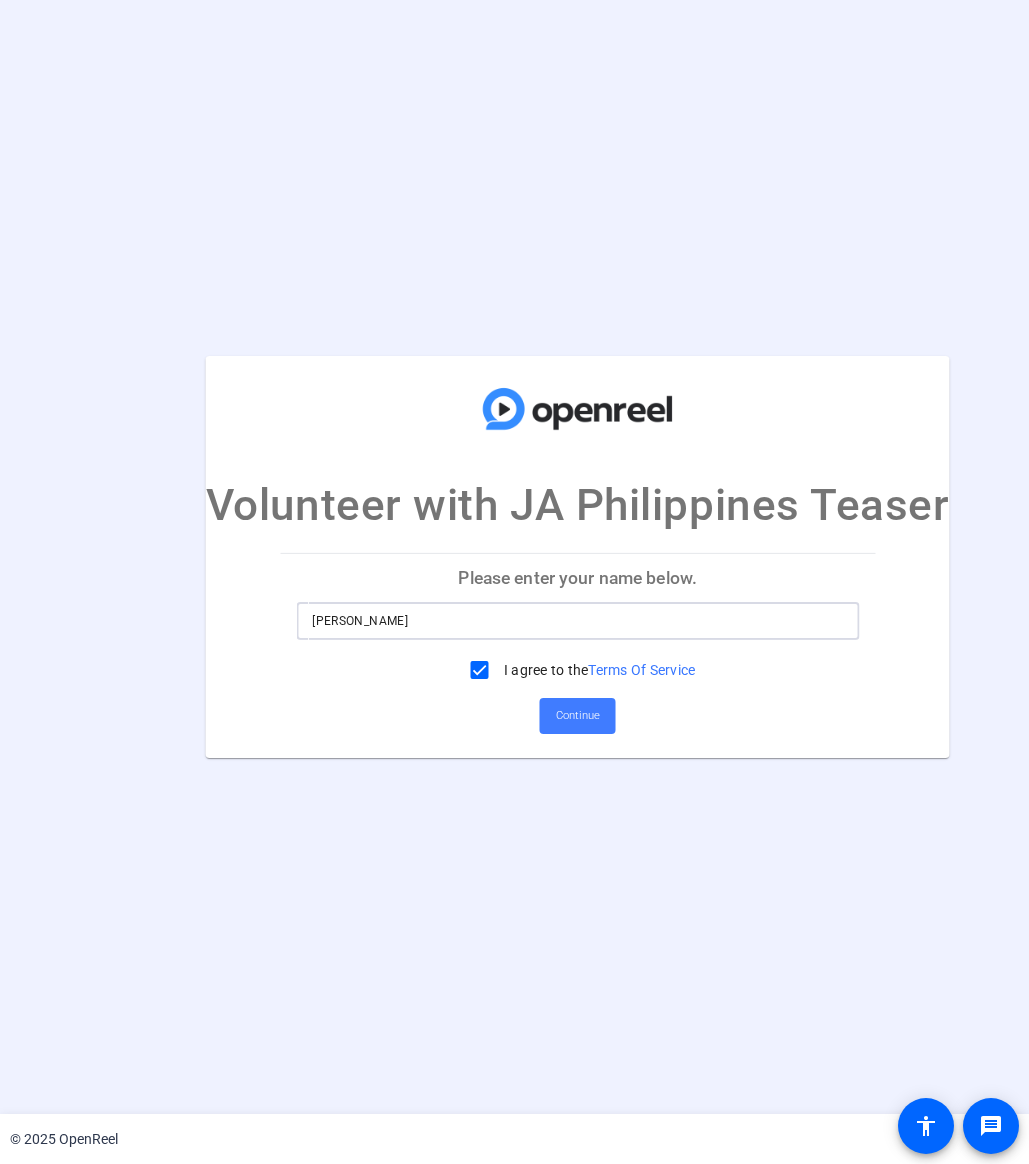 click on "Continue" 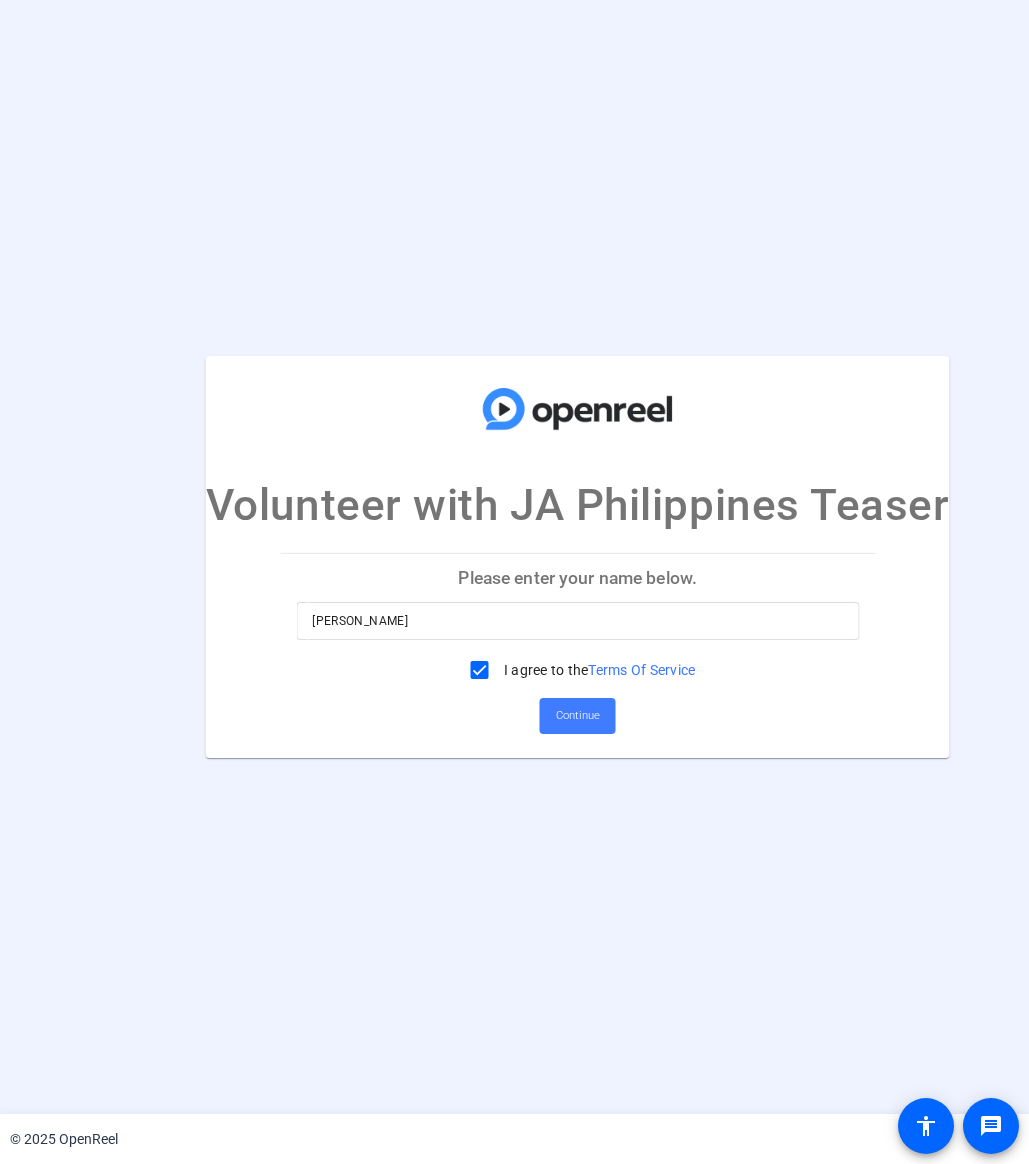 scroll, scrollTop: 0, scrollLeft: 0, axis: both 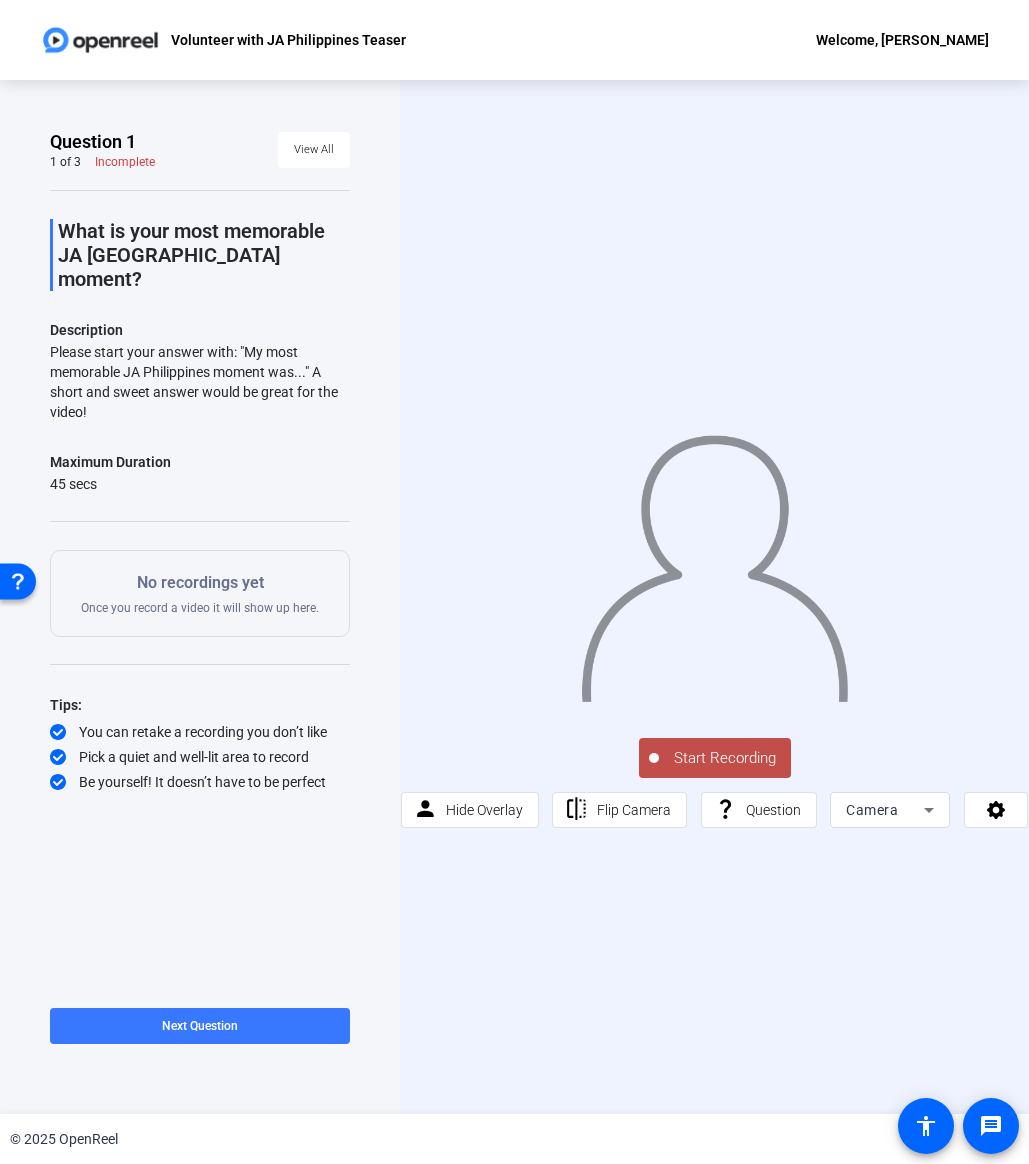 click on "Start Recording  person  Hide Overlay flip Flip Camera question_mark  Question Camera" 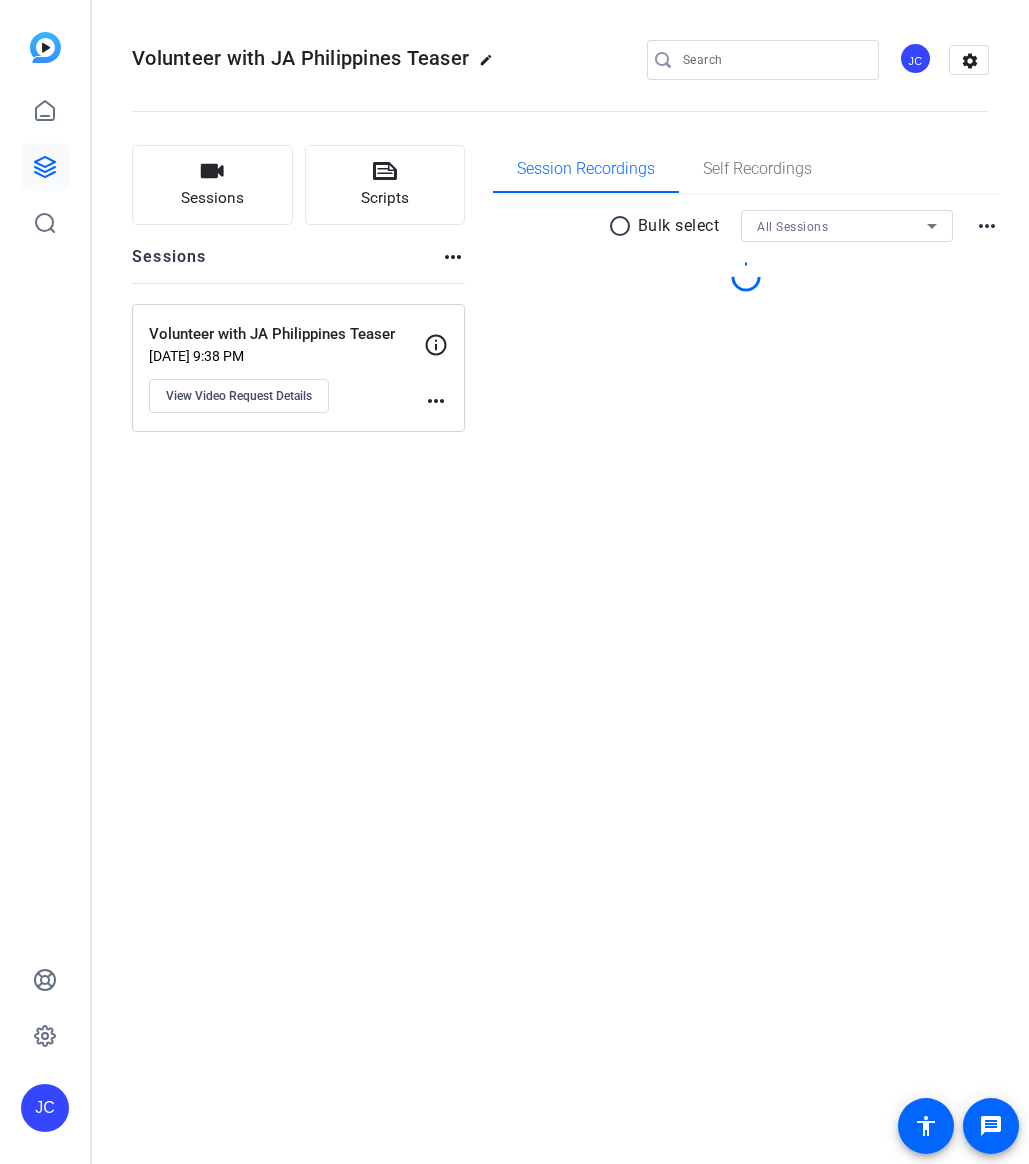 scroll, scrollTop: 0, scrollLeft: 0, axis: both 